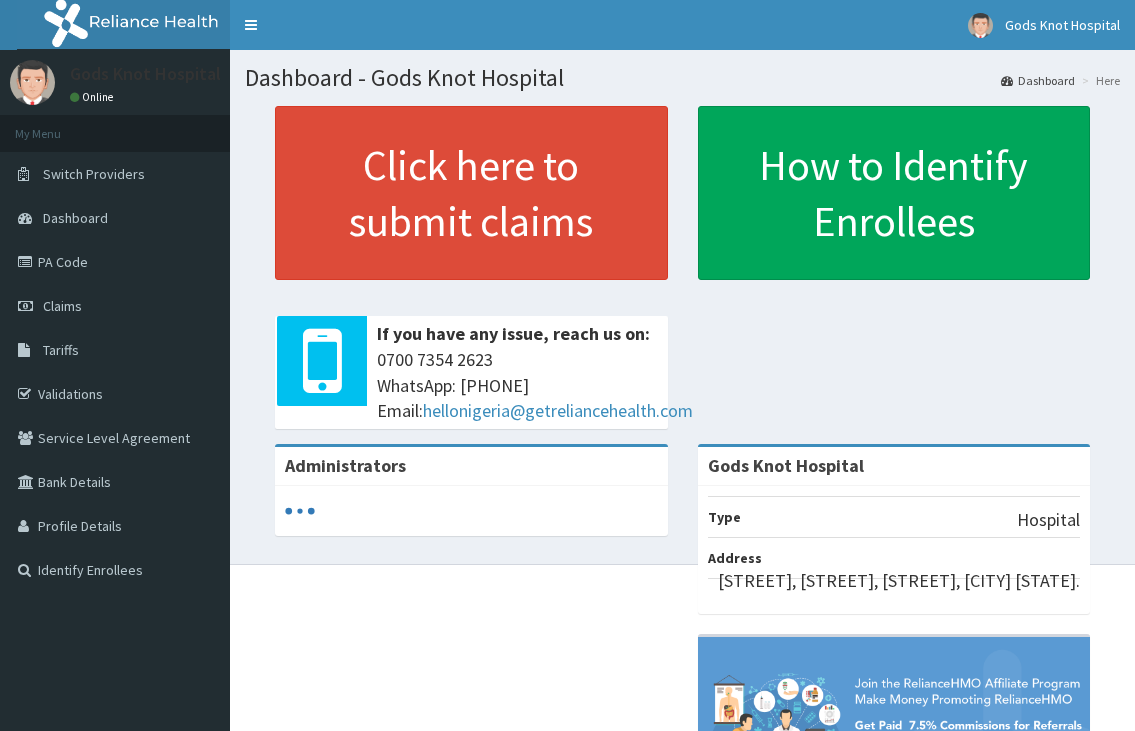 scroll, scrollTop: 0, scrollLeft: 0, axis: both 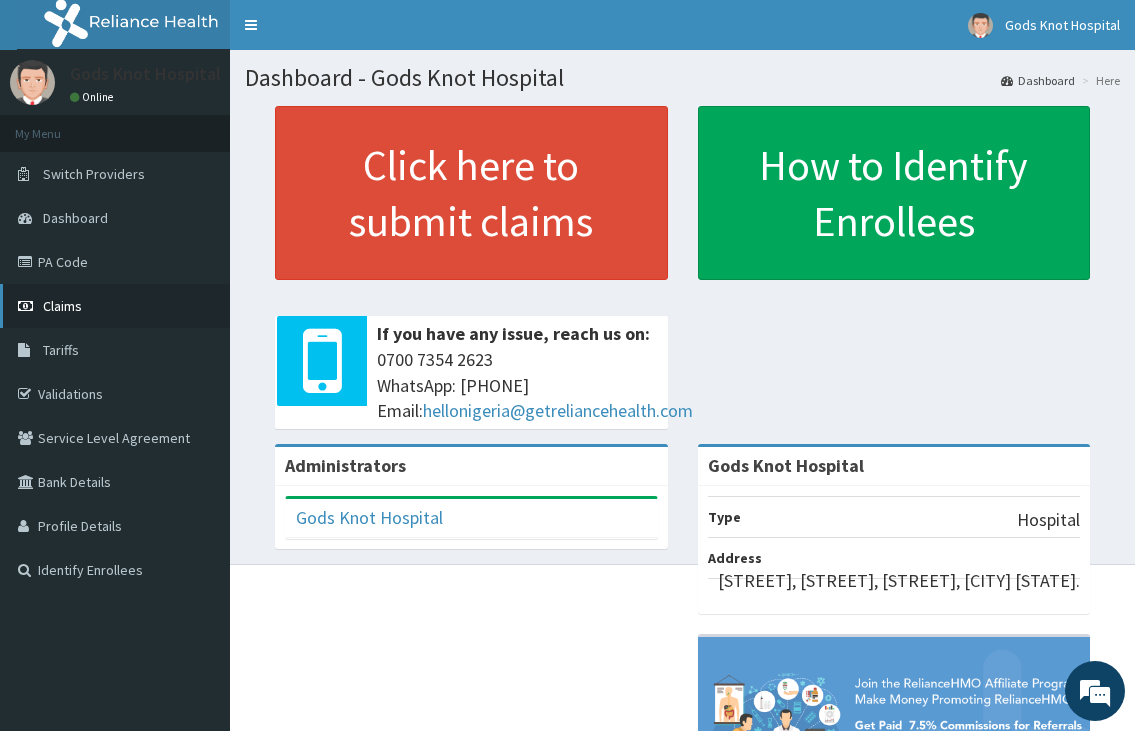 click on "Claims" at bounding box center (115, 306) 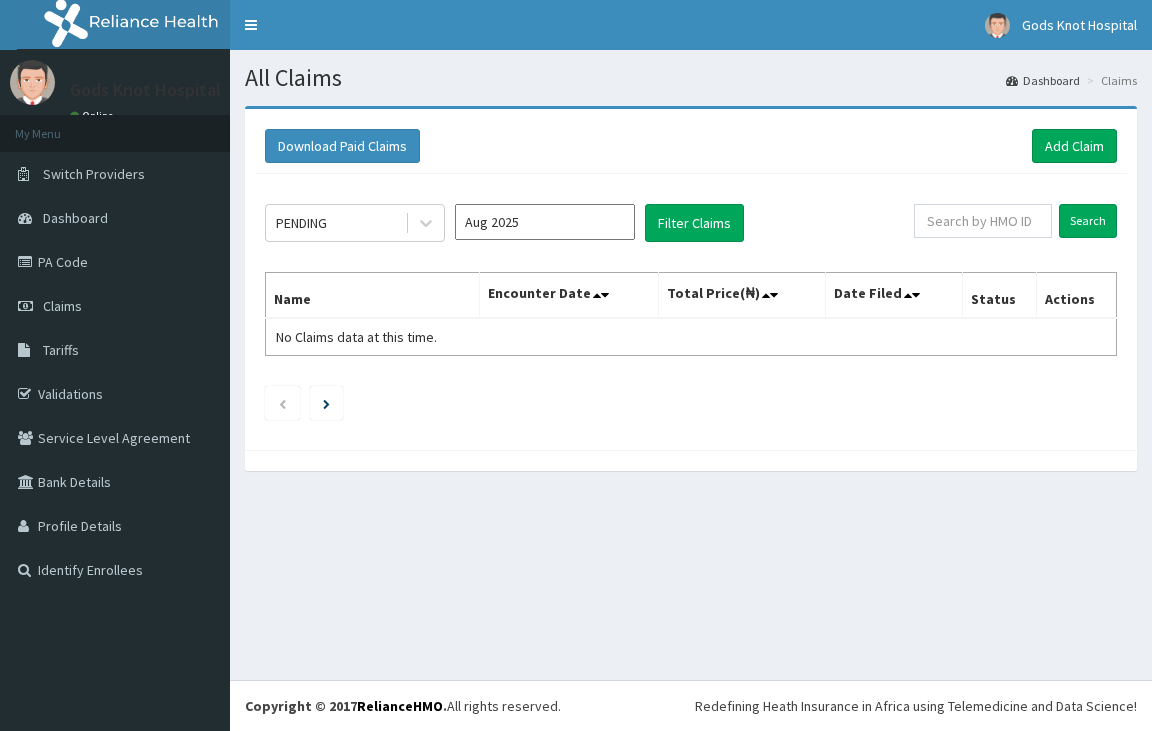 scroll, scrollTop: 0, scrollLeft: 0, axis: both 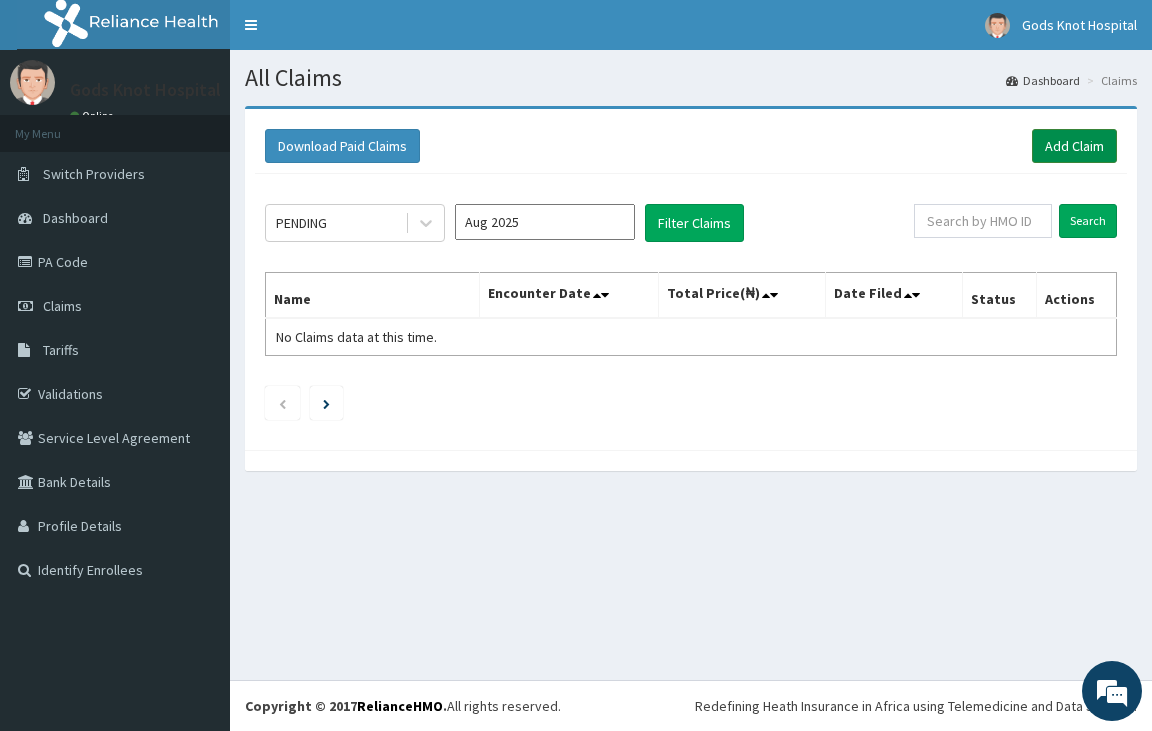 click on "Add Claim" at bounding box center [1074, 146] 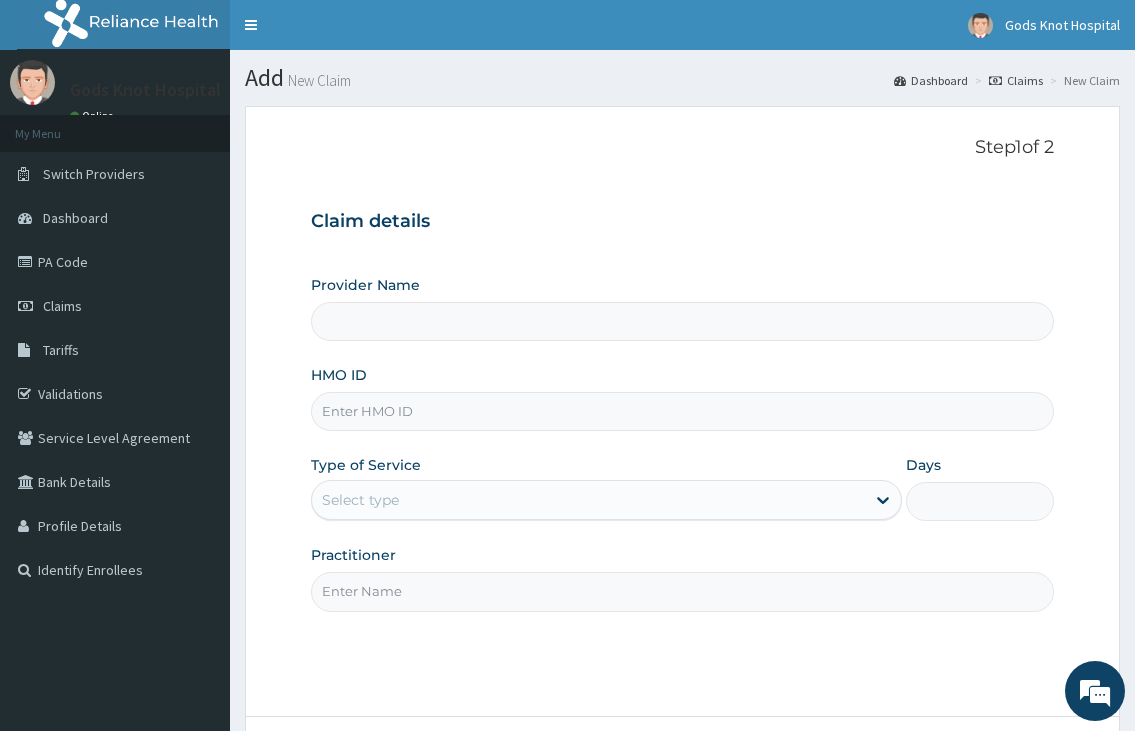 scroll, scrollTop: 0, scrollLeft: 0, axis: both 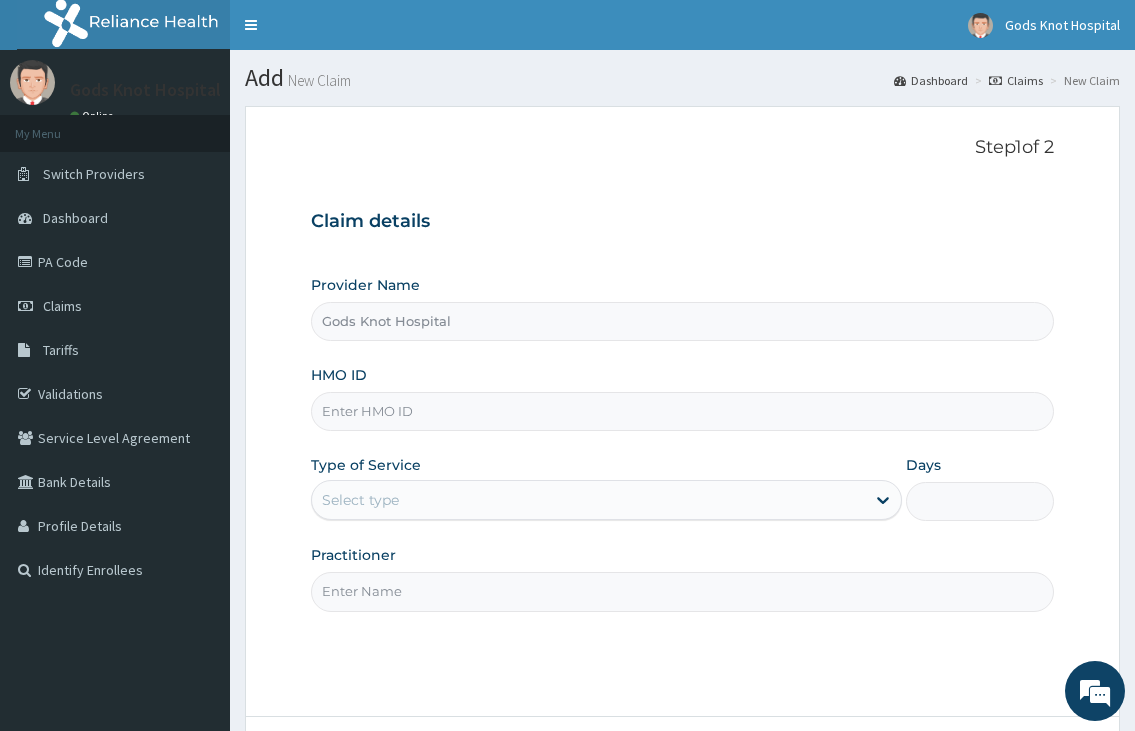 type on "Gods Knot Hospital" 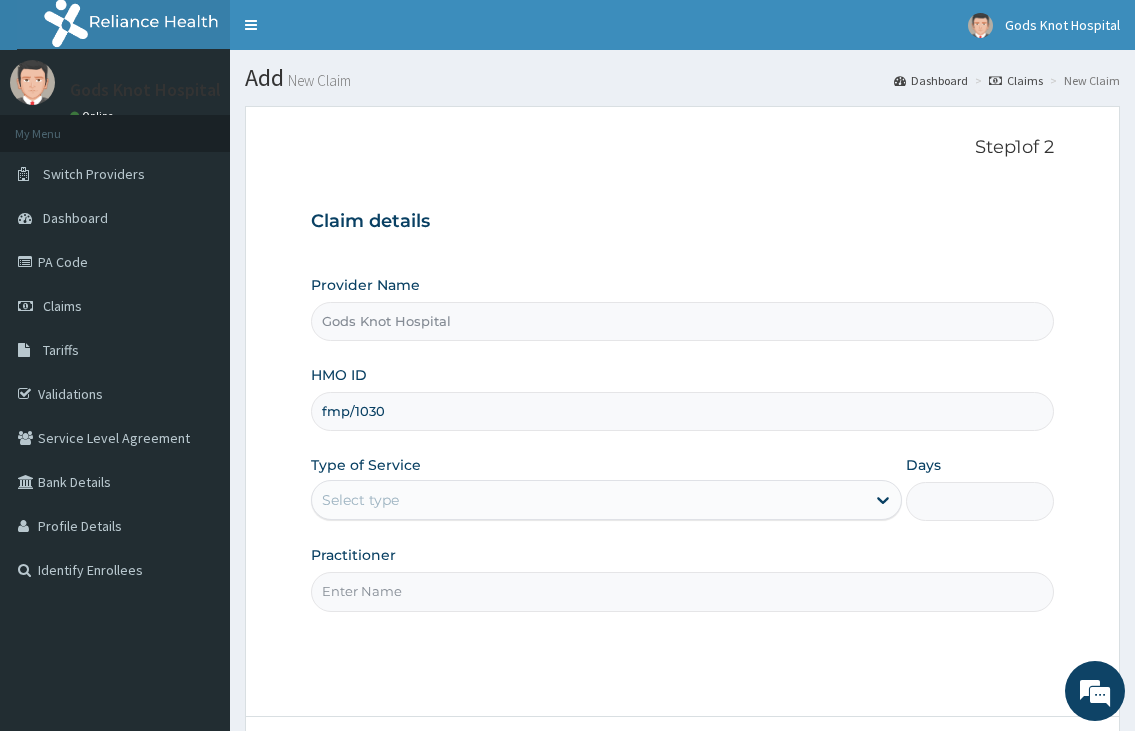 scroll, scrollTop: 0, scrollLeft: 0, axis: both 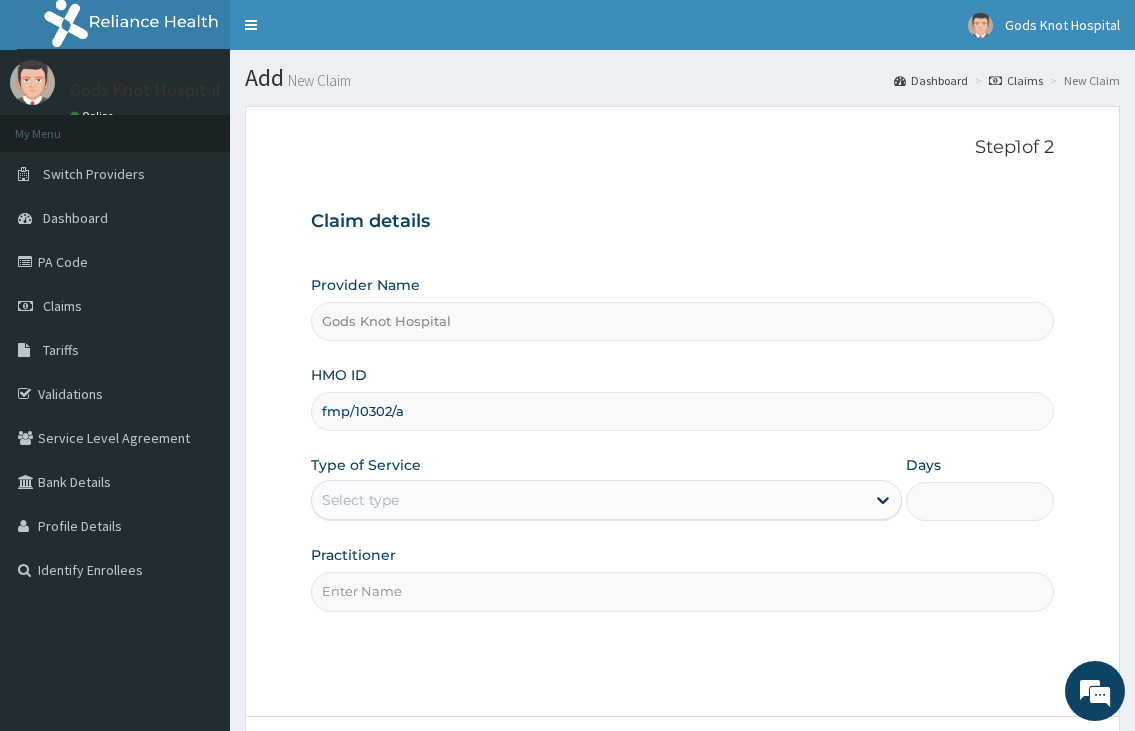type on "fmp/10302/a" 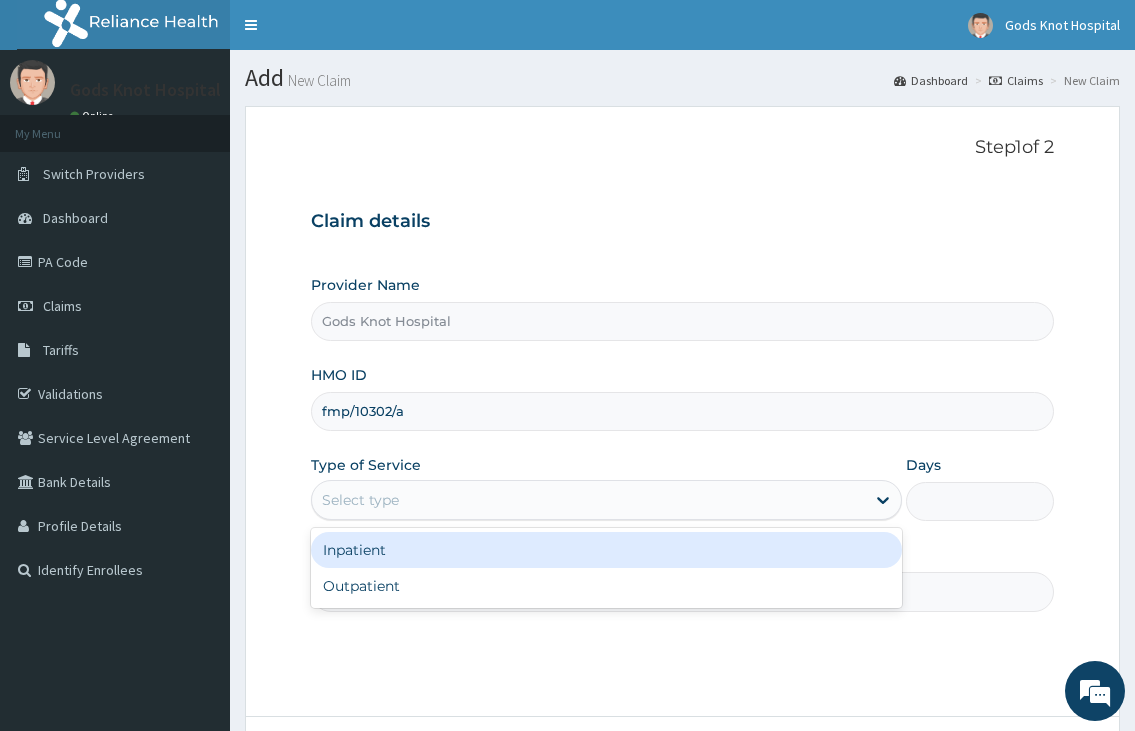 click on "Select type" at bounding box center [606, 500] 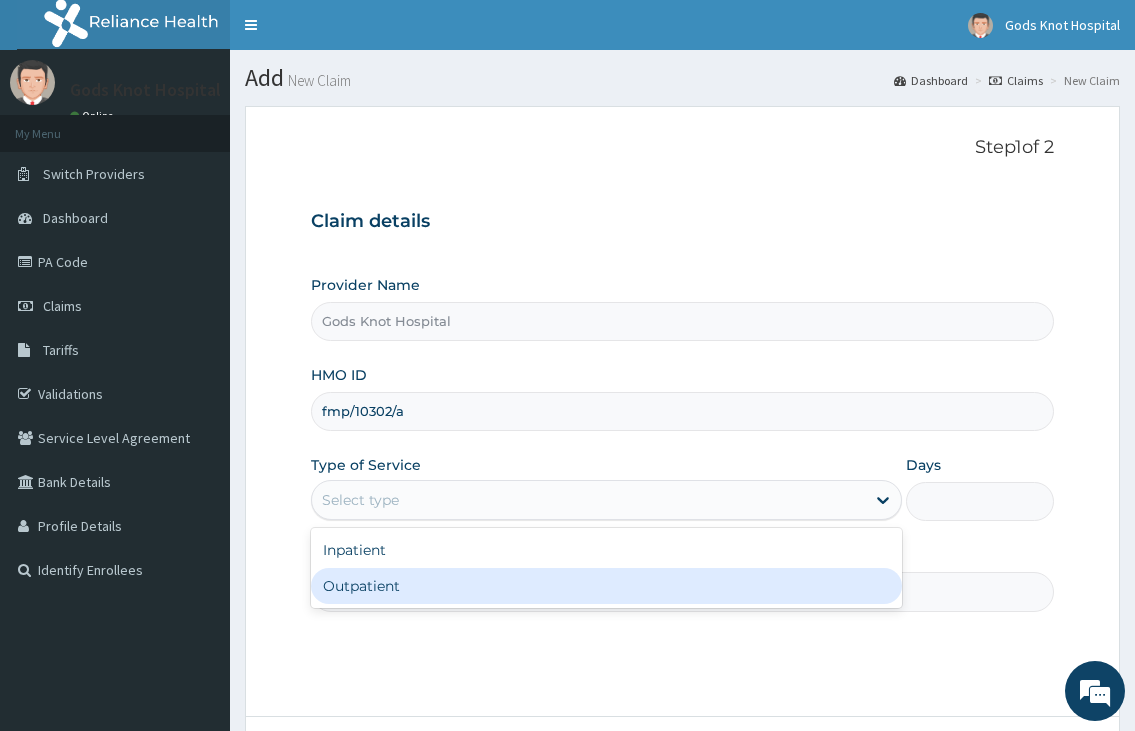 click on "Outpatient" at bounding box center (606, 586) 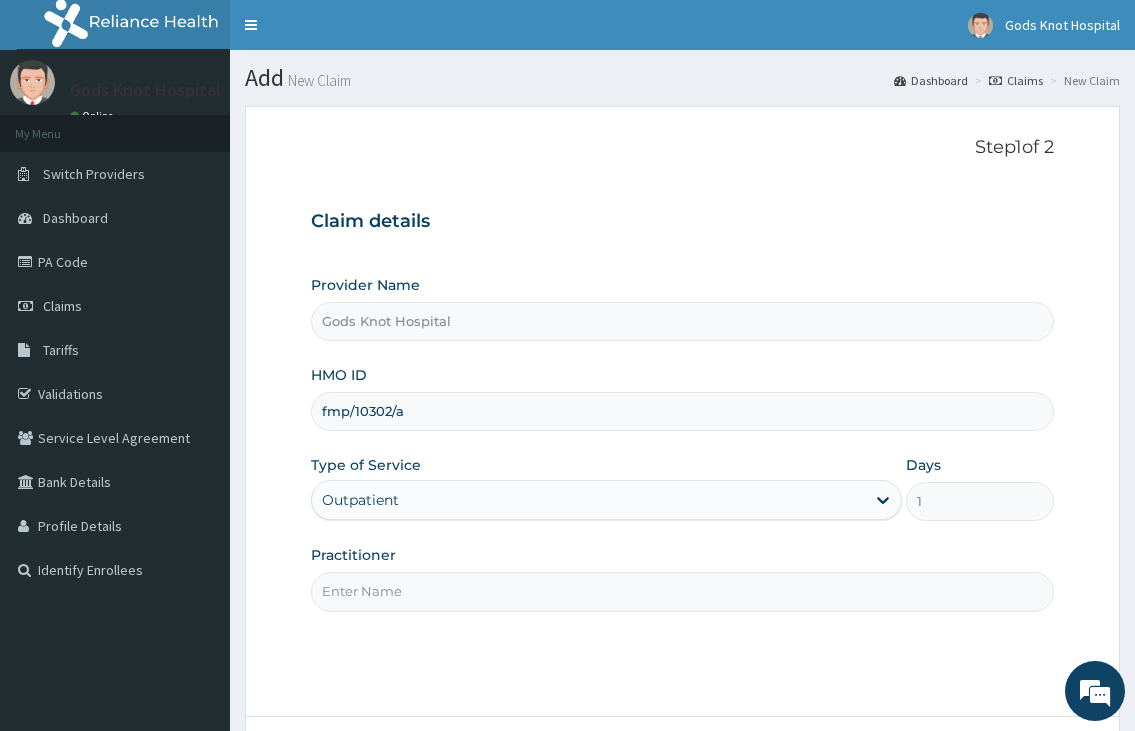 click on "Practitioner" at bounding box center [682, 591] 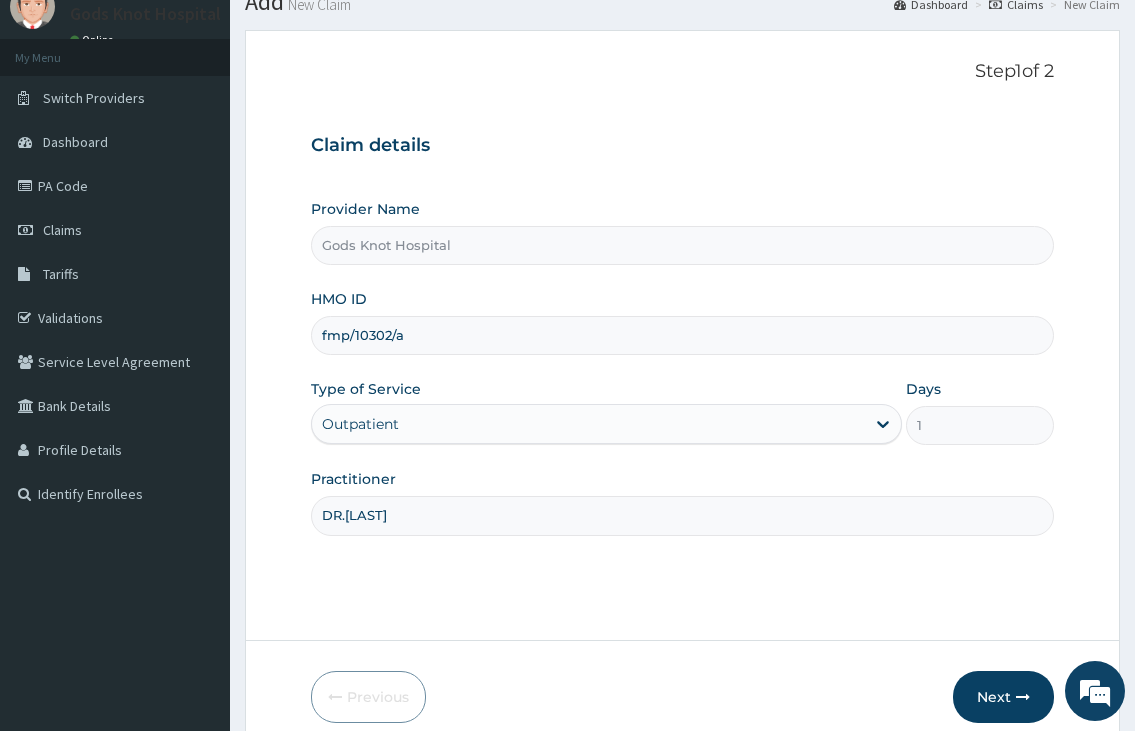 scroll, scrollTop: 165, scrollLeft: 0, axis: vertical 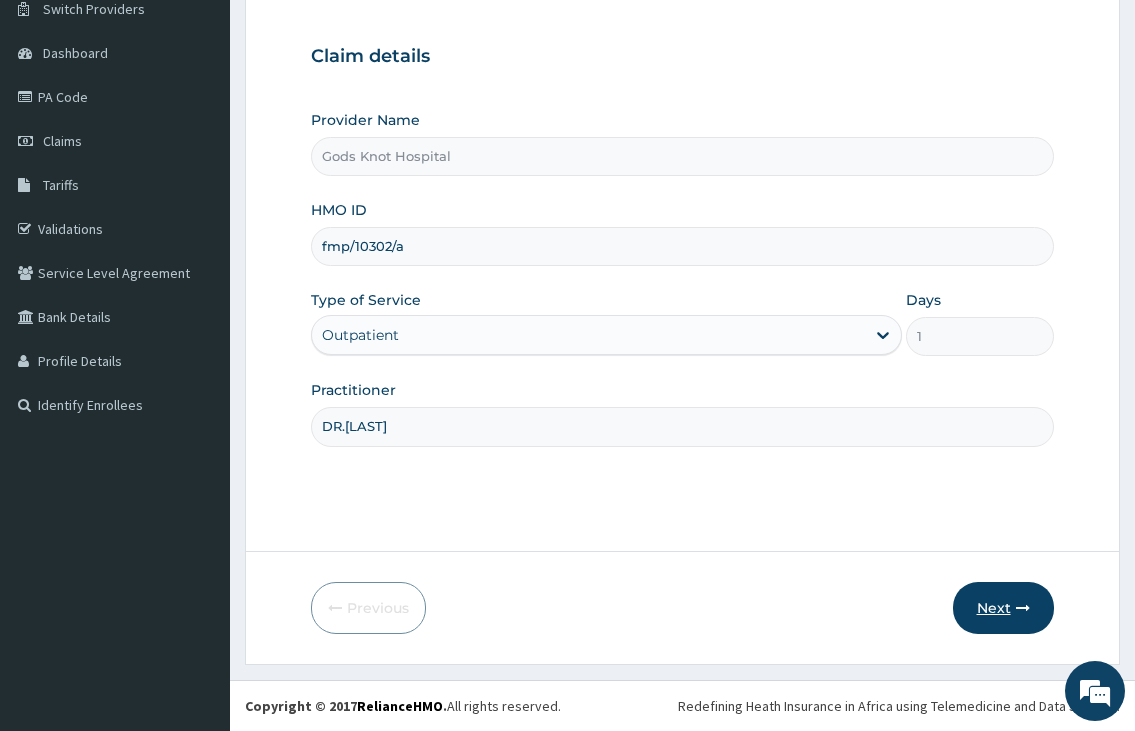 click on "Next" at bounding box center (1003, 608) 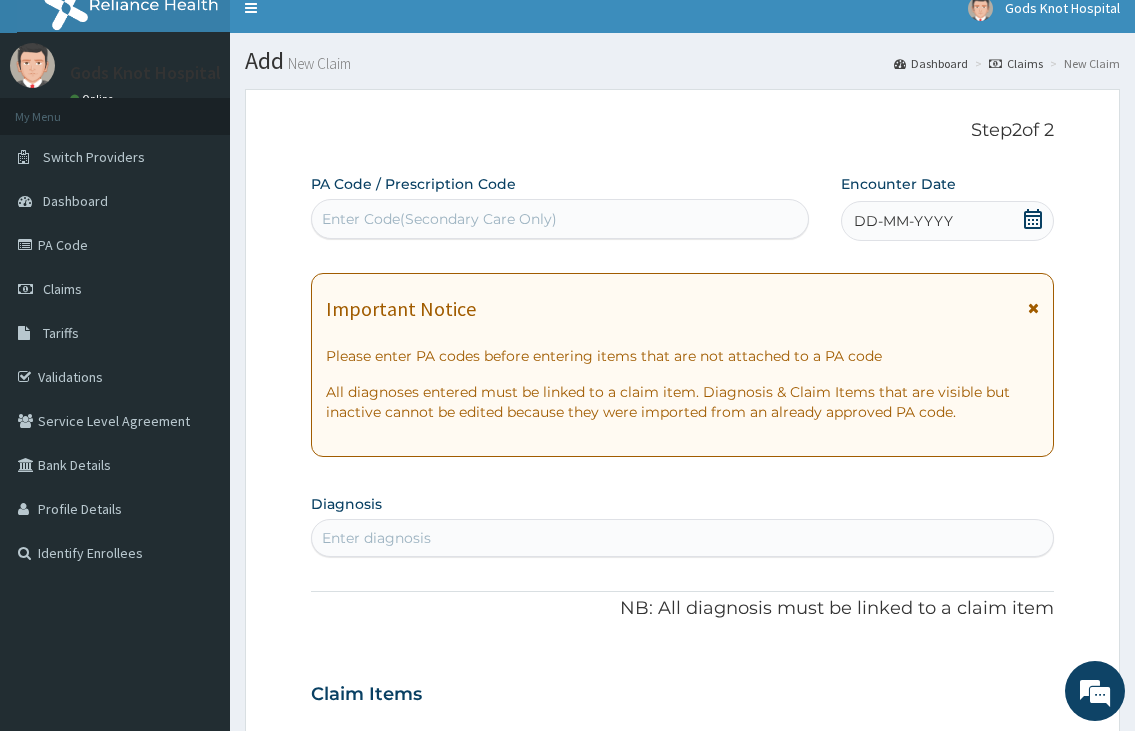 scroll, scrollTop: 0, scrollLeft: 0, axis: both 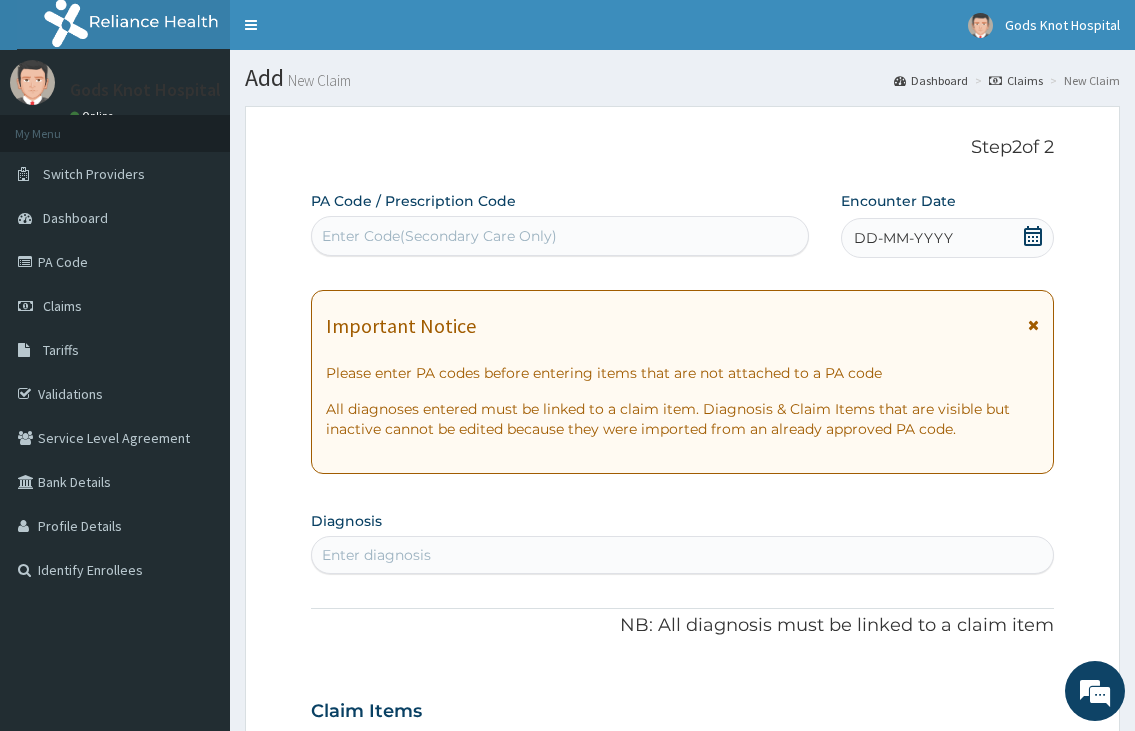 click 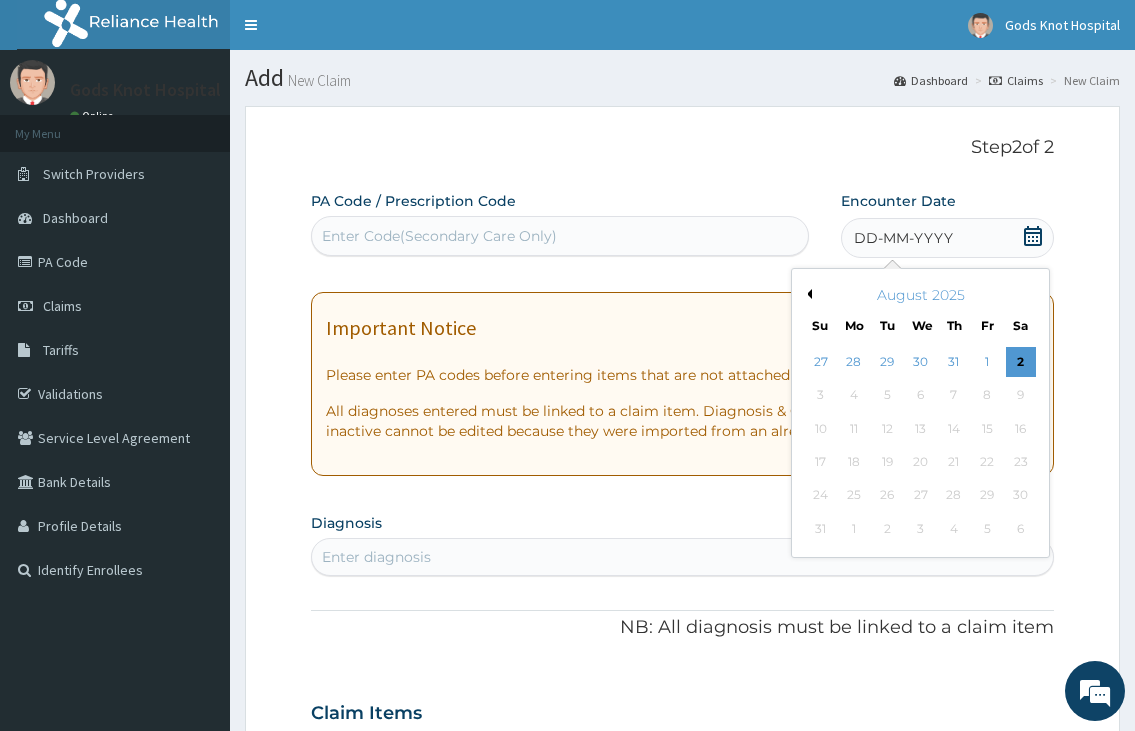 drag, startPoint x: 989, startPoint y: 366, endPoint x: 929, endPoint y: 380, distance: 61.611687 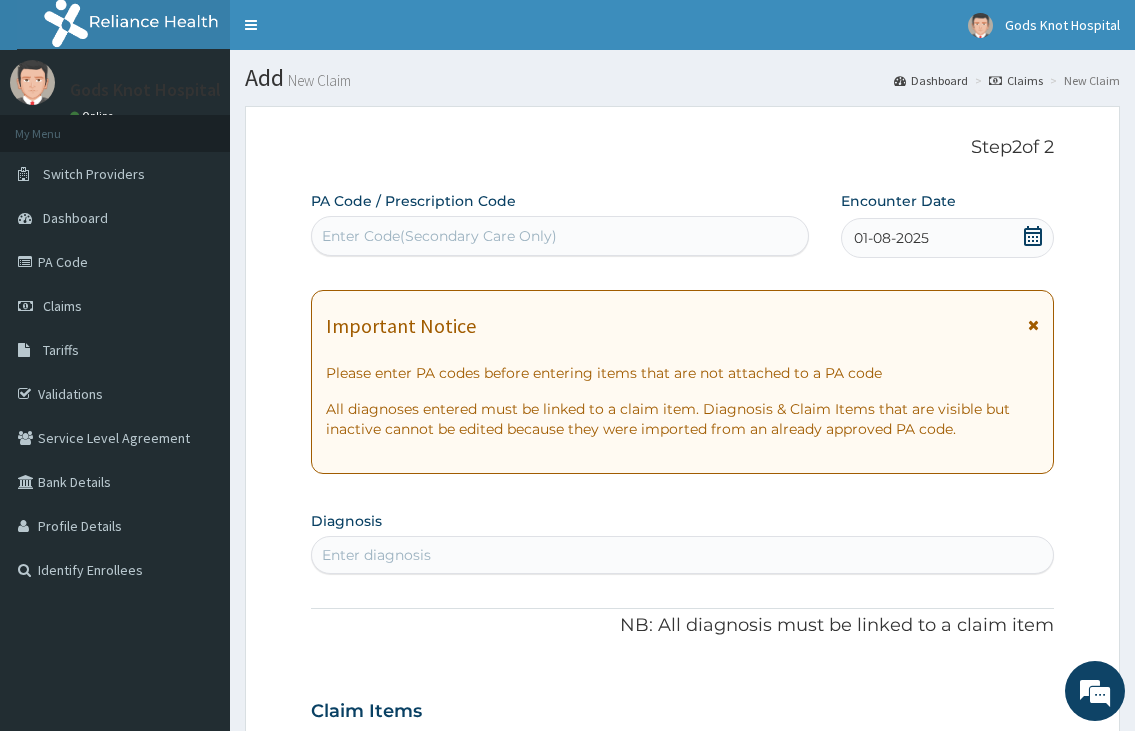 click on "Enter diagnosis" at bounding box center (682, 555) 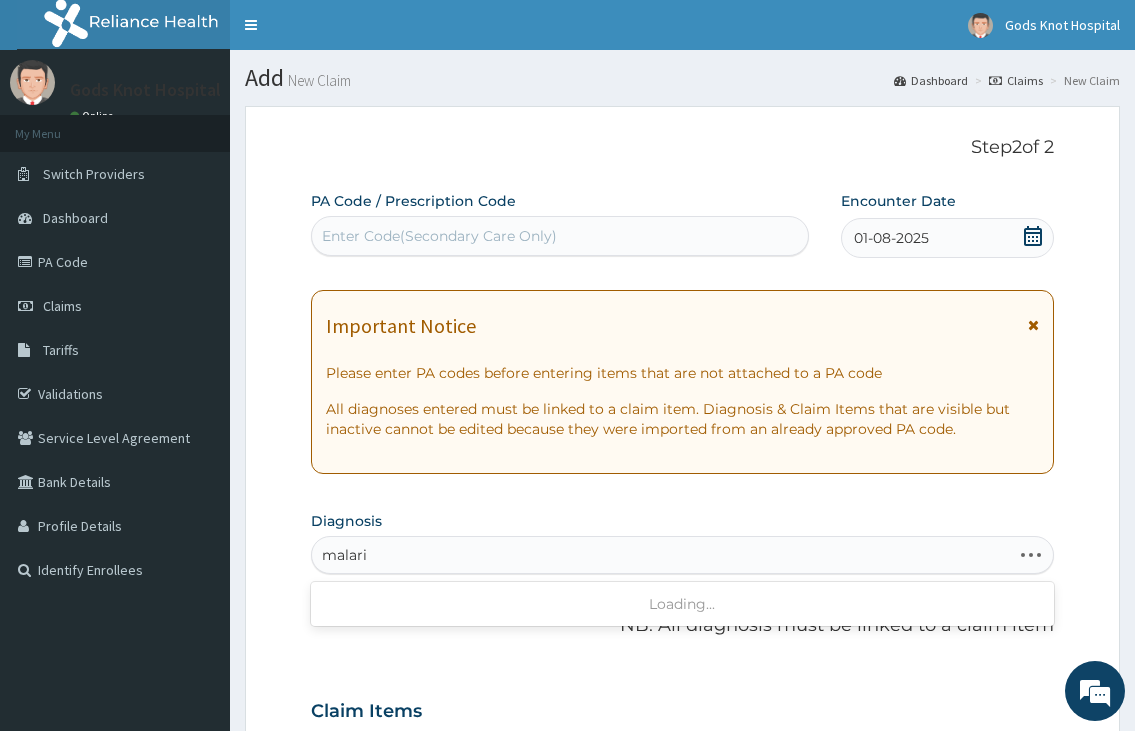 type on "malaria" 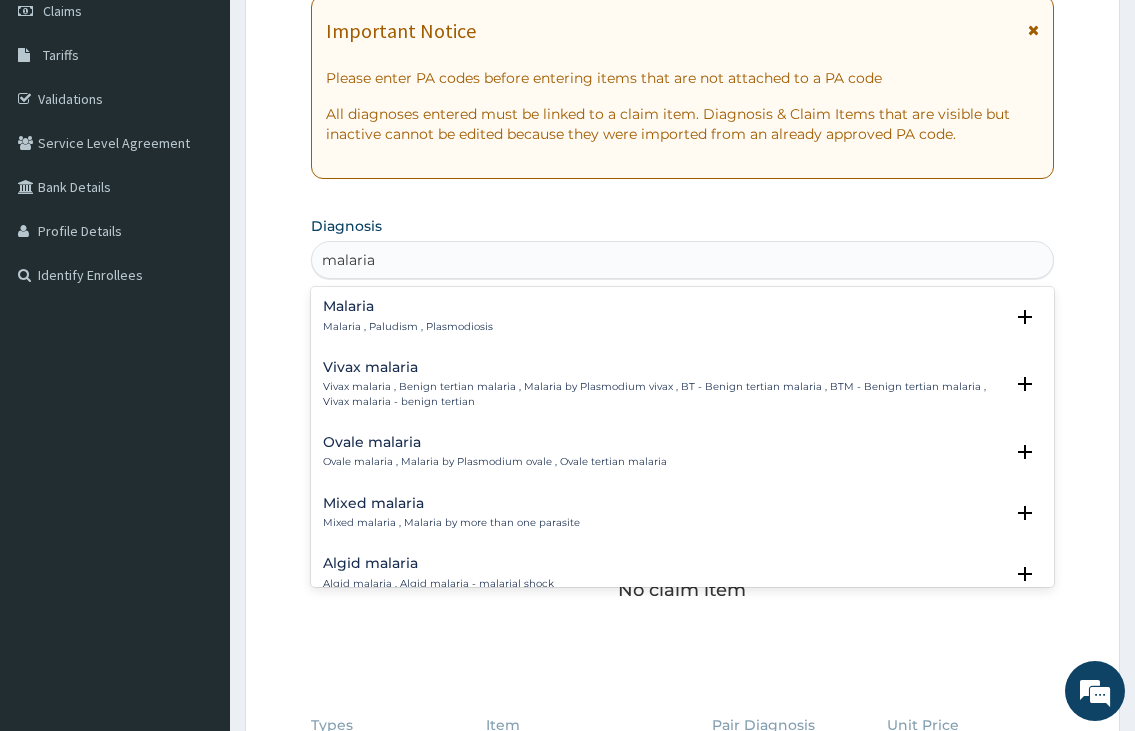 scroll, scrollTop: 300, scrollLeft: 0, axis: vertical 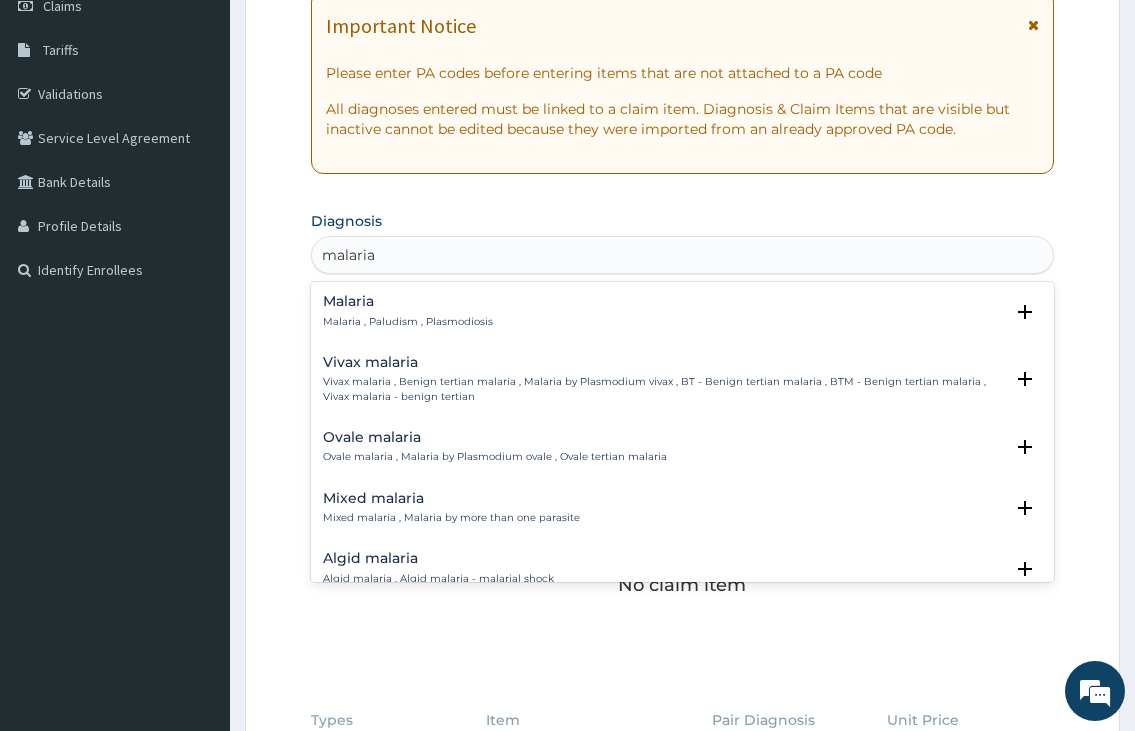 click on "Mixed malaria , Malaria by more than one parasite" at bounding box center (451, 518) 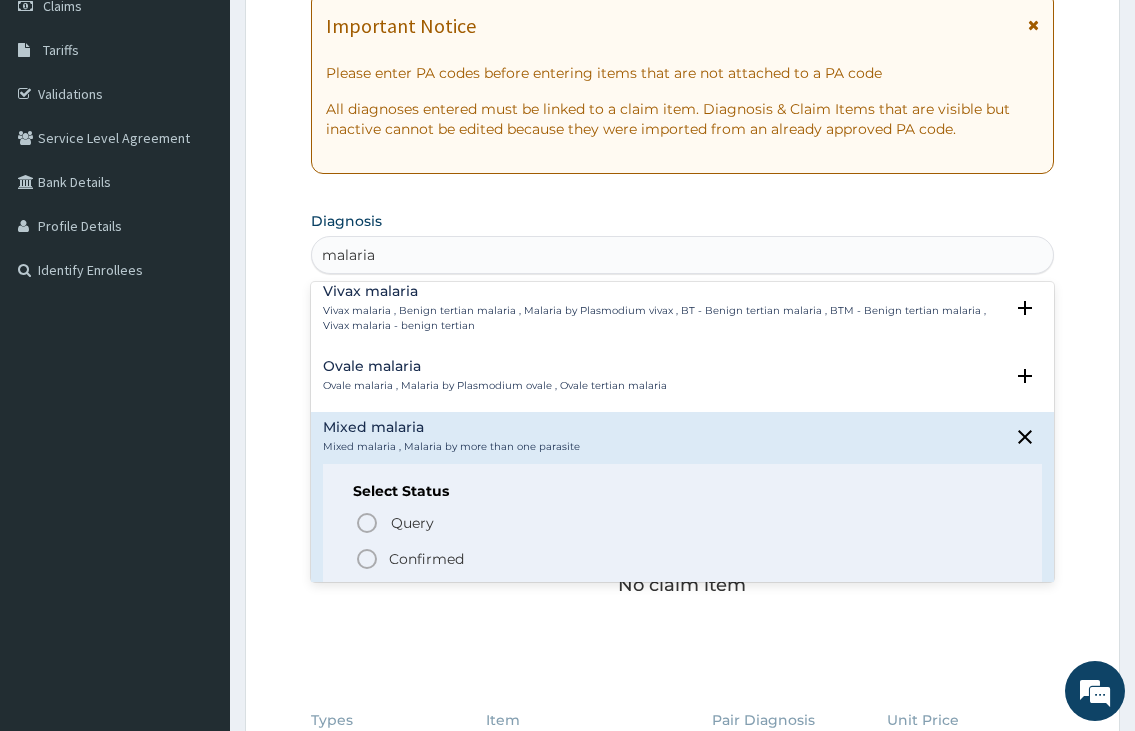 scroll, scrollTop: 200, scrollLeft: 0, axis: vertical 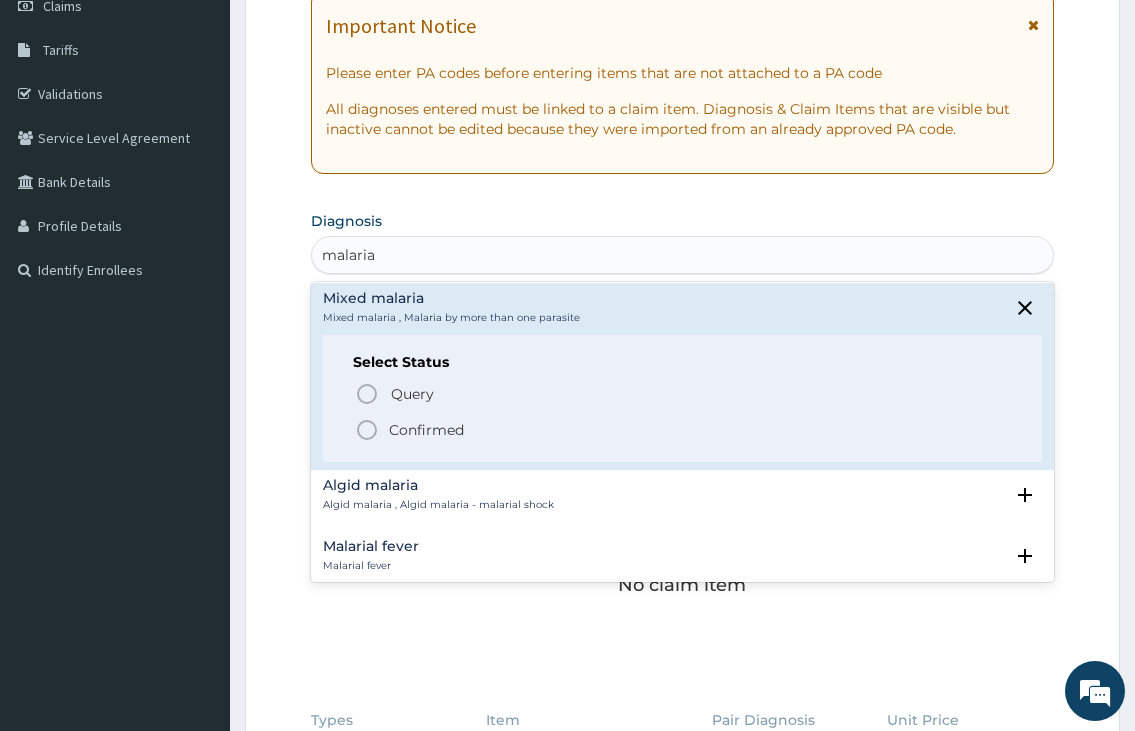 click 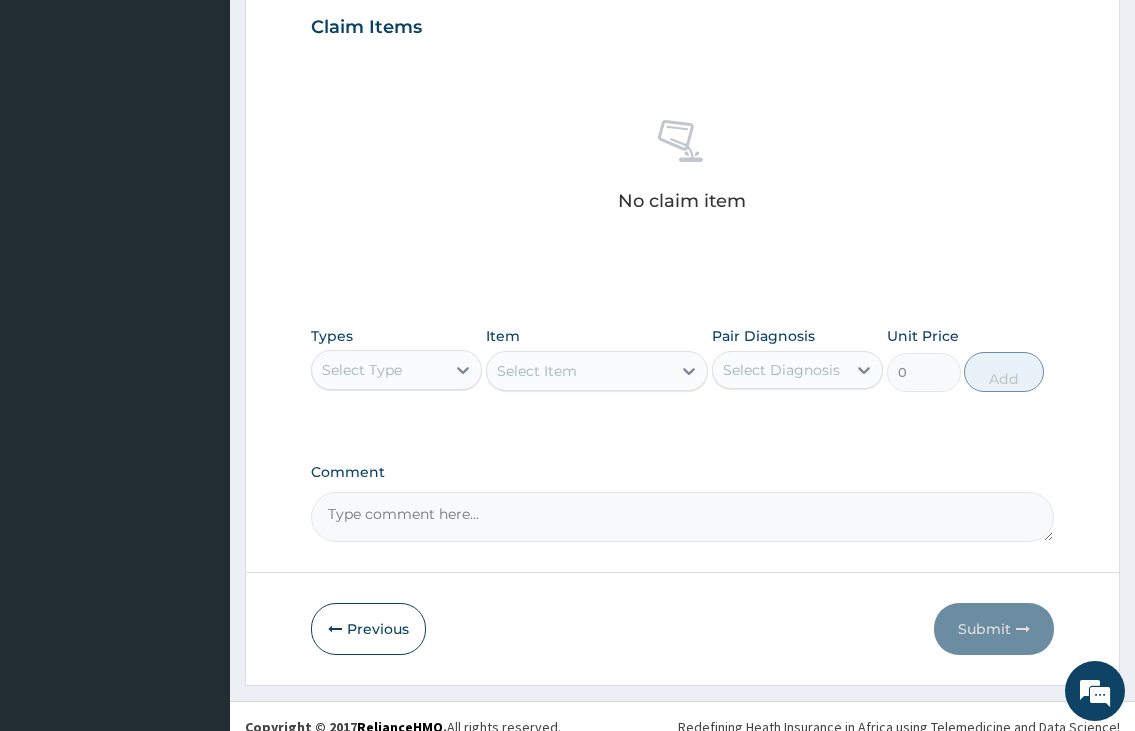 scroll, scrollTop: 711, scrollLeft: 0, axis: vertical 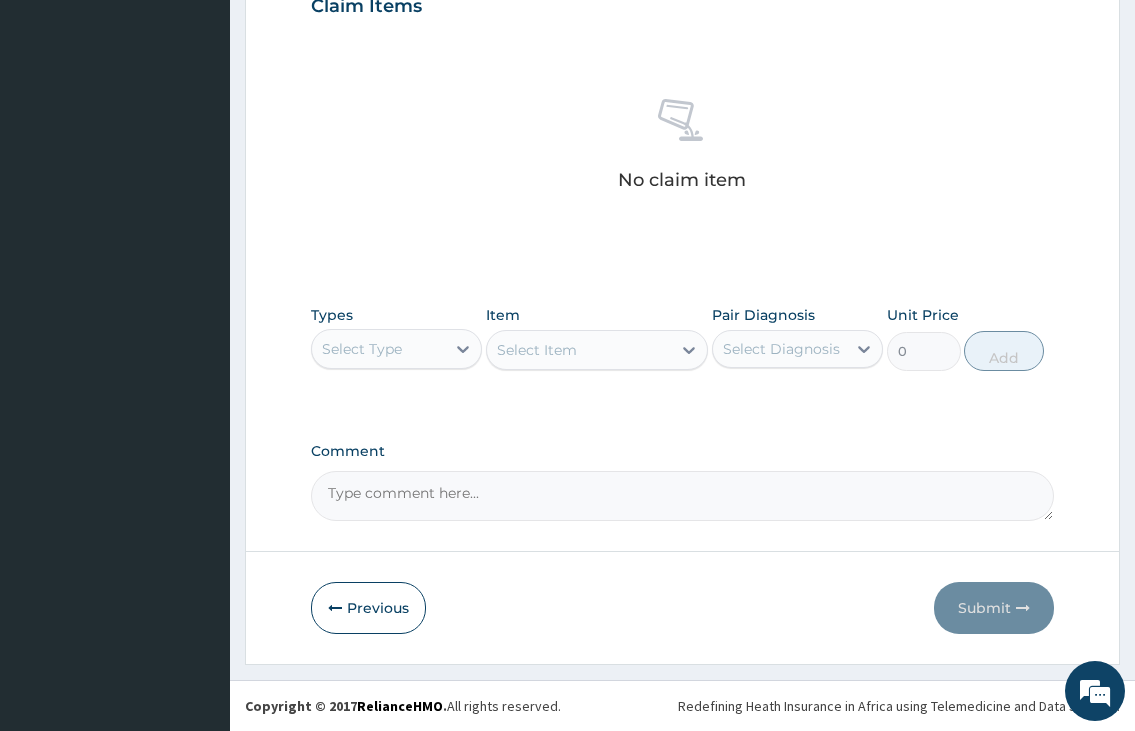 click on "Select Type" at bounding box center (378, 349) 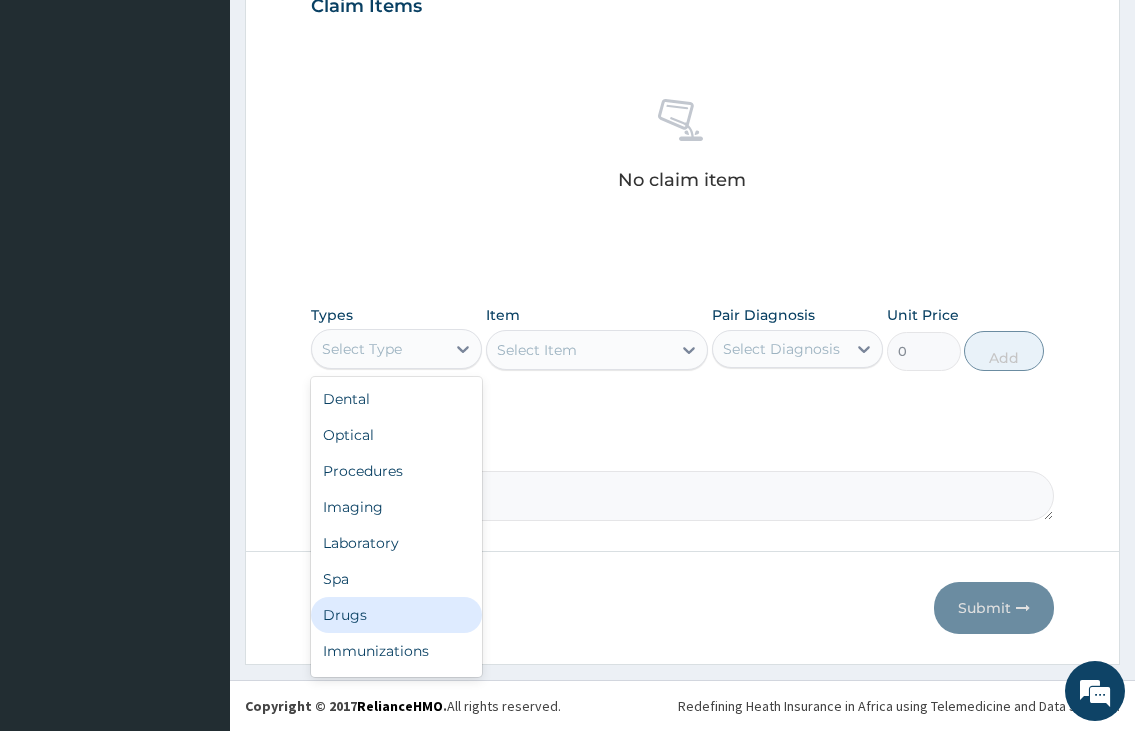 click on "Drugs" at bounding box center (396, 615) 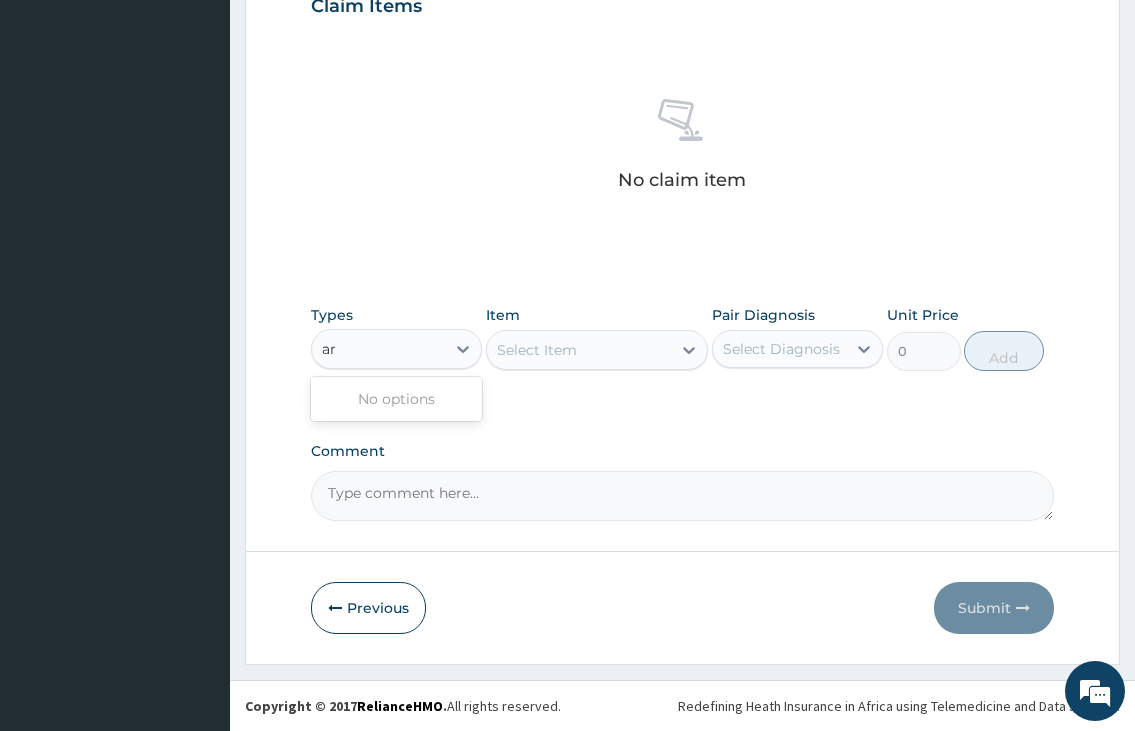 type on "a" 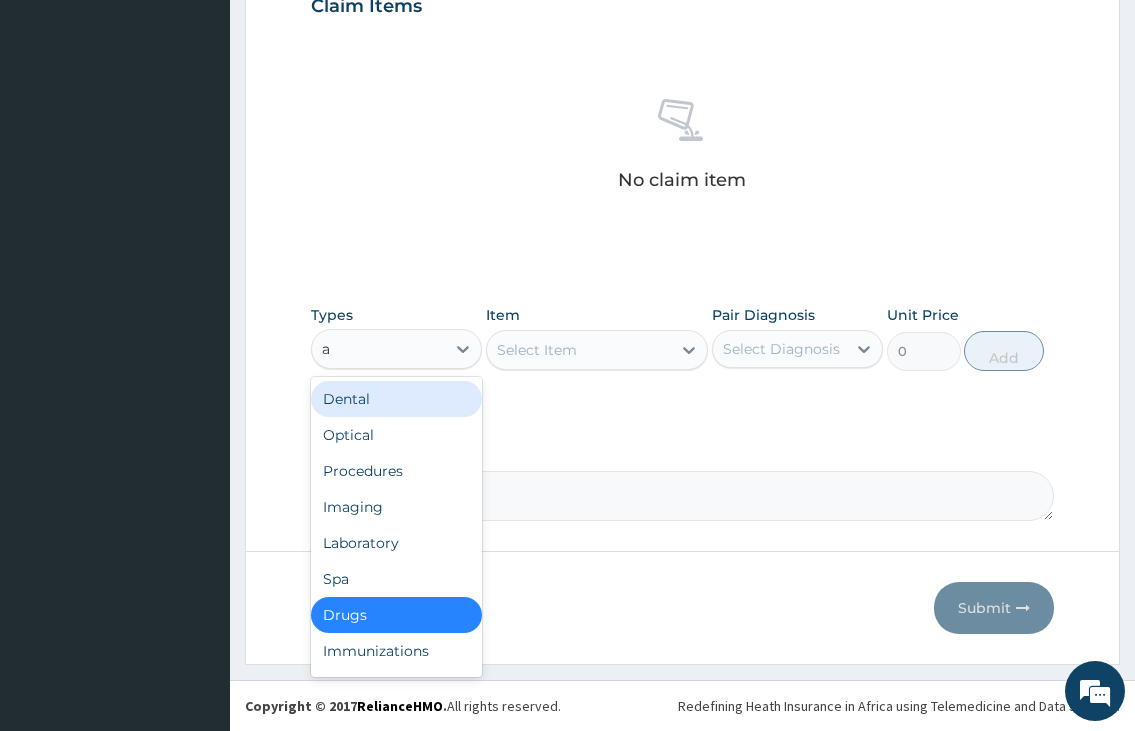 type 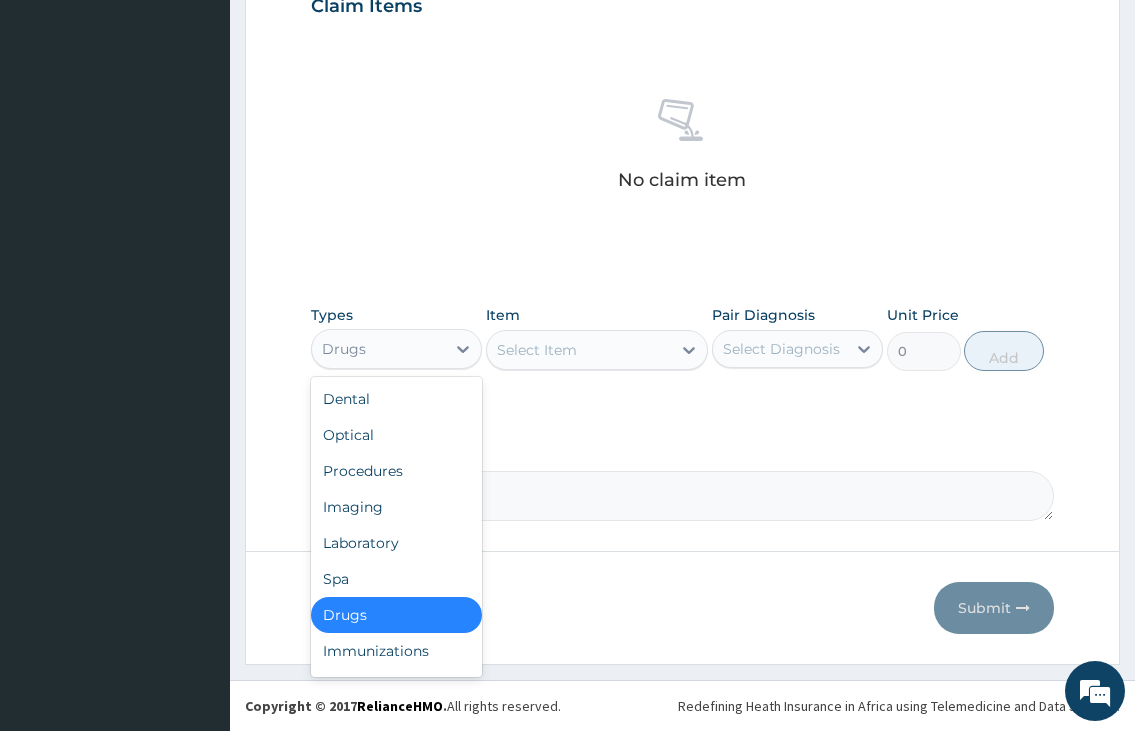 click on "Drugs" at bounding box center [396, 615] 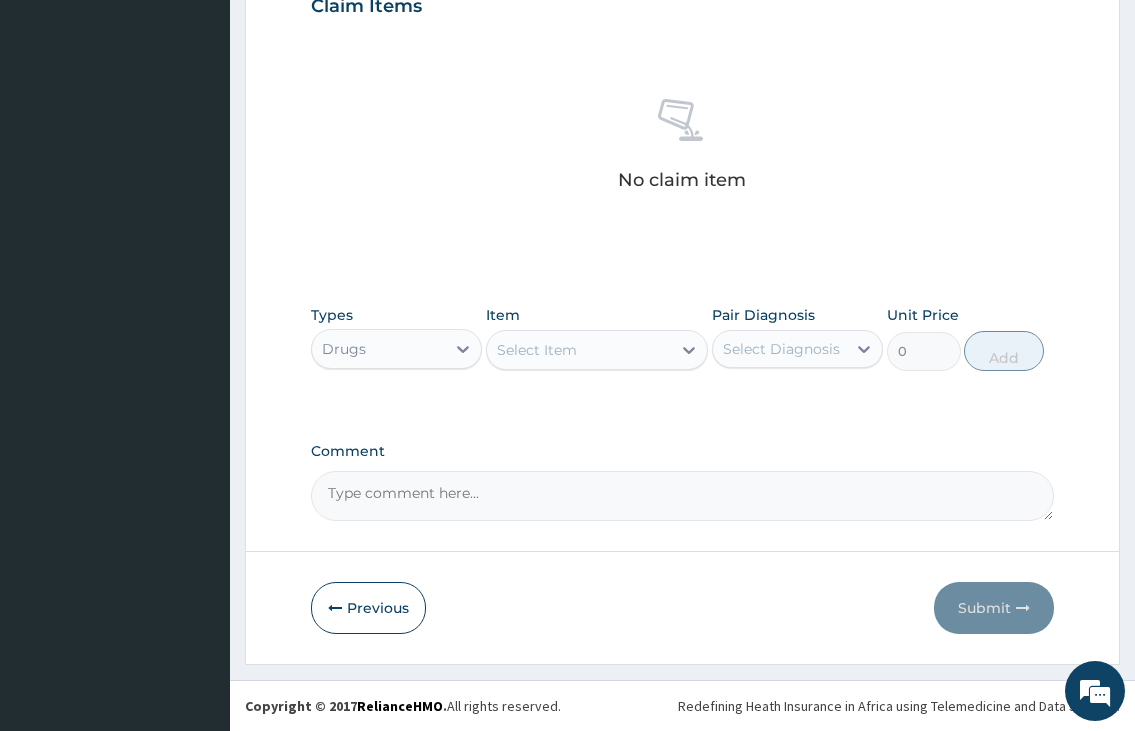 click on "Select Item" at bounding box center (579, 350) 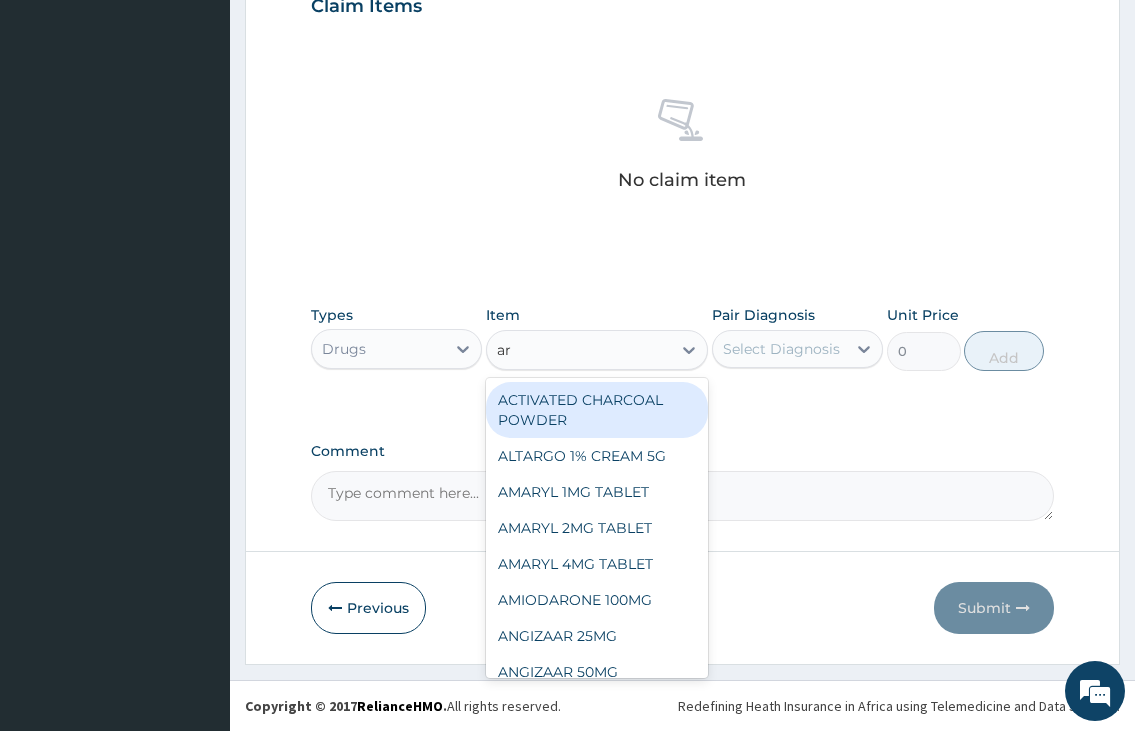 type on "art" 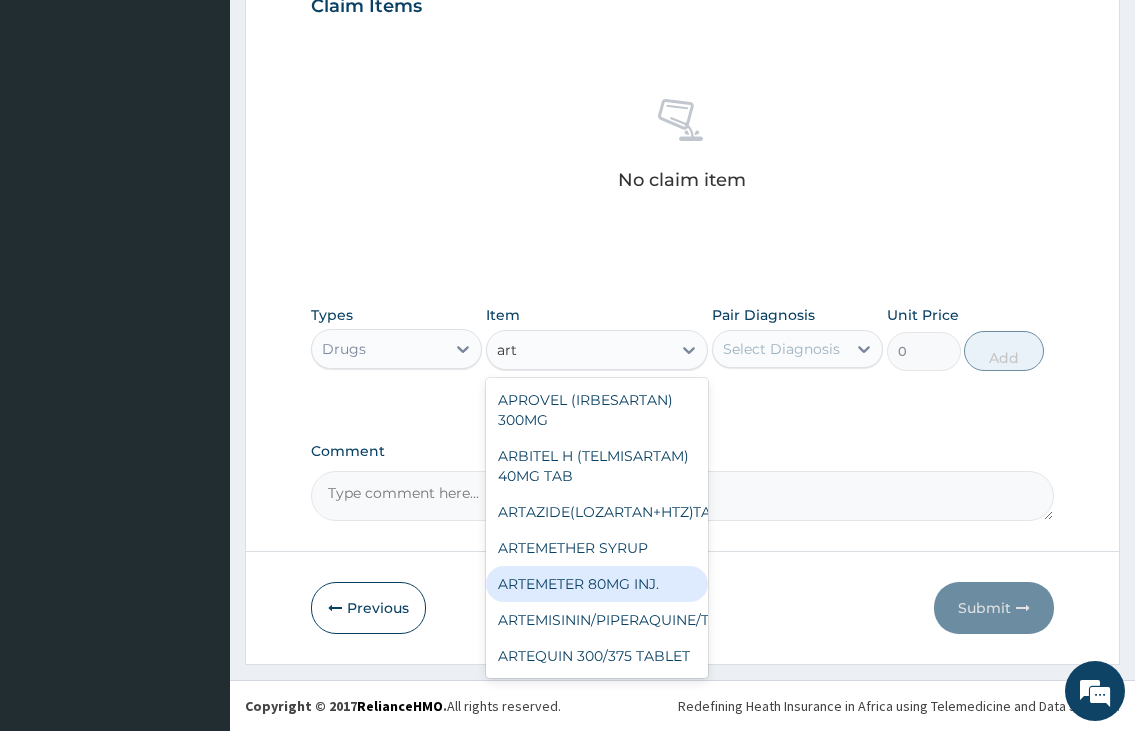 click on "ARTEMETER 80MG INJ." at bounding box center (597, 584) 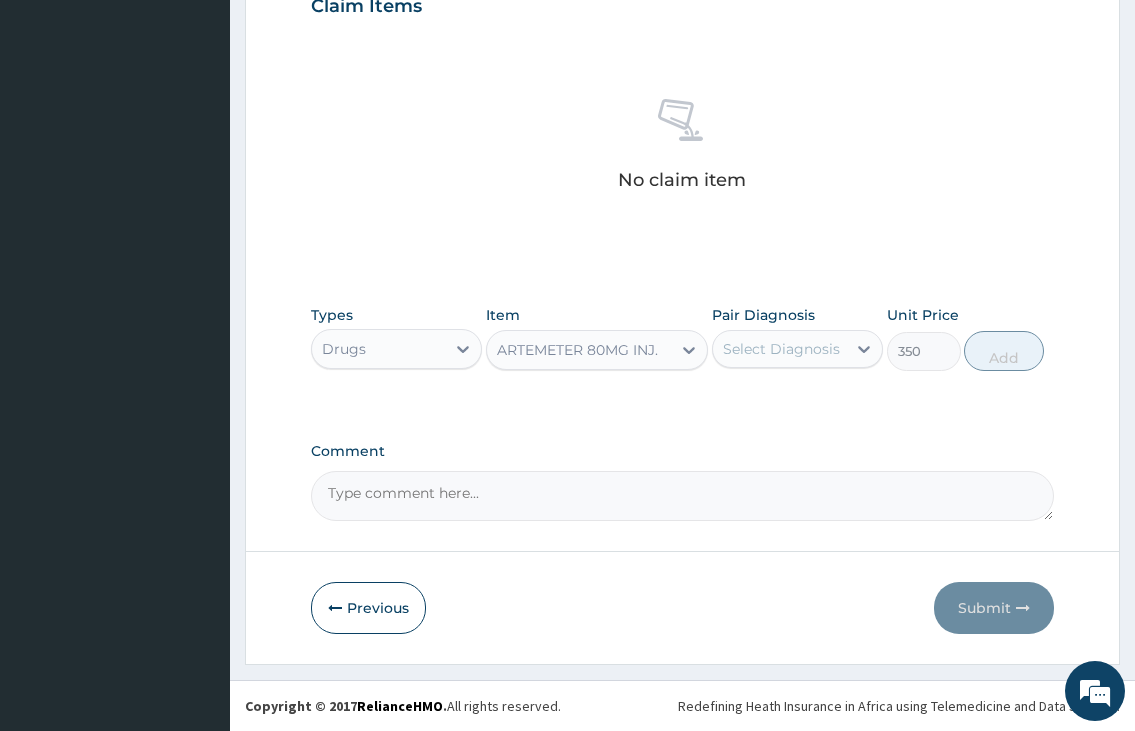 click on "Select Diagnosis" at bounding box center [781, 349] 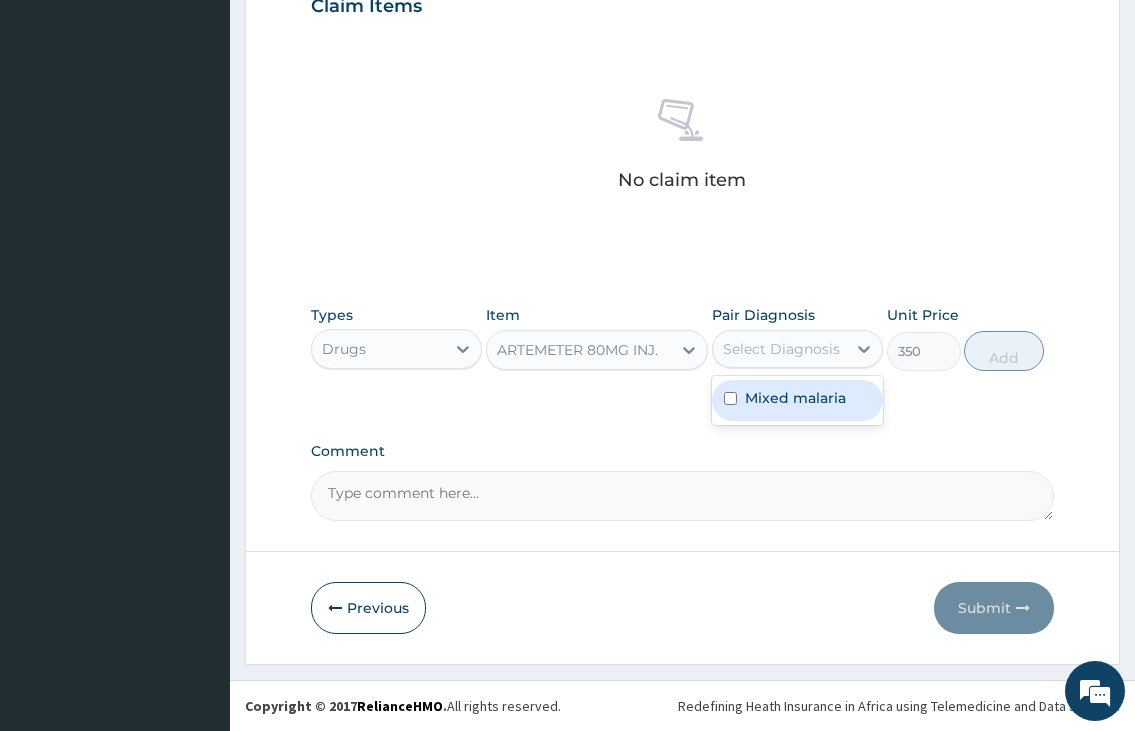click on "Mixed malaria" at bounding box center (795, 398) 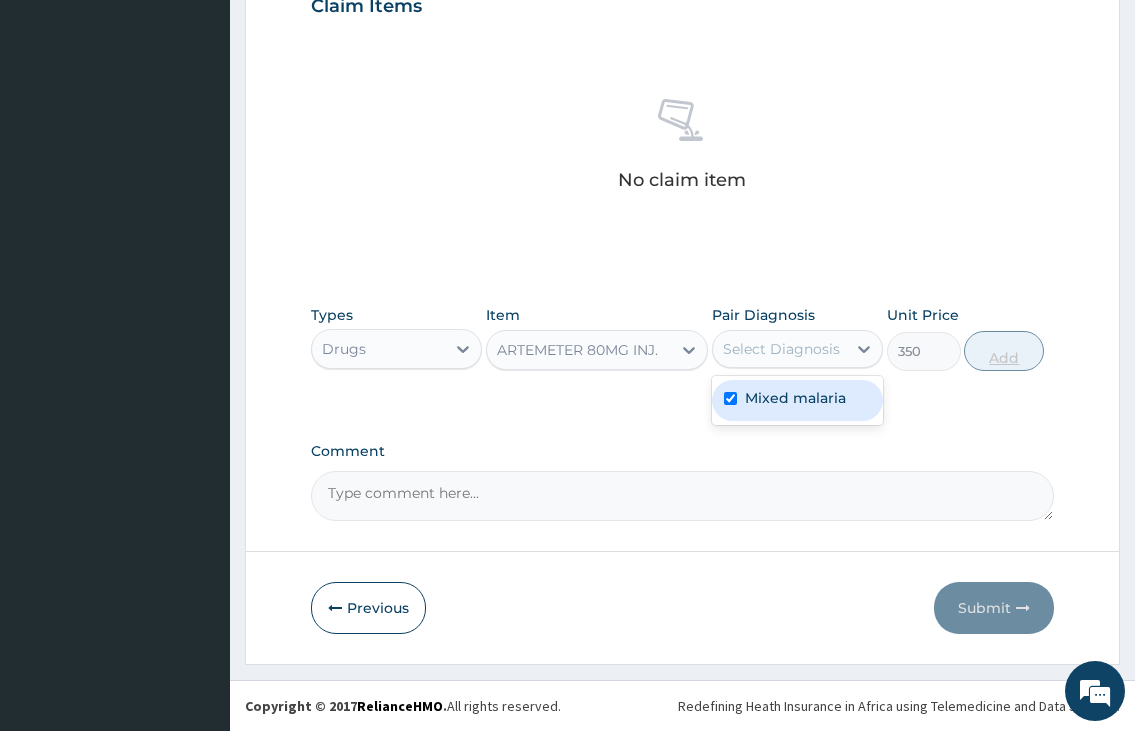 checkbox on "true" 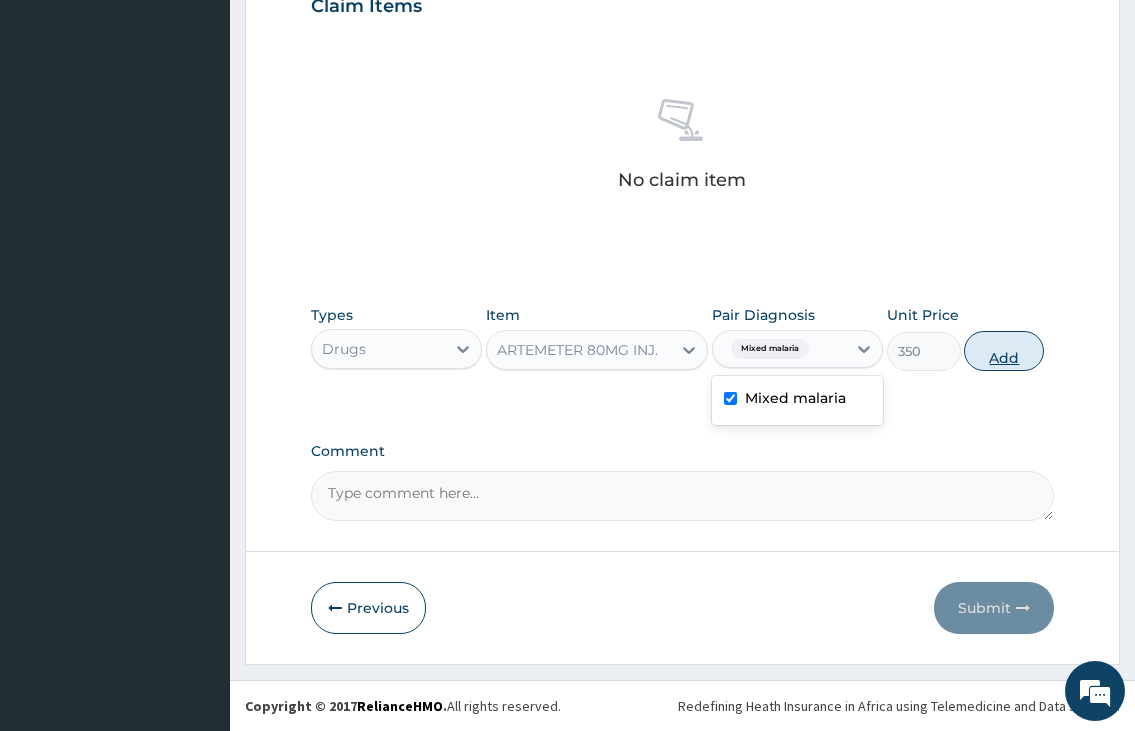 click on "Add" at bounding box center [1004, 351] 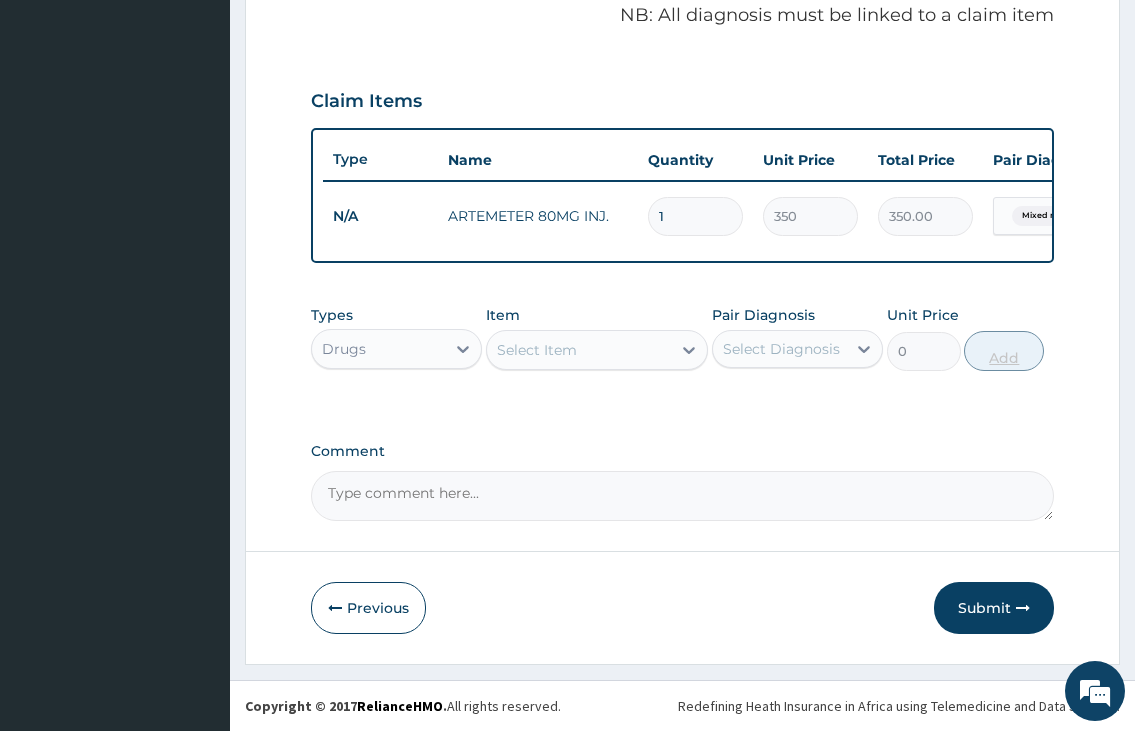 scroll, scrollTop: 633, scrollLeft: 0, axis: vertical 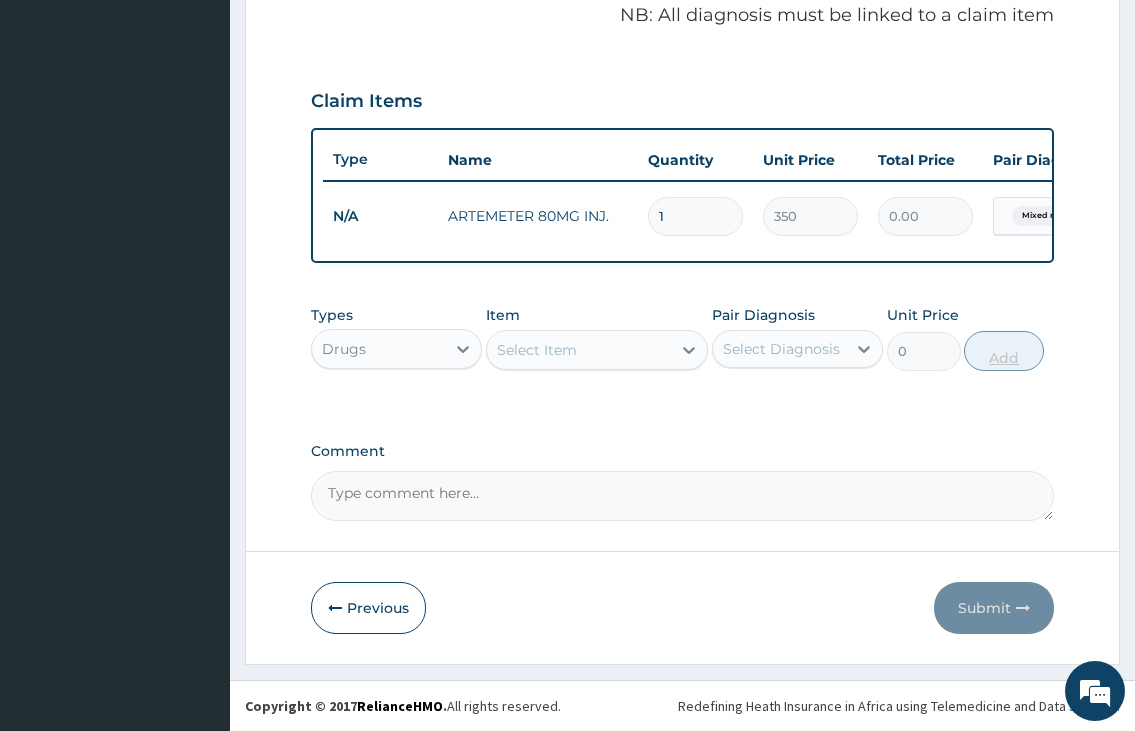 type 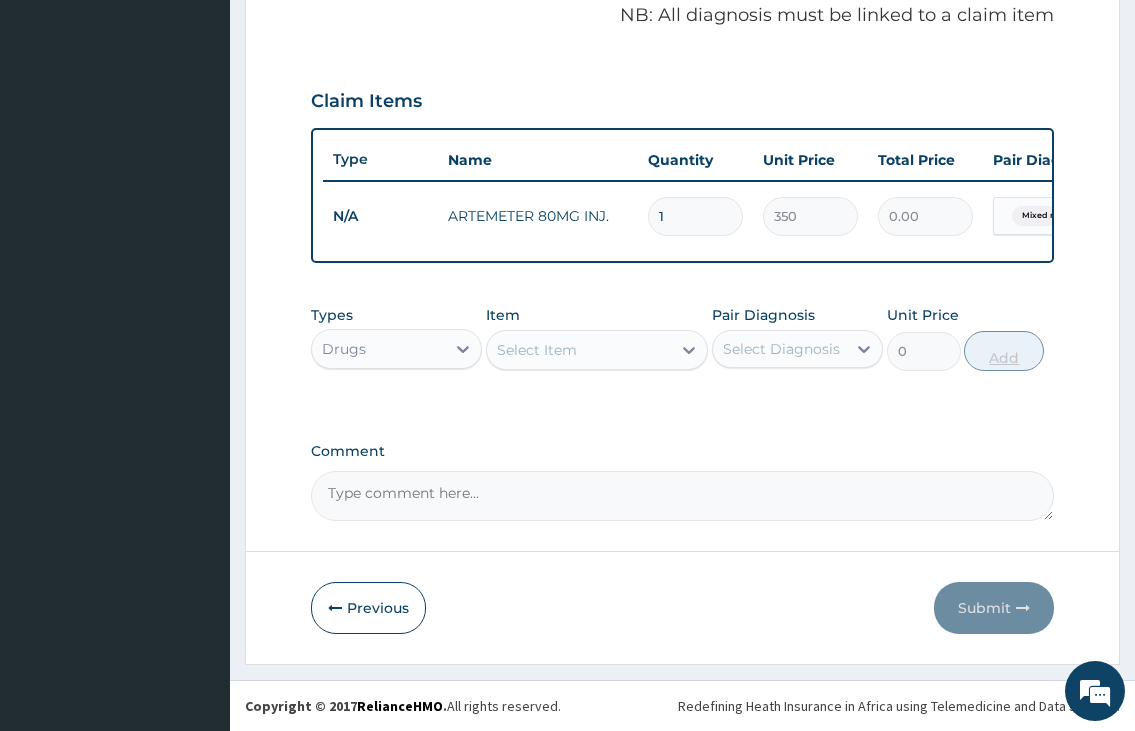 type on "0.00" 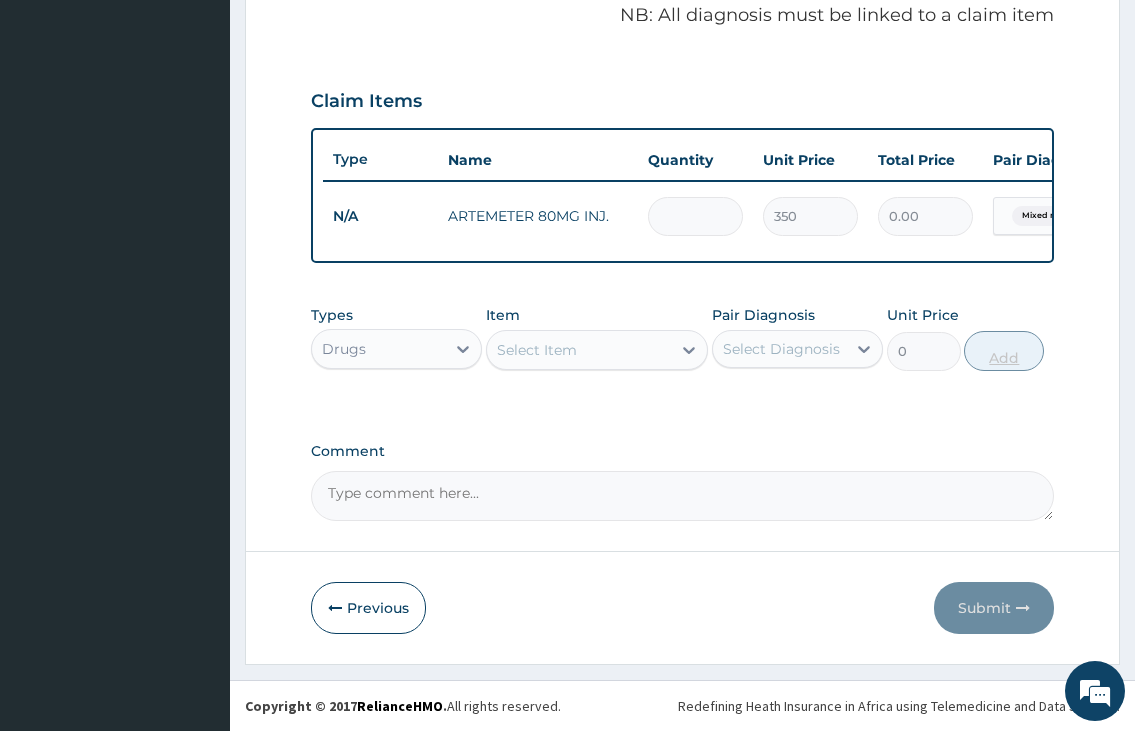 type on "2" 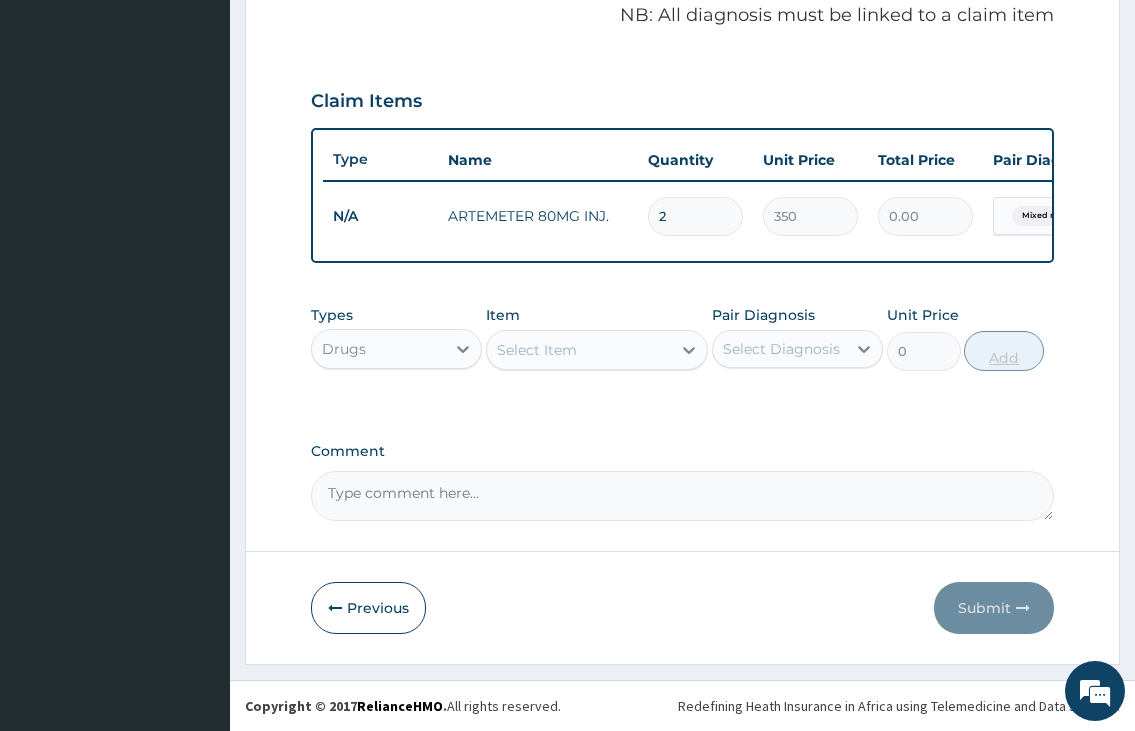 type on "700.00" 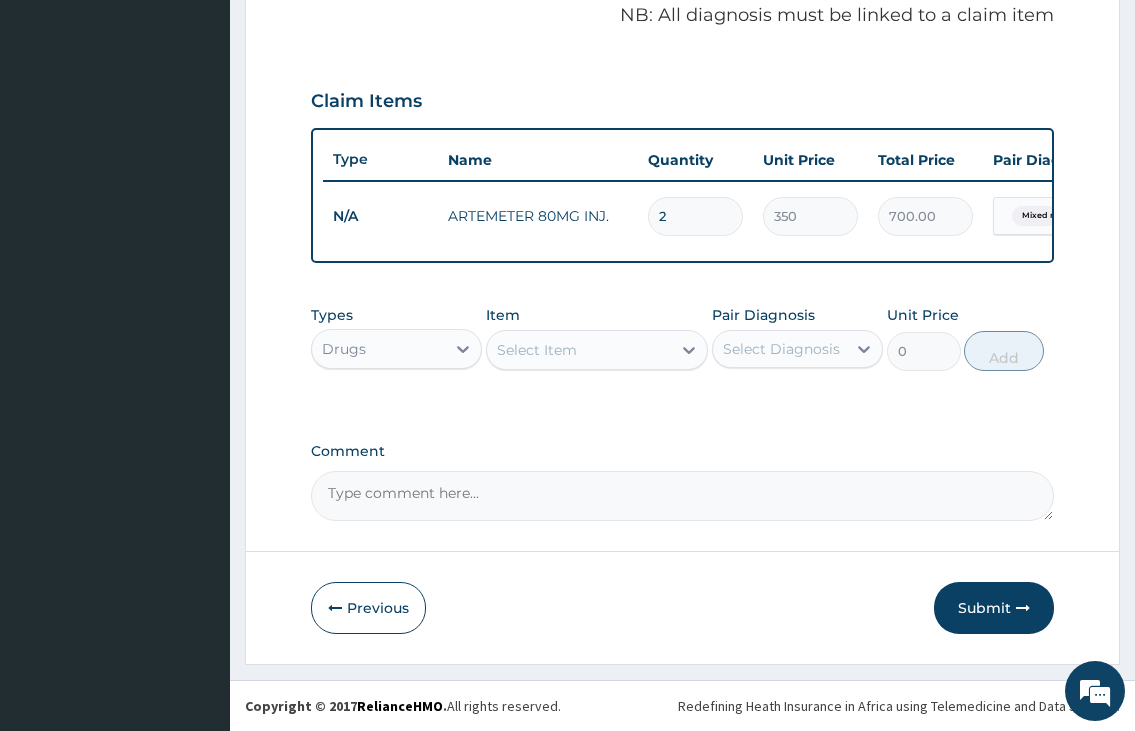 type on "2" 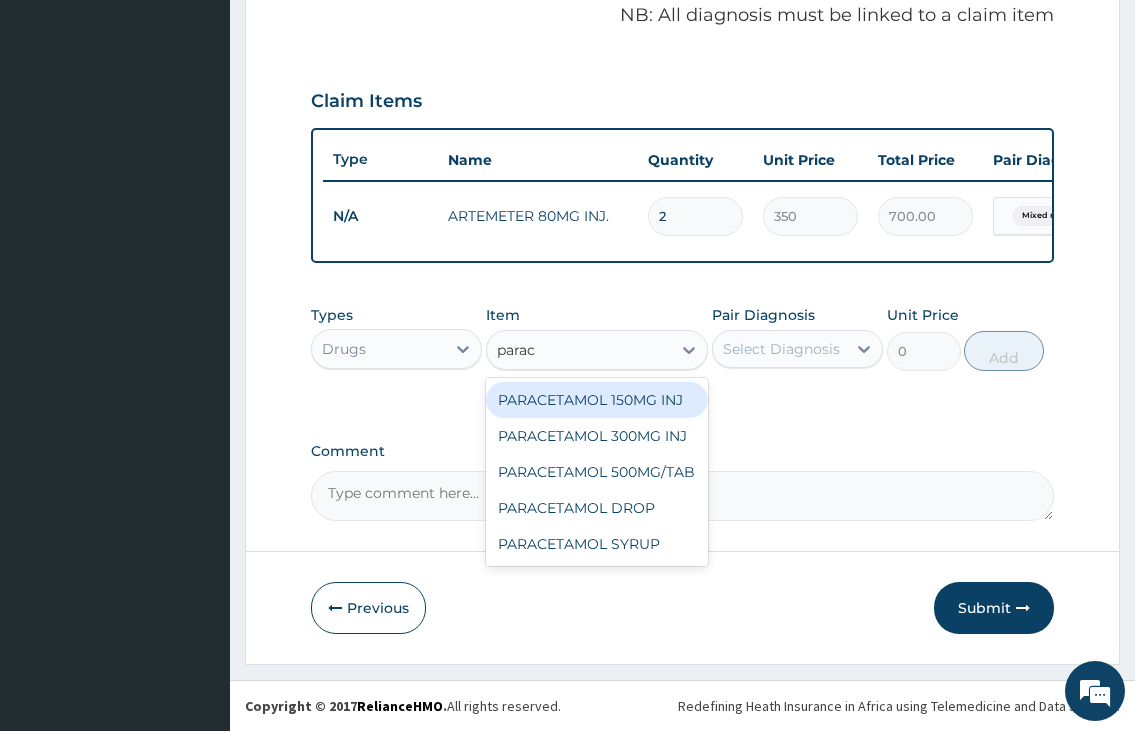type on "parace" 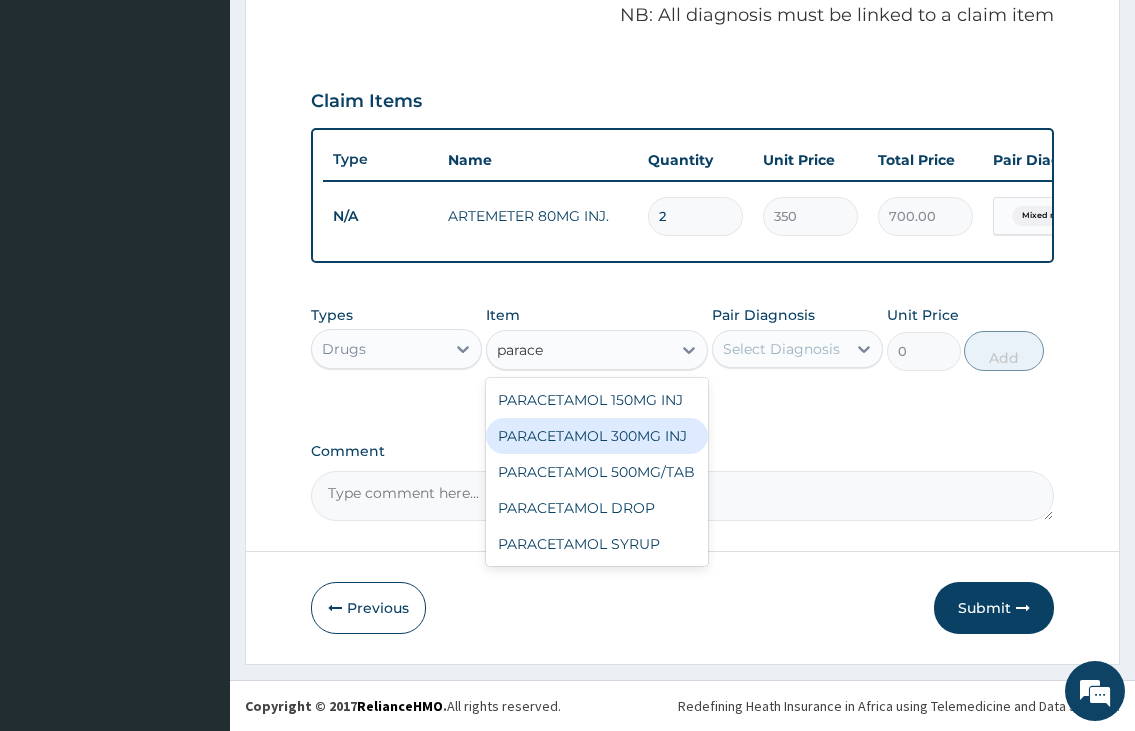 click on "PARACETAMOL 300MG INJ" at bounding box center [597, 436] 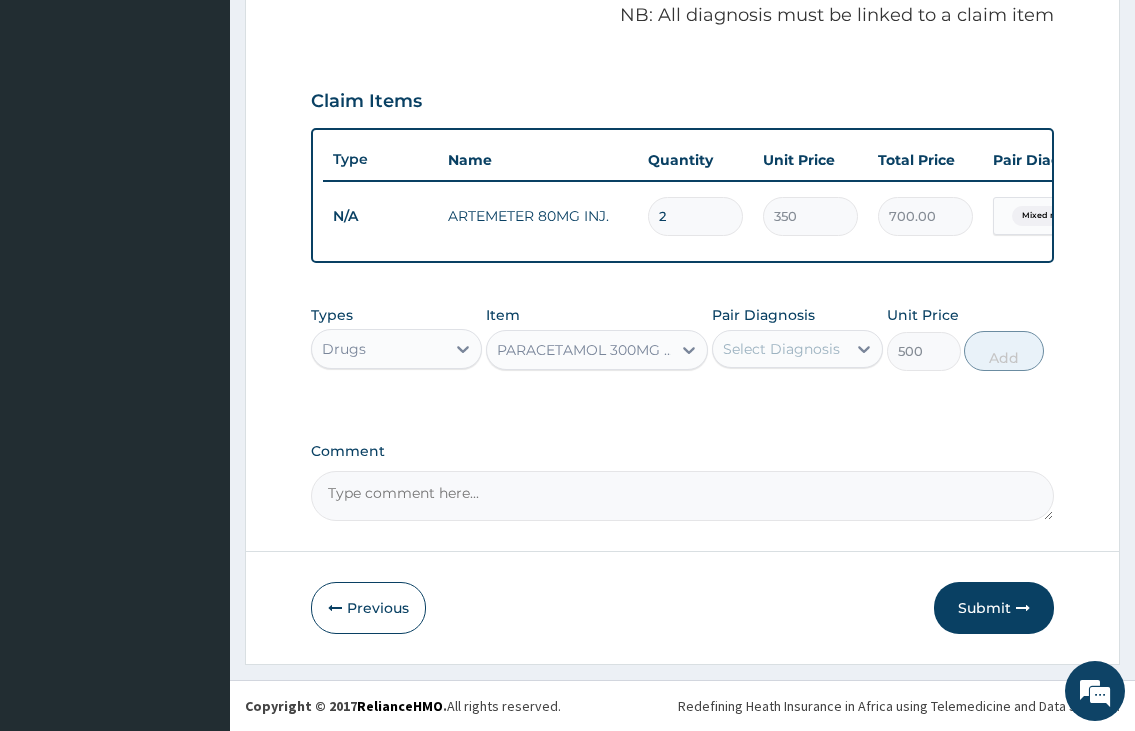 click on "Select Diagnosis" at bounding box center [781, 349] 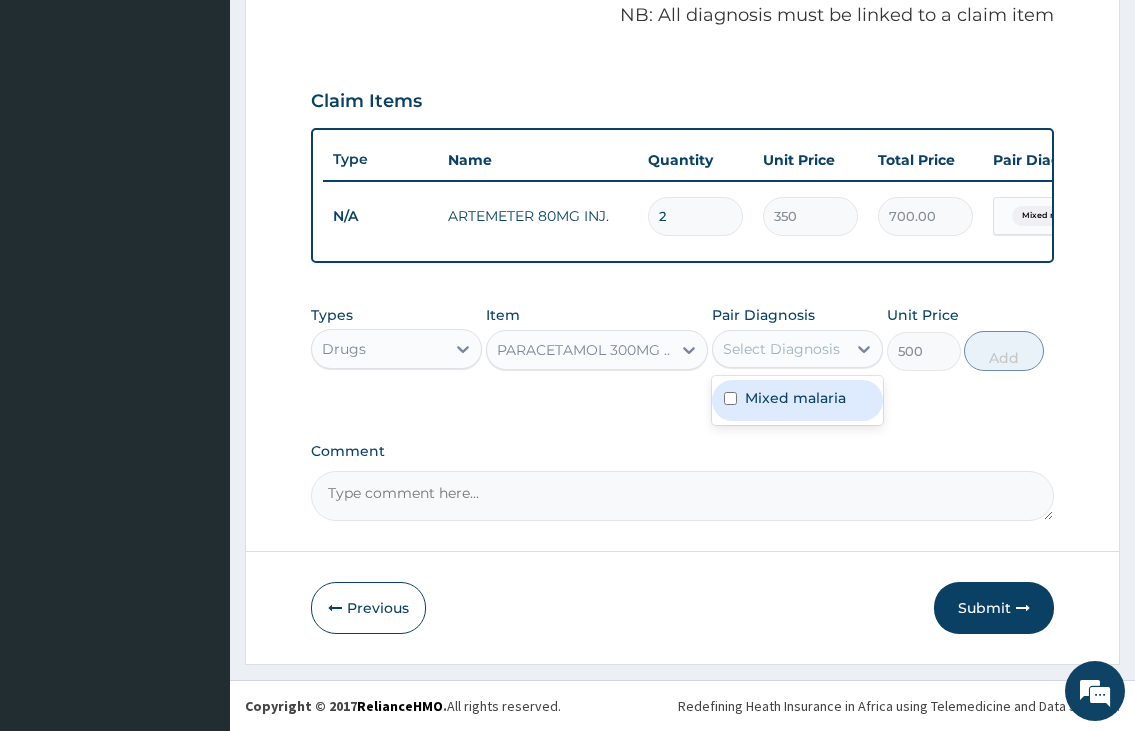 drag, startPoint x: 768, startPoint y: 404, endPoint x: 892, endPoint y: 398, distance: 124.14507 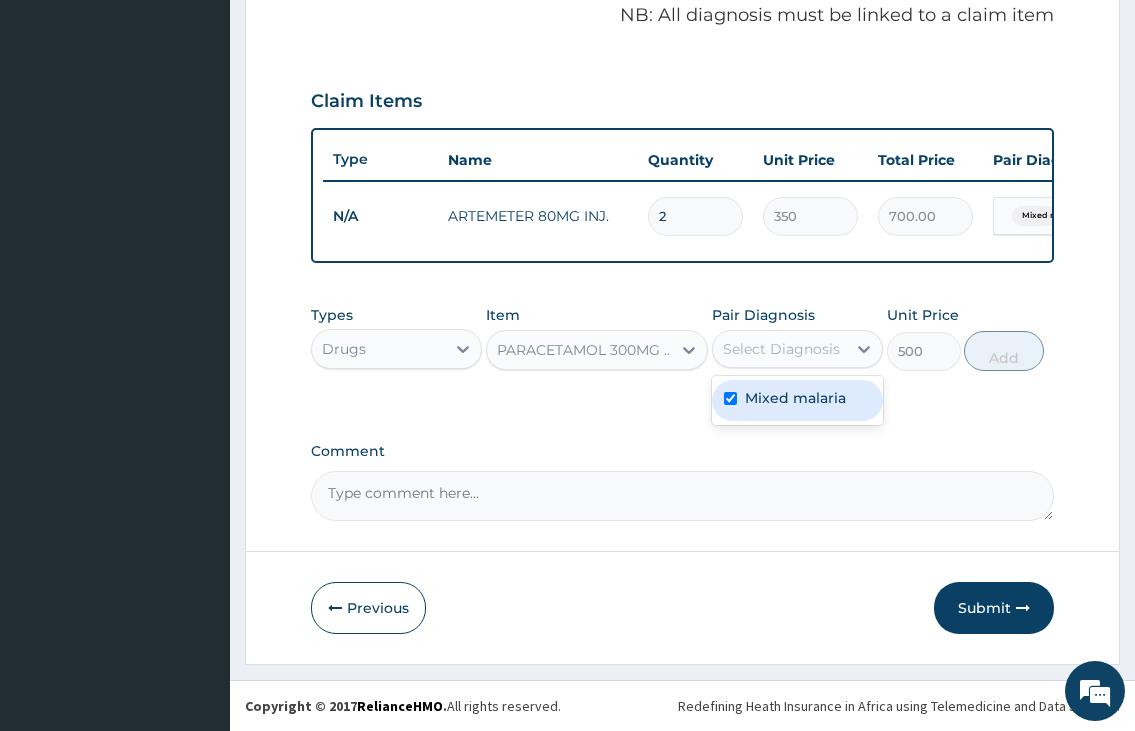 checkbox on "true" 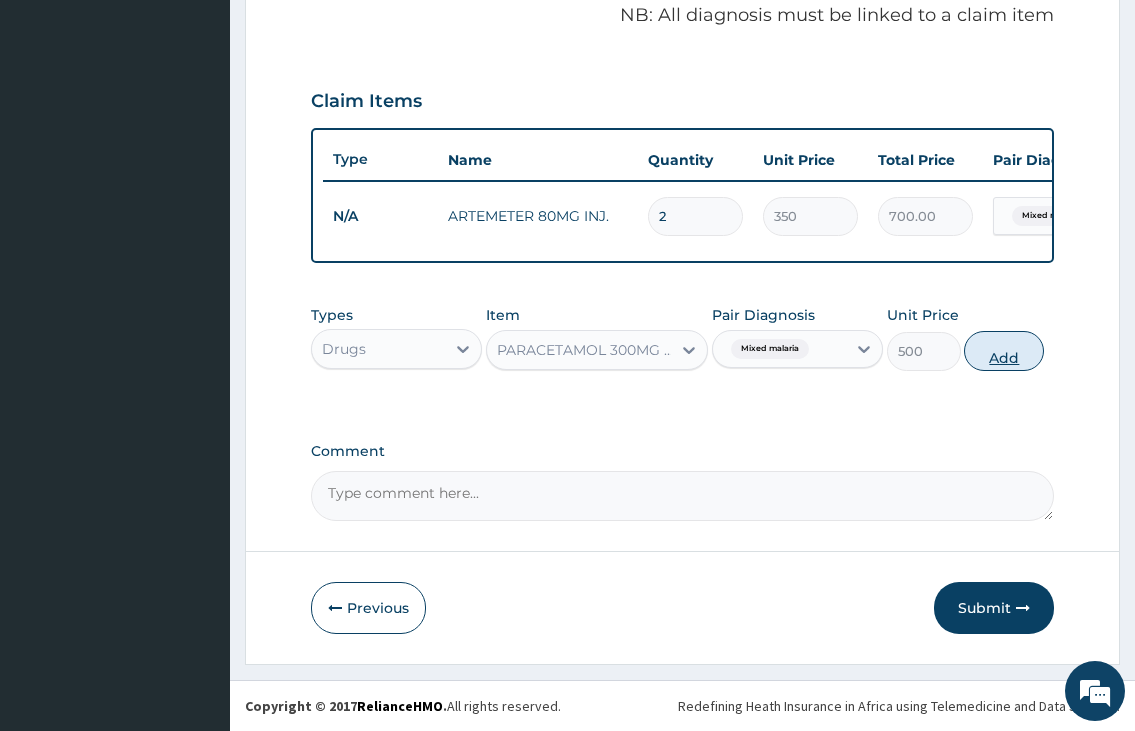click on "Add" at bounding box center (1004, 351) 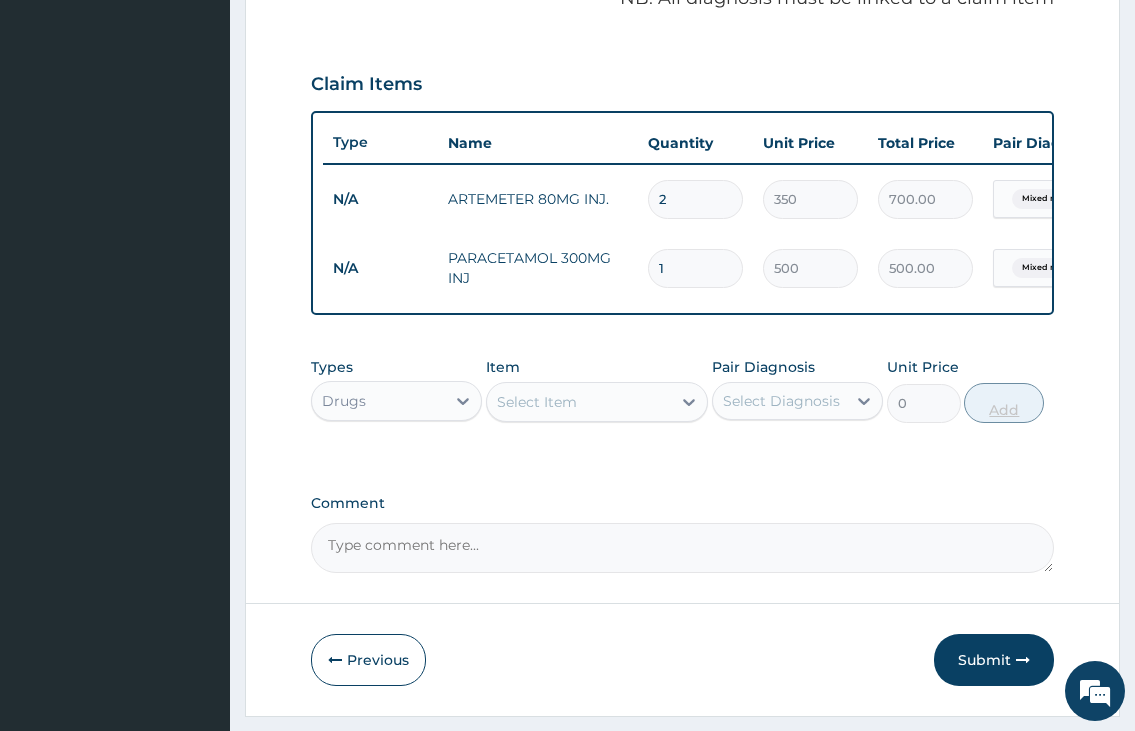 type 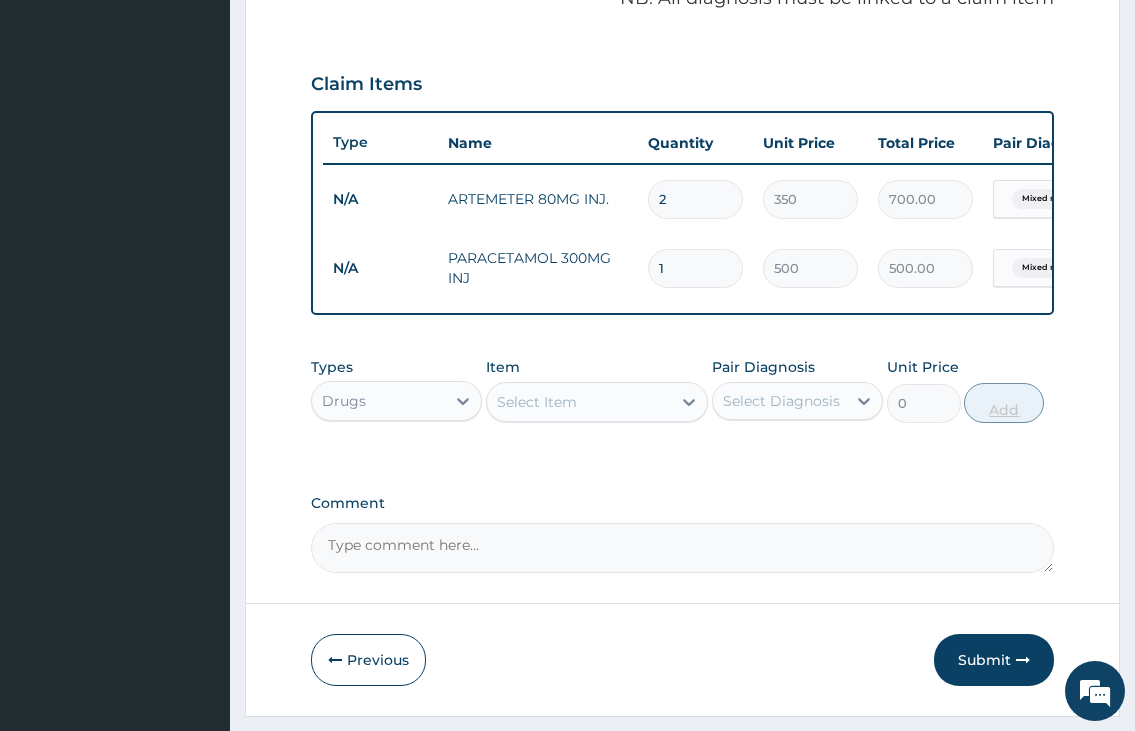 type on "0.00" 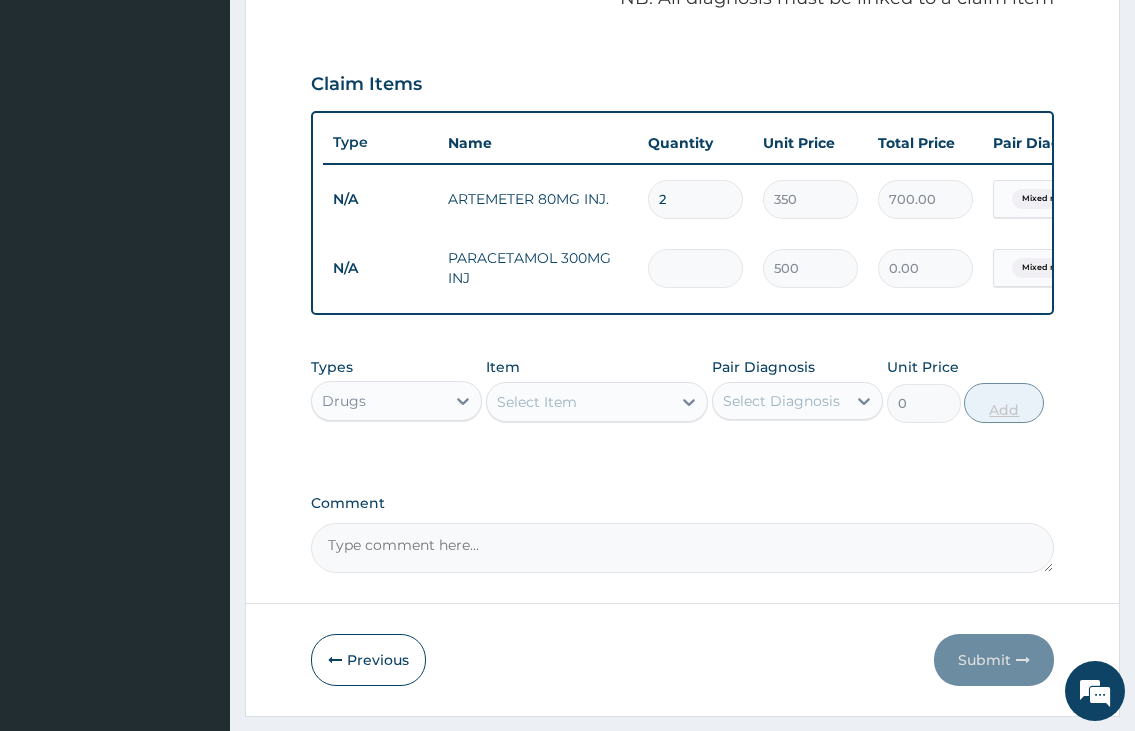 type on "2" 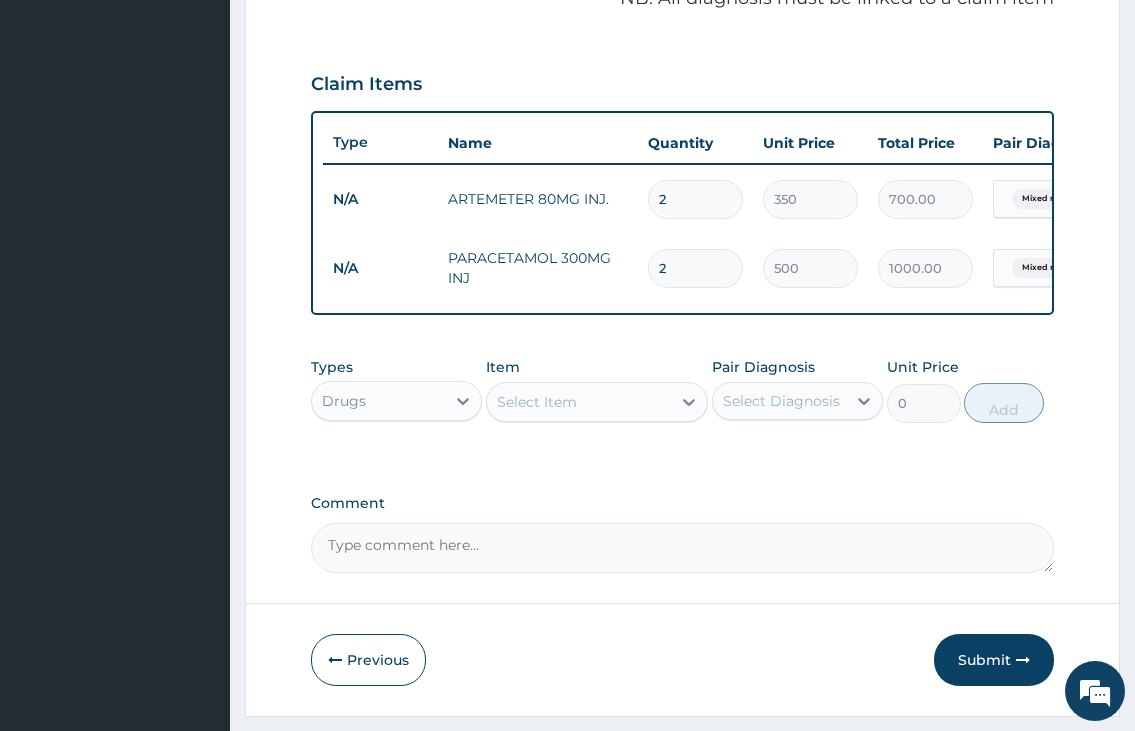 type on "2" 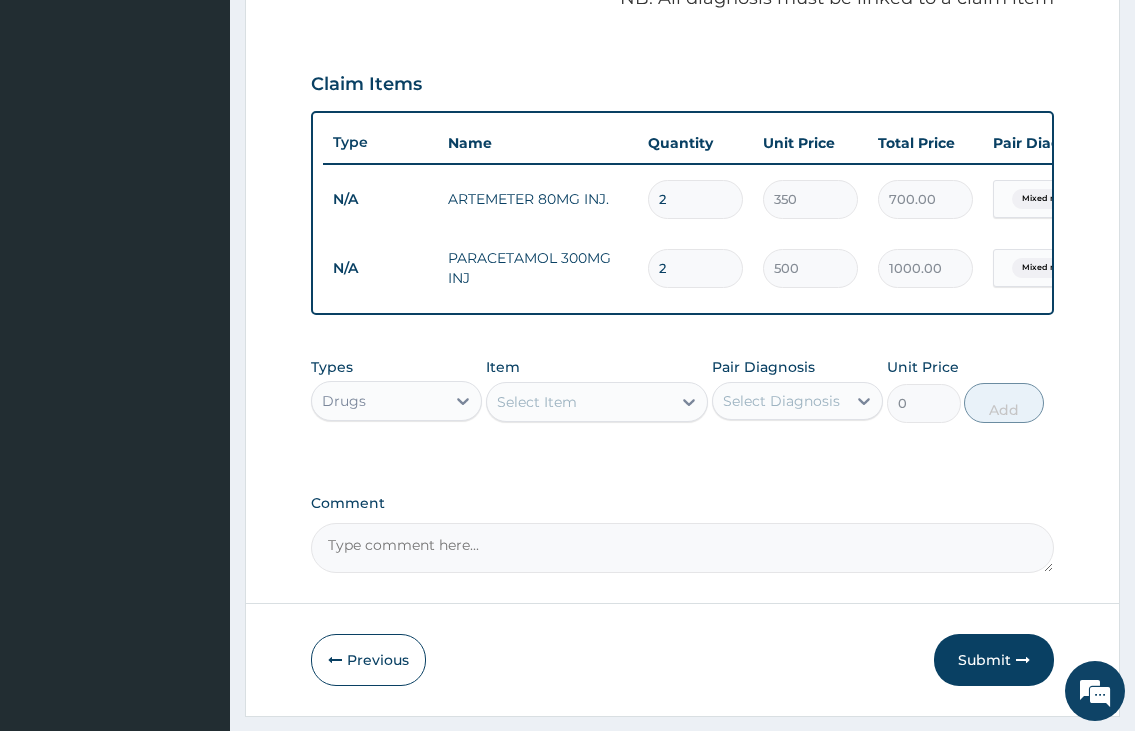 click on "Select Item" at bounding box center [537, 402] 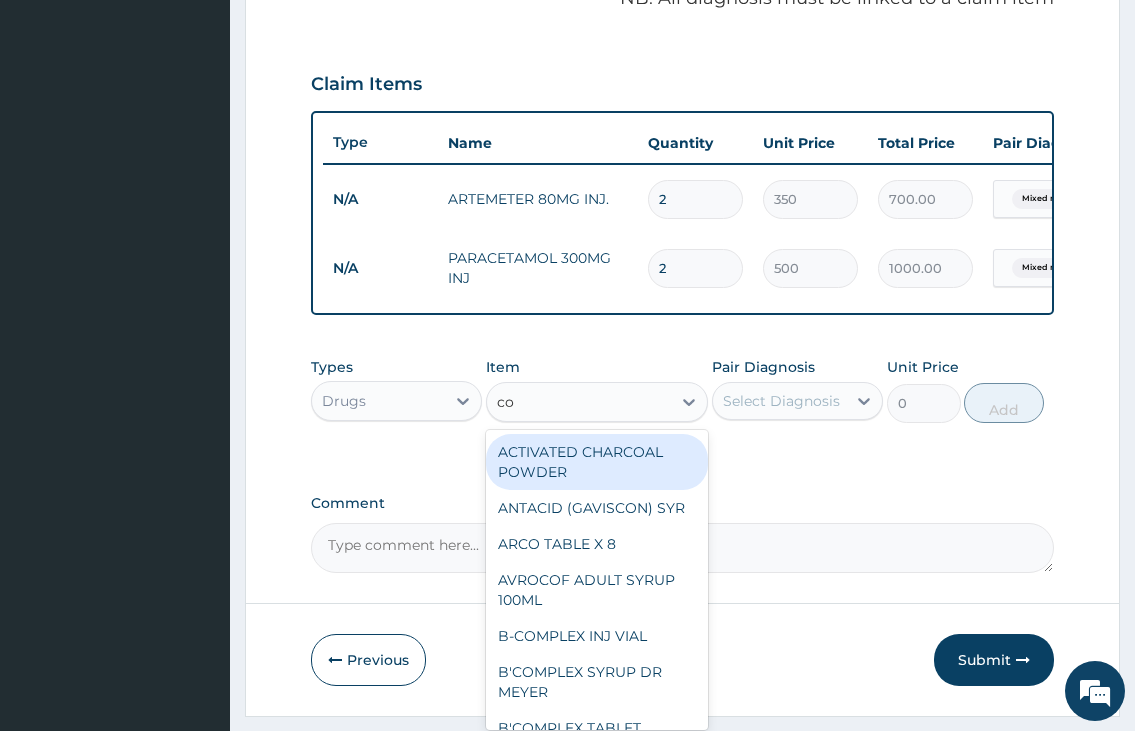 type on "coa" 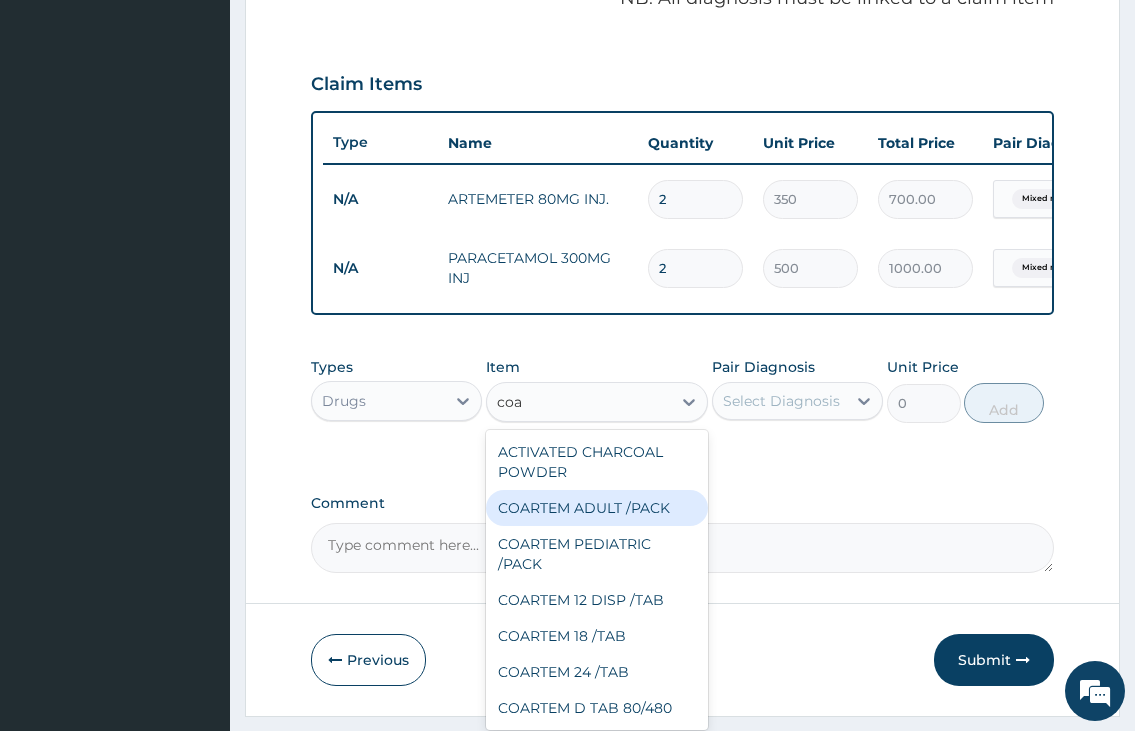 click on "COARTEM ADULT /PACK" at bounding box center (597, 508) 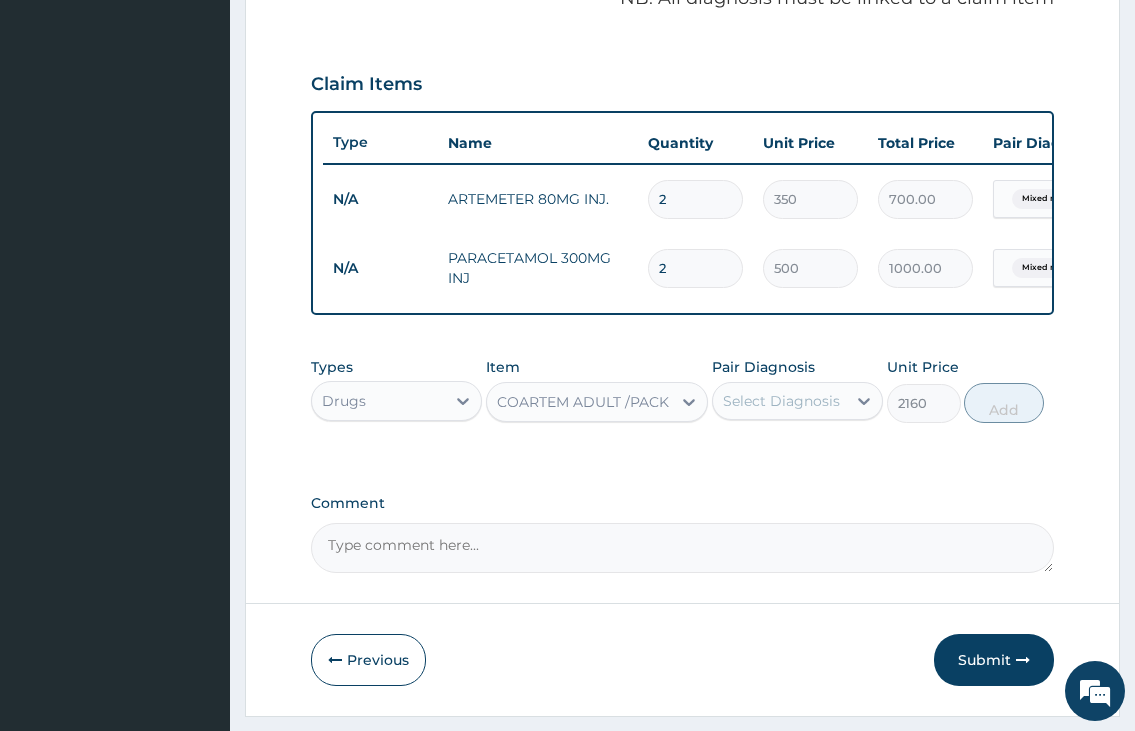 click on "Select Diagnosis" at bounding box center (781, 401) 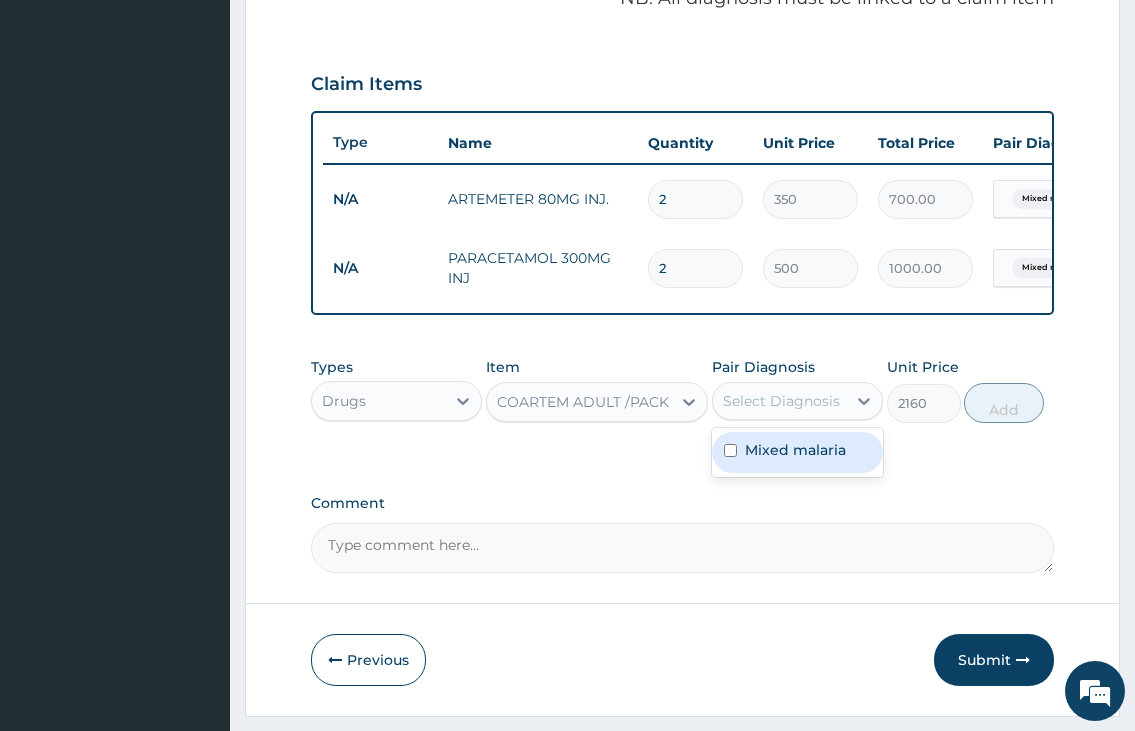 click on "Mixed malaria" at bounding box center (795, 450) 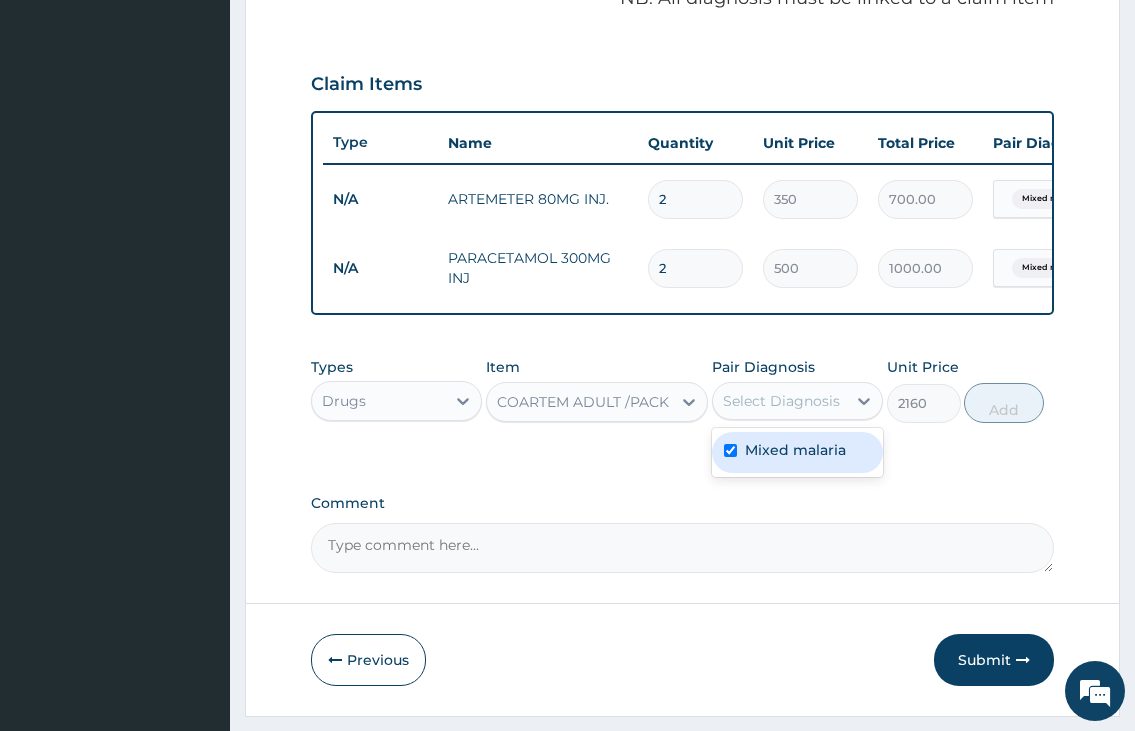 checkbox on "true" 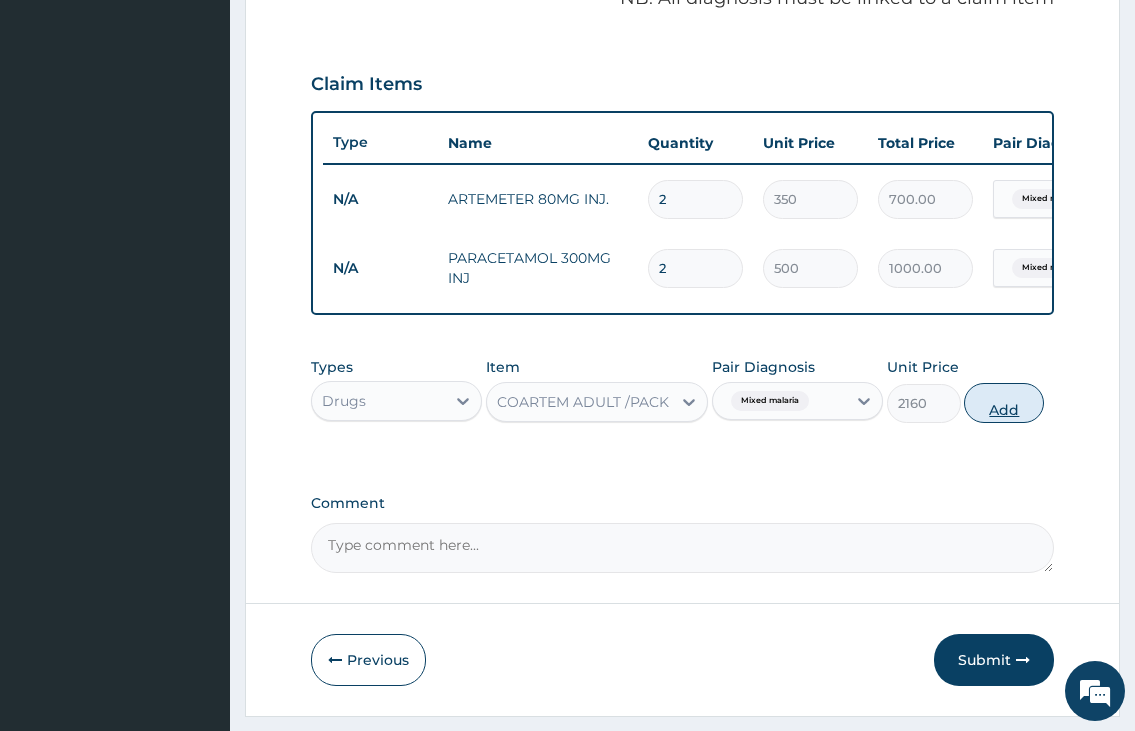 click on "Add" at bounding box center (1004, 403) 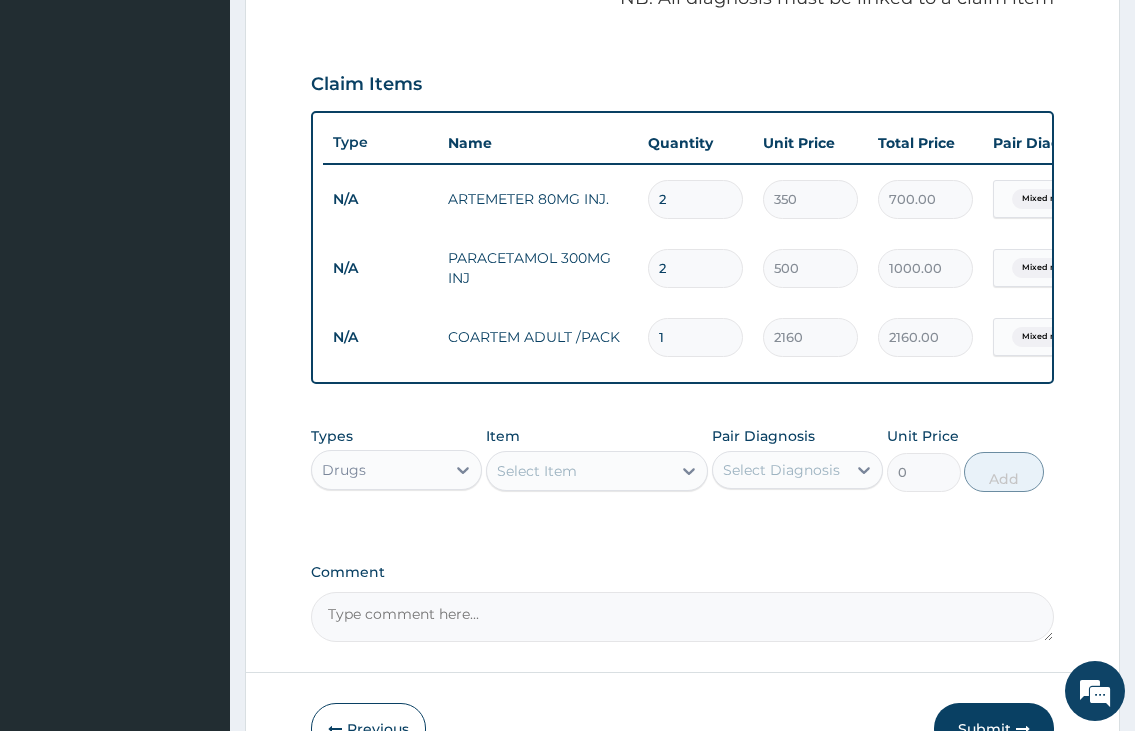 click on "Select Item" at bounding box center (579, 471) 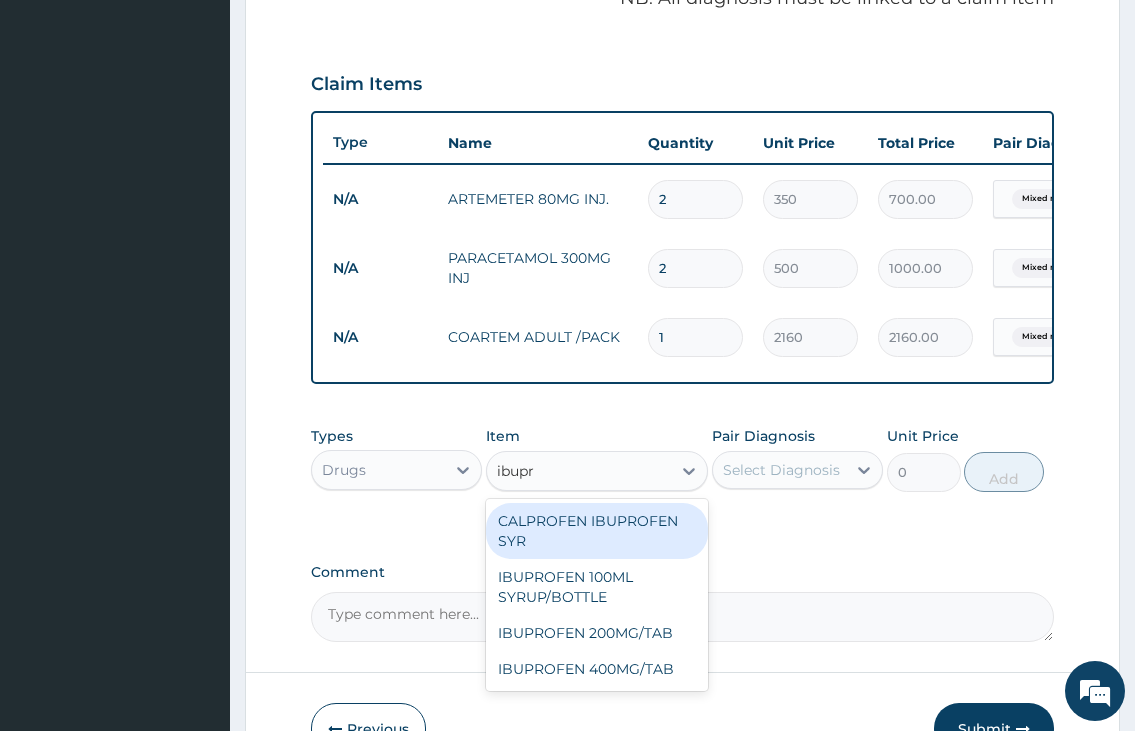 type on "ibupro" 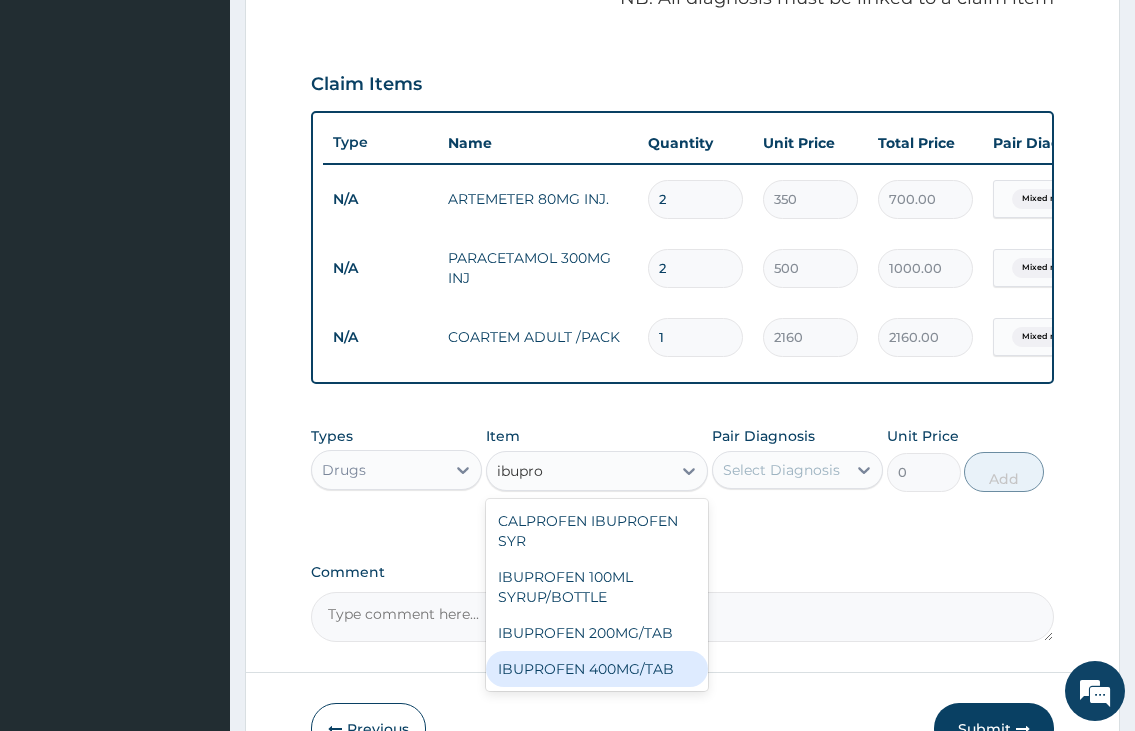 click on "IBUPROFEN 400MG/TAB" at bounding box center (597, 669) 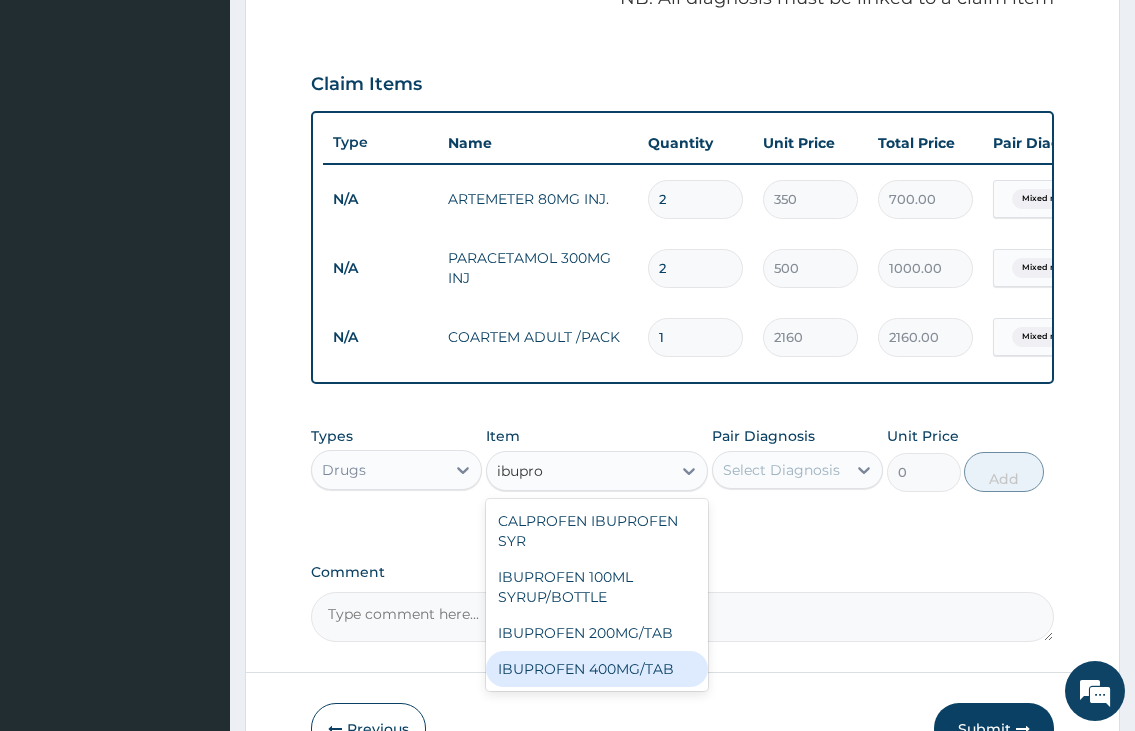 type 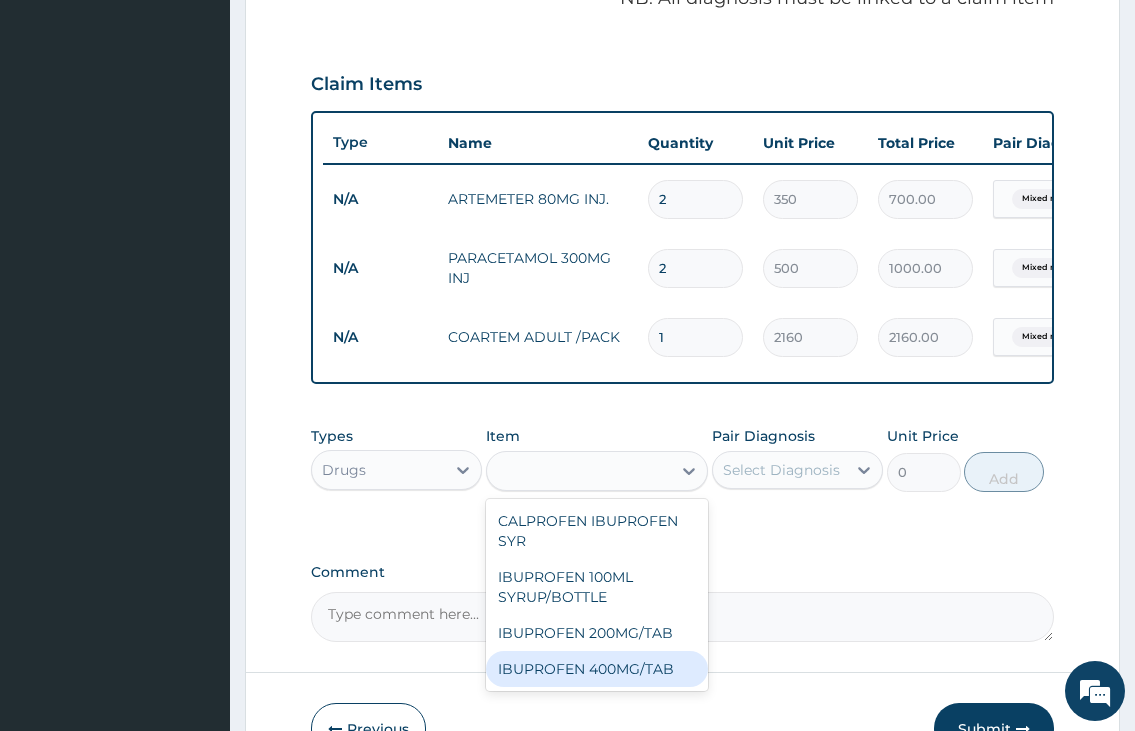 type on "80" 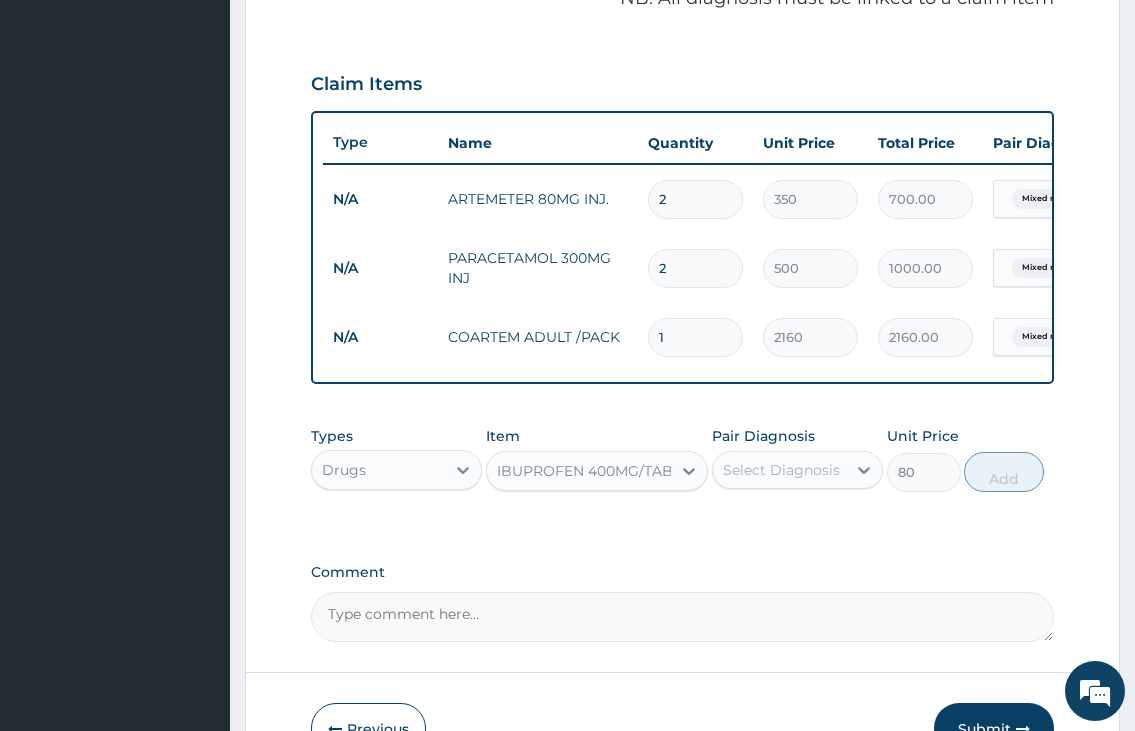 click on "Select Diagnosis" at bounding box center [781, 470] 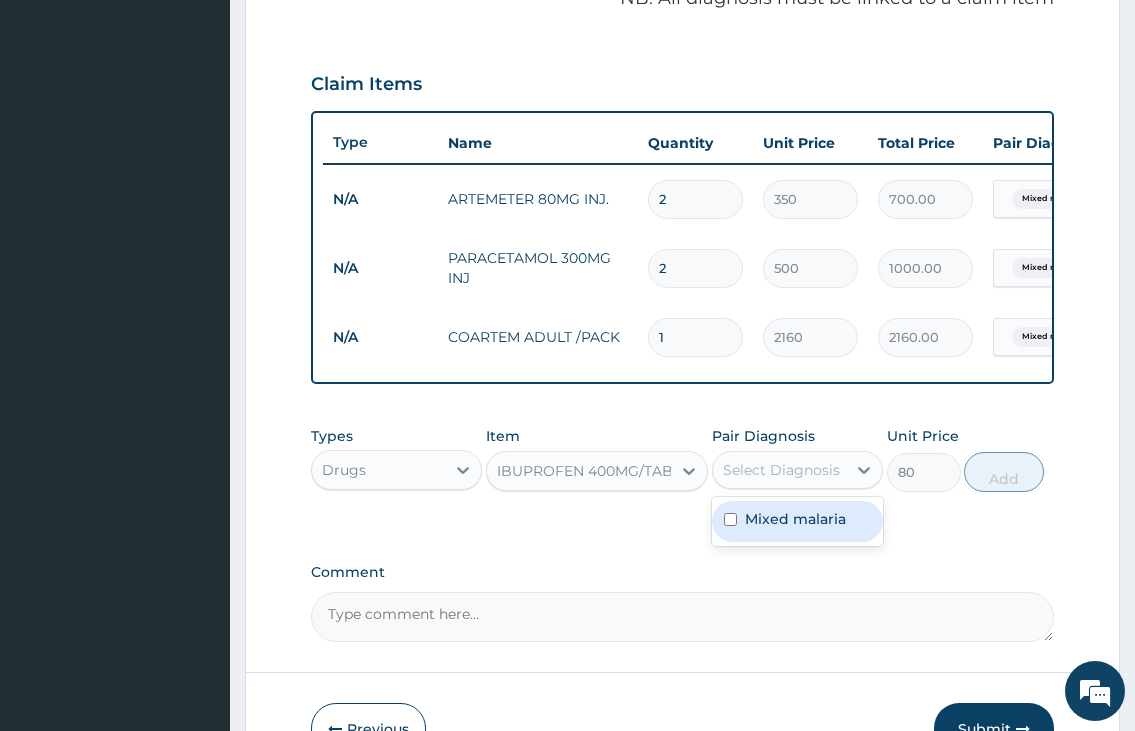 click on "Mixed malaria" at bounding box center [795, 519] 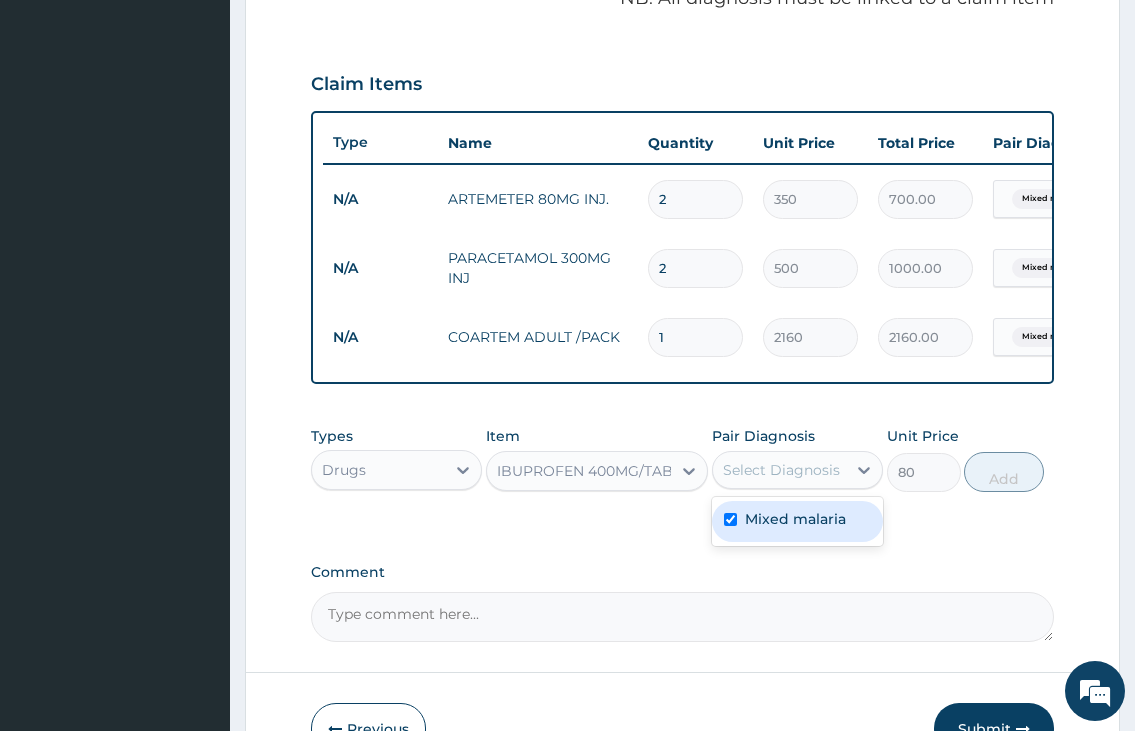 checkbox on "true" 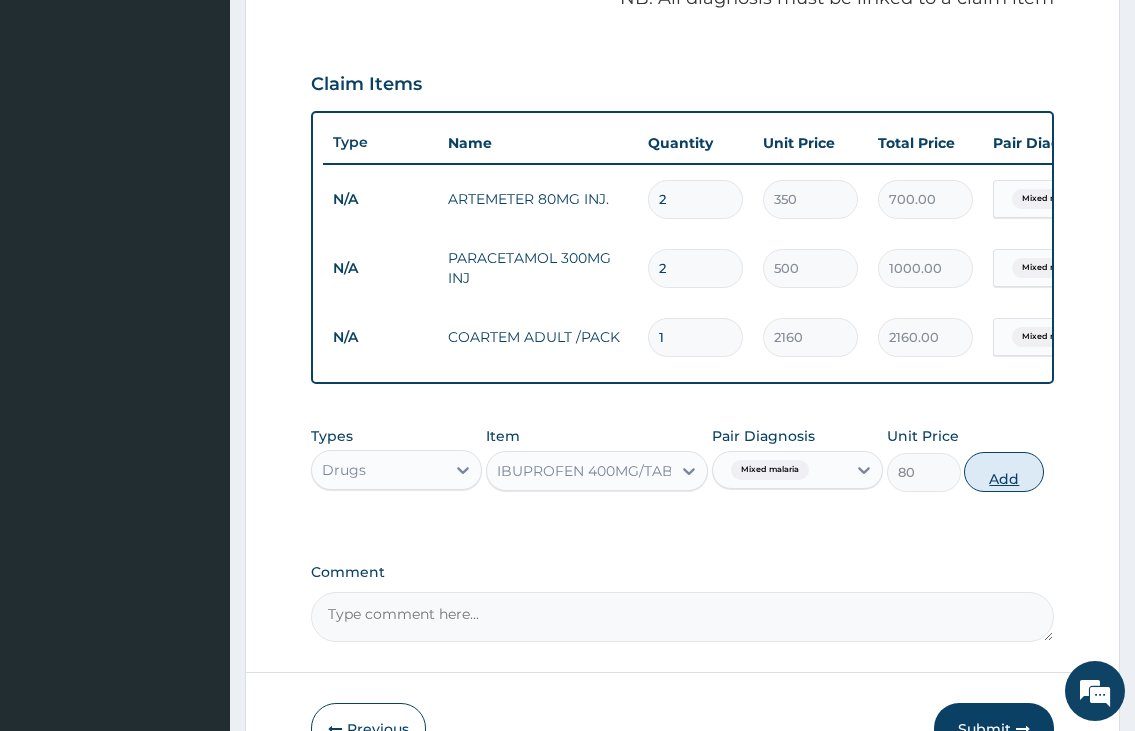 click on "Add" at bounding box center [1004, 472] 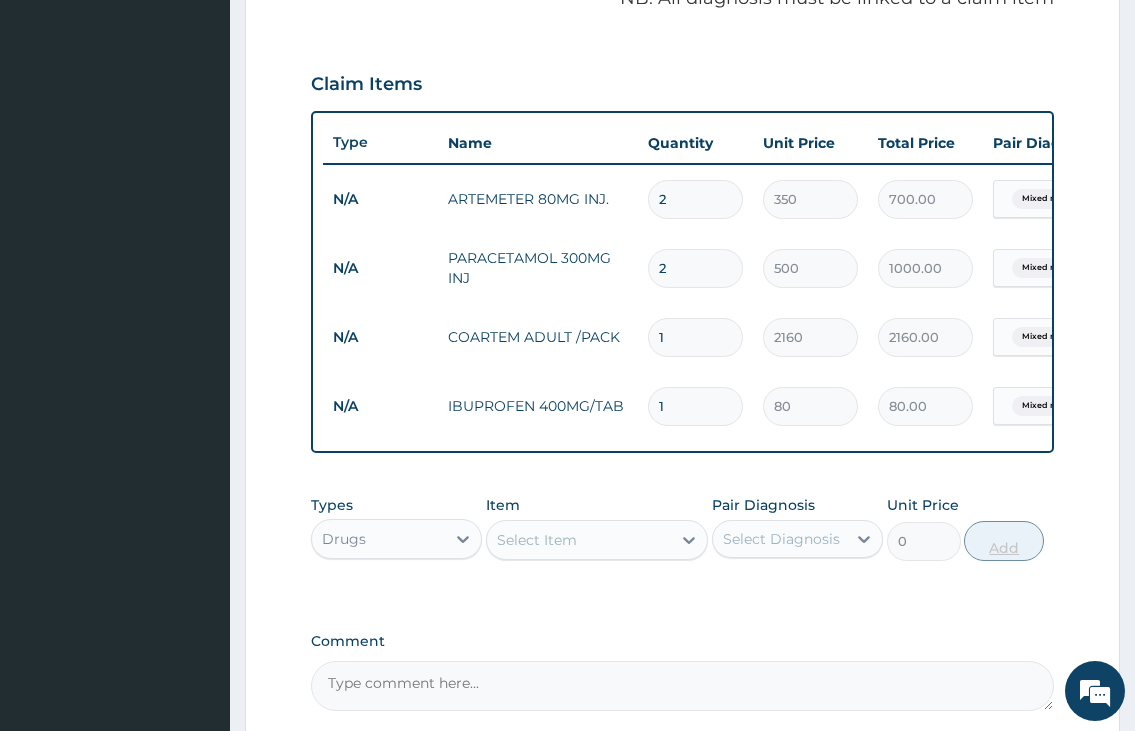 type on "10" 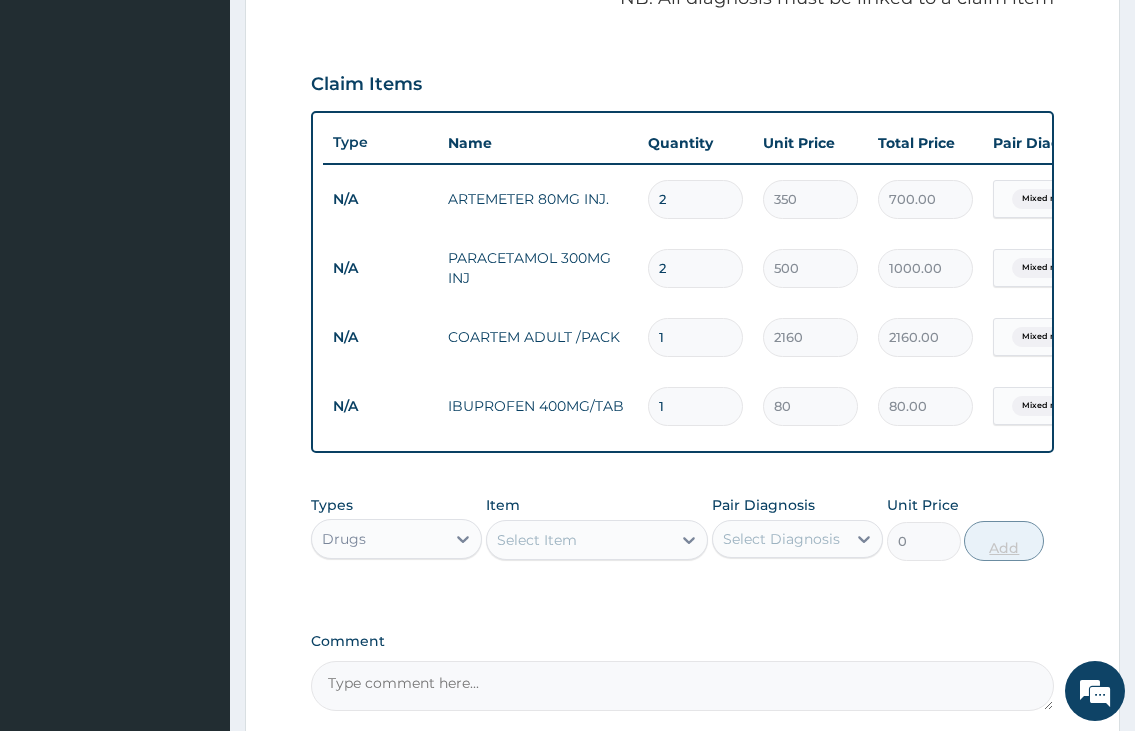 type on "800.00" 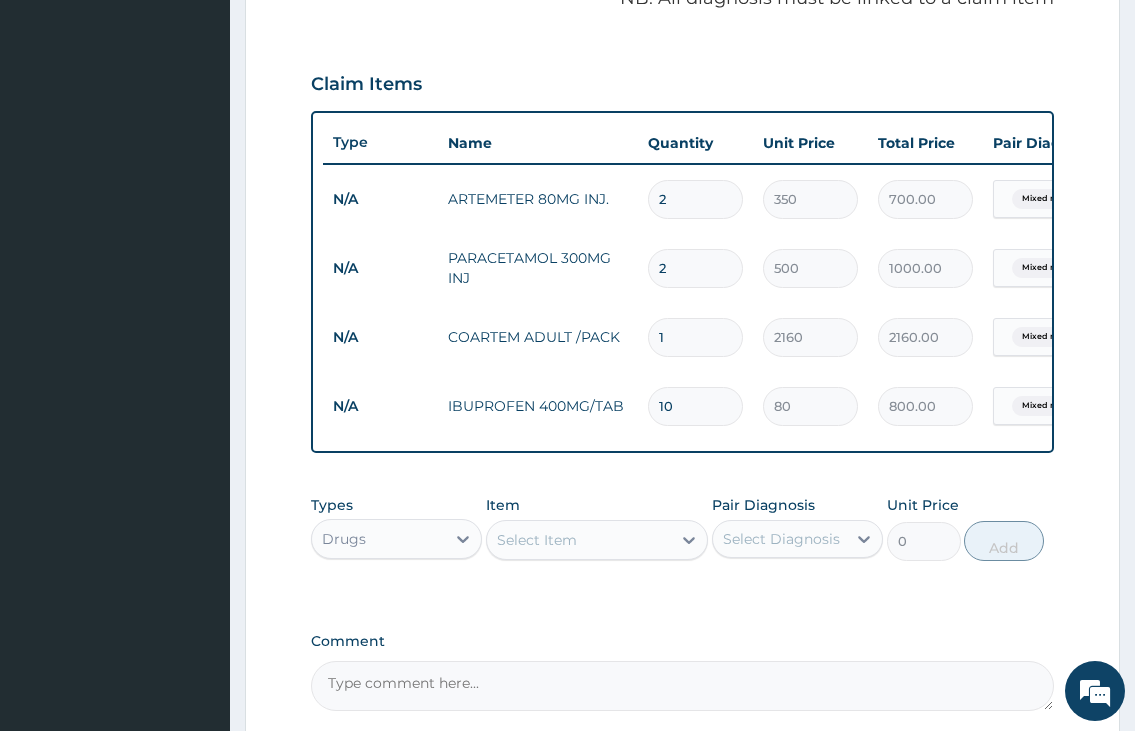 type on "10" 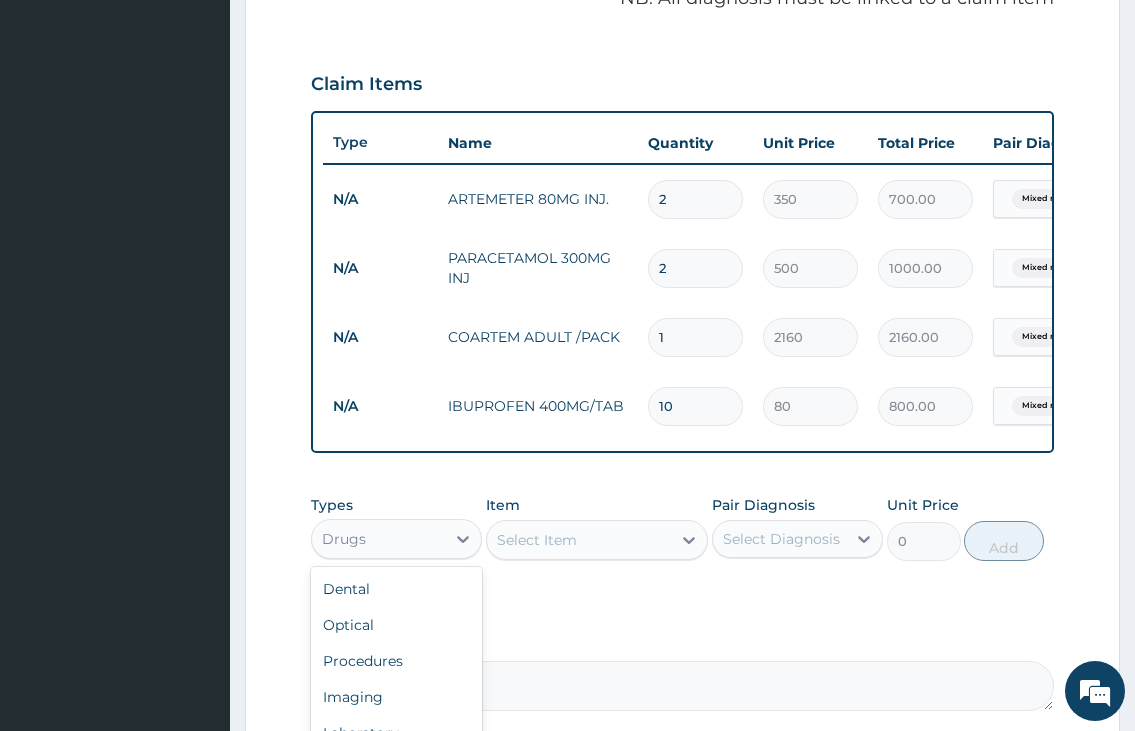 click on "Drugs" at bounding box center (378, 539) 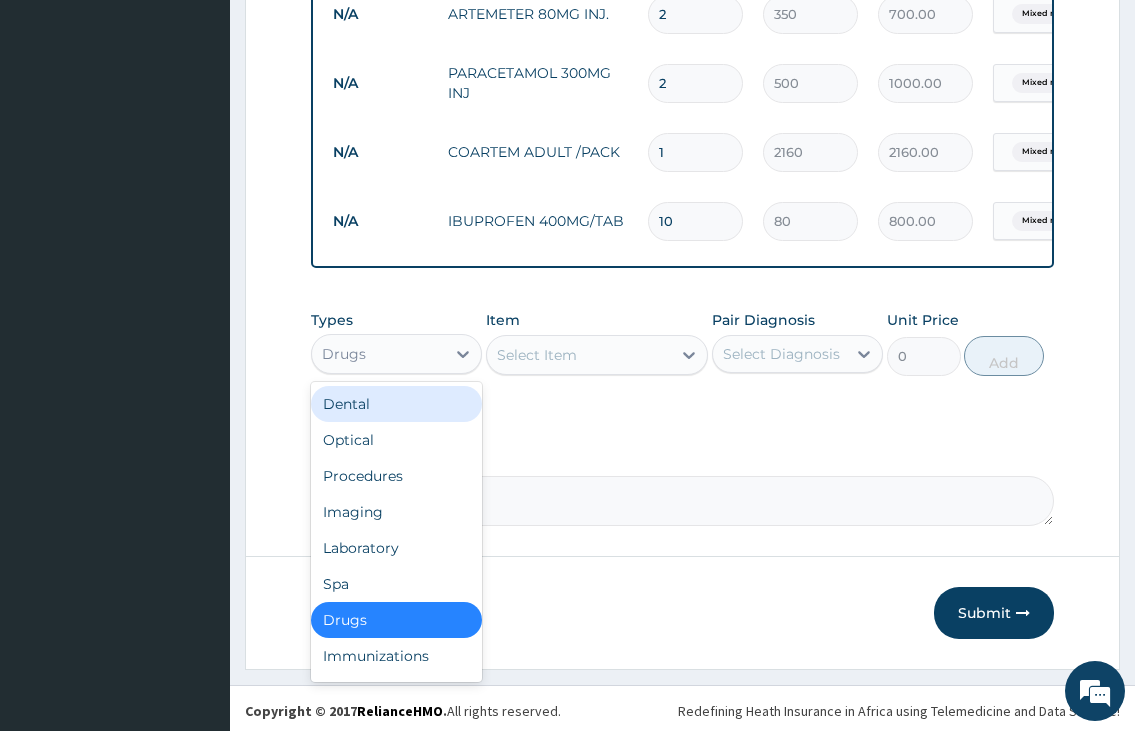 scroll, scrollTop: 840, scrollLeft: 0, axis: vertical 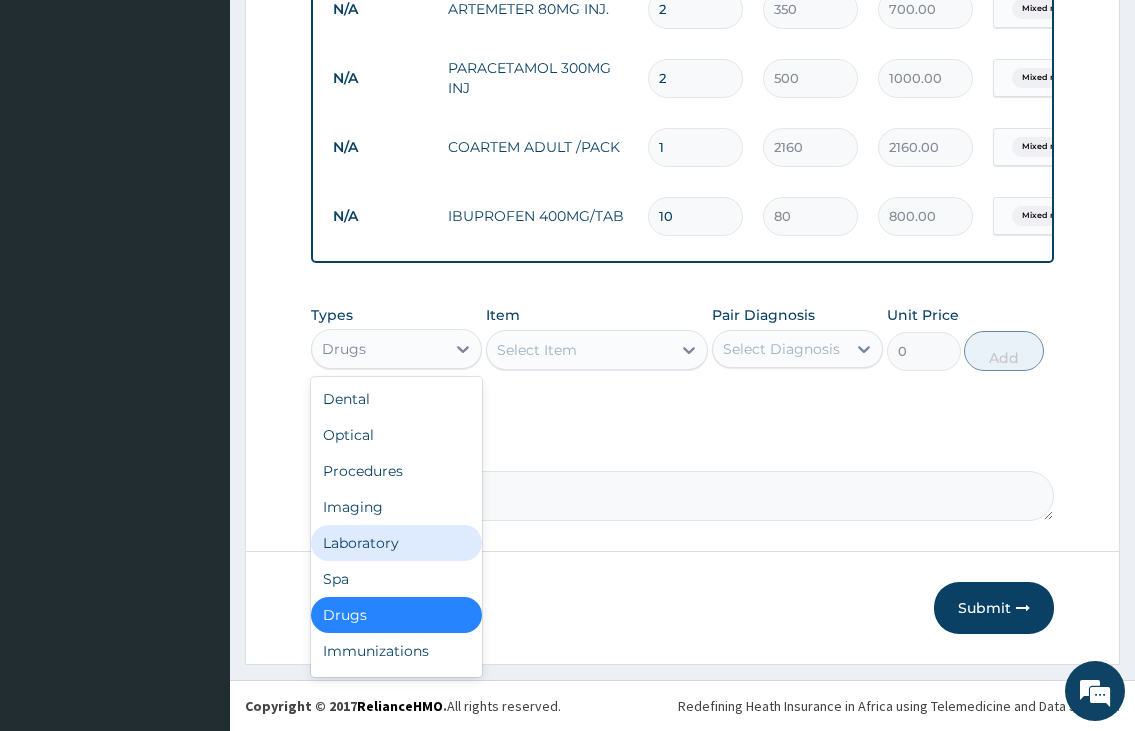 click on "Laboratory" at bounding box center [396, 543] 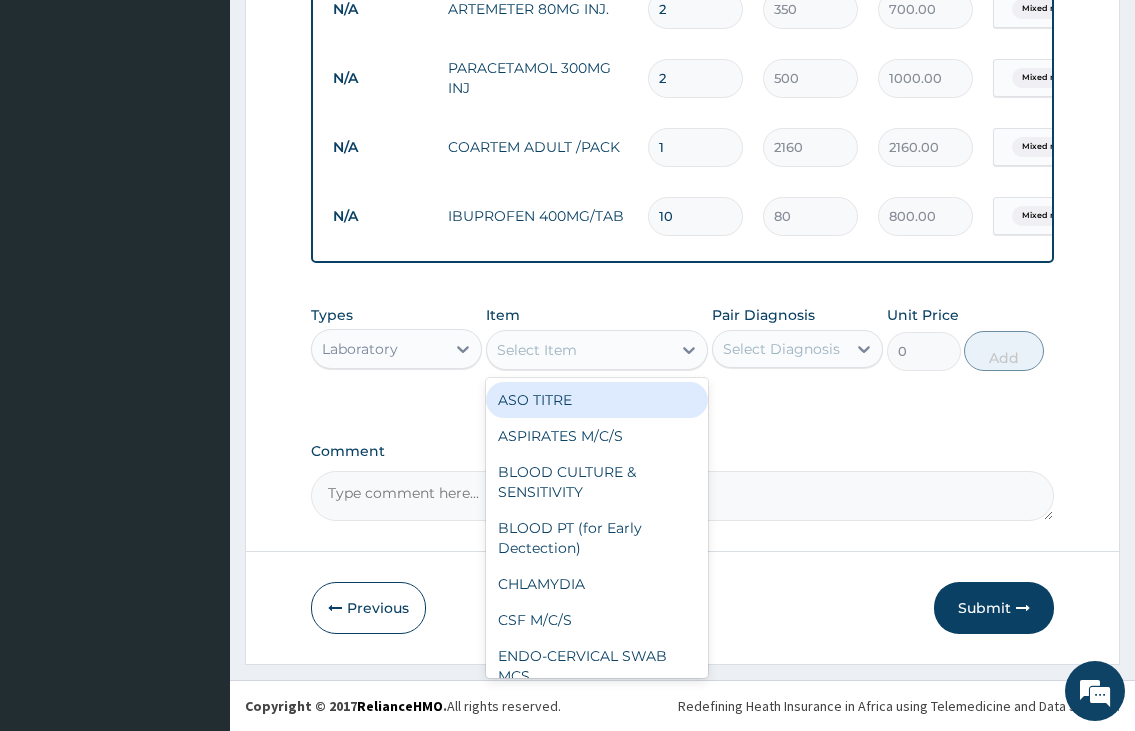 click on "Select Item" at bounding box center (537, 350) 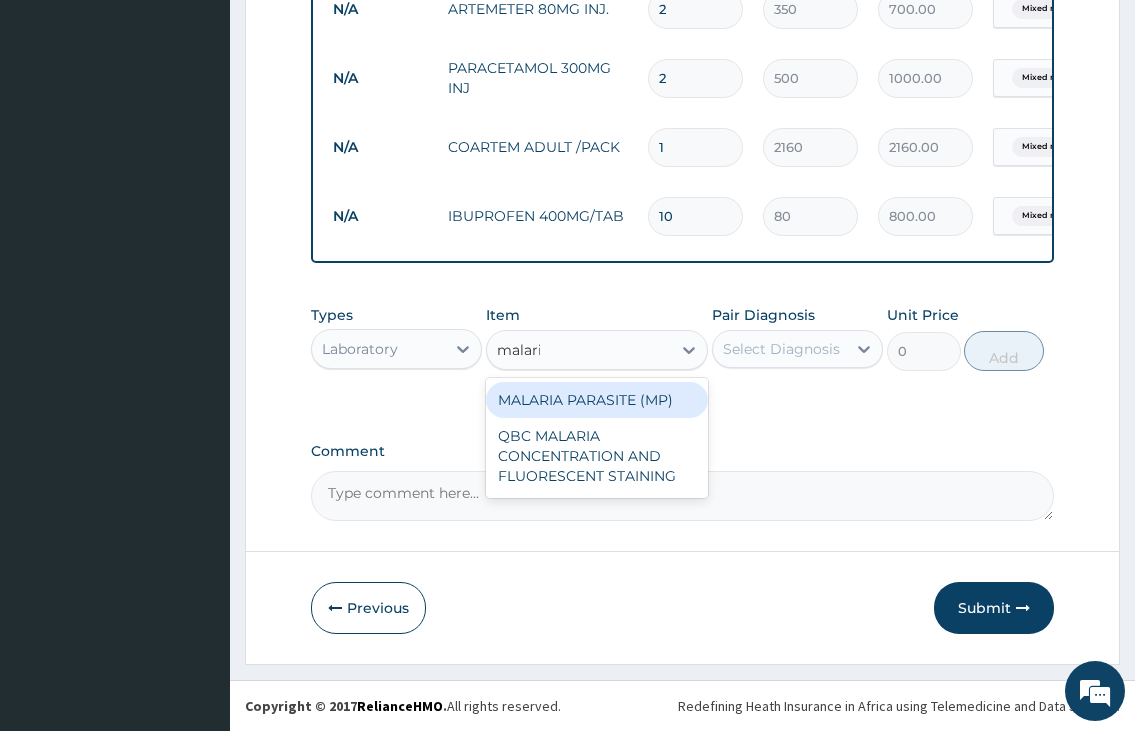 type on "malaria" 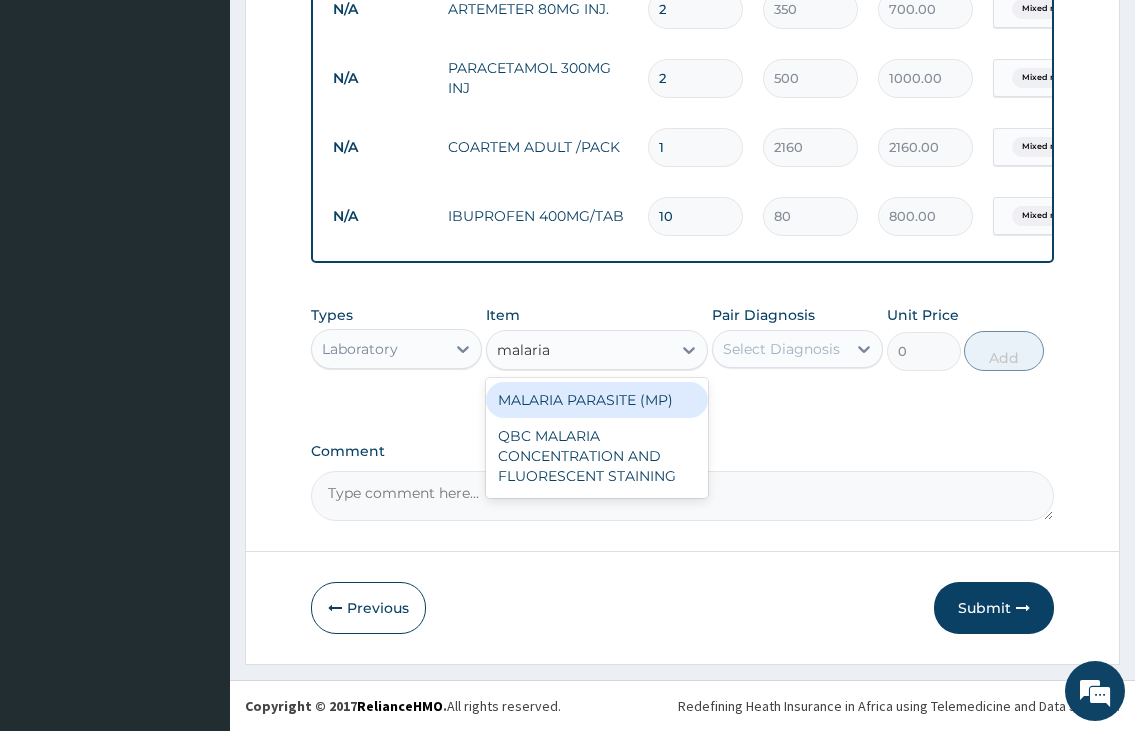 drag, startPoint x: 585, startPoint y: 397, endPoint x: 666, endPoint y: 393, distance: 81.09871 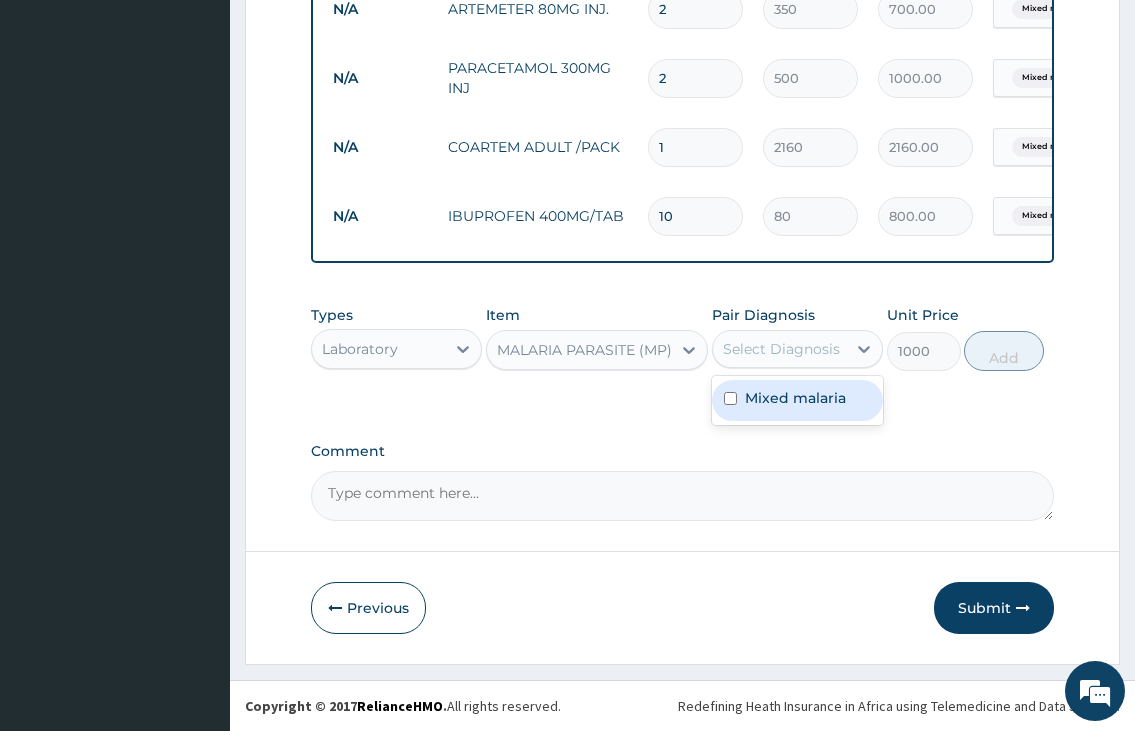 click on "Select Diagnosis" at bounding box center (781, 349) 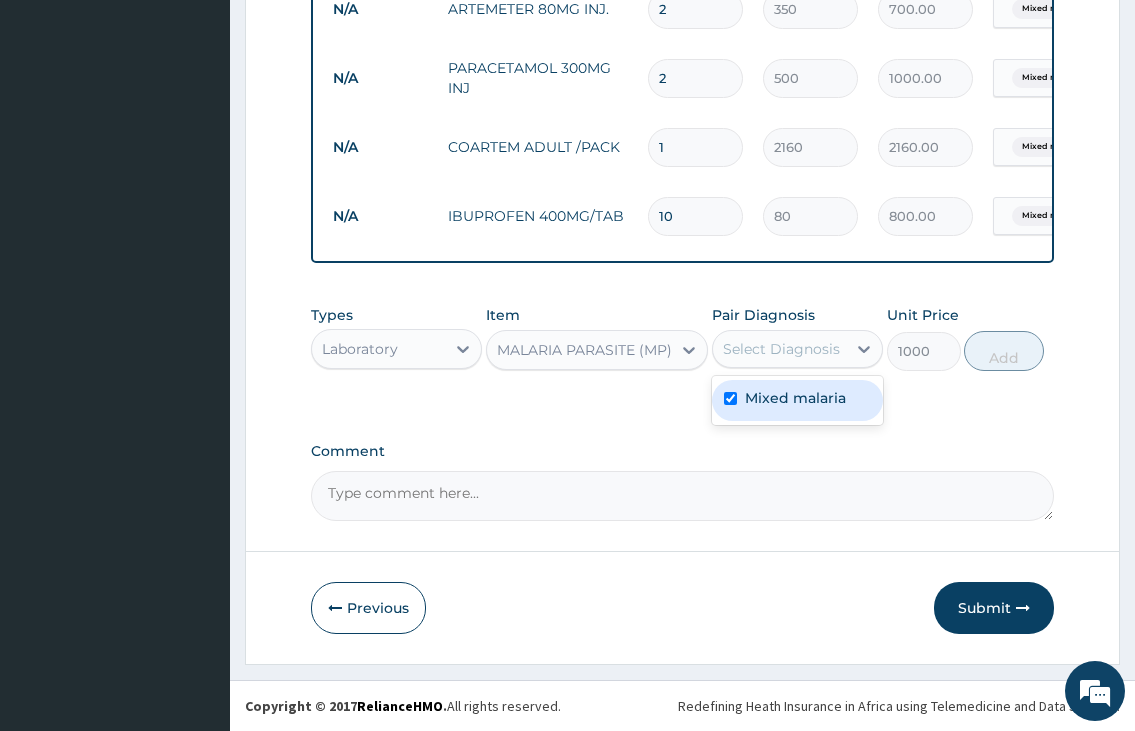 checkbox on "true" 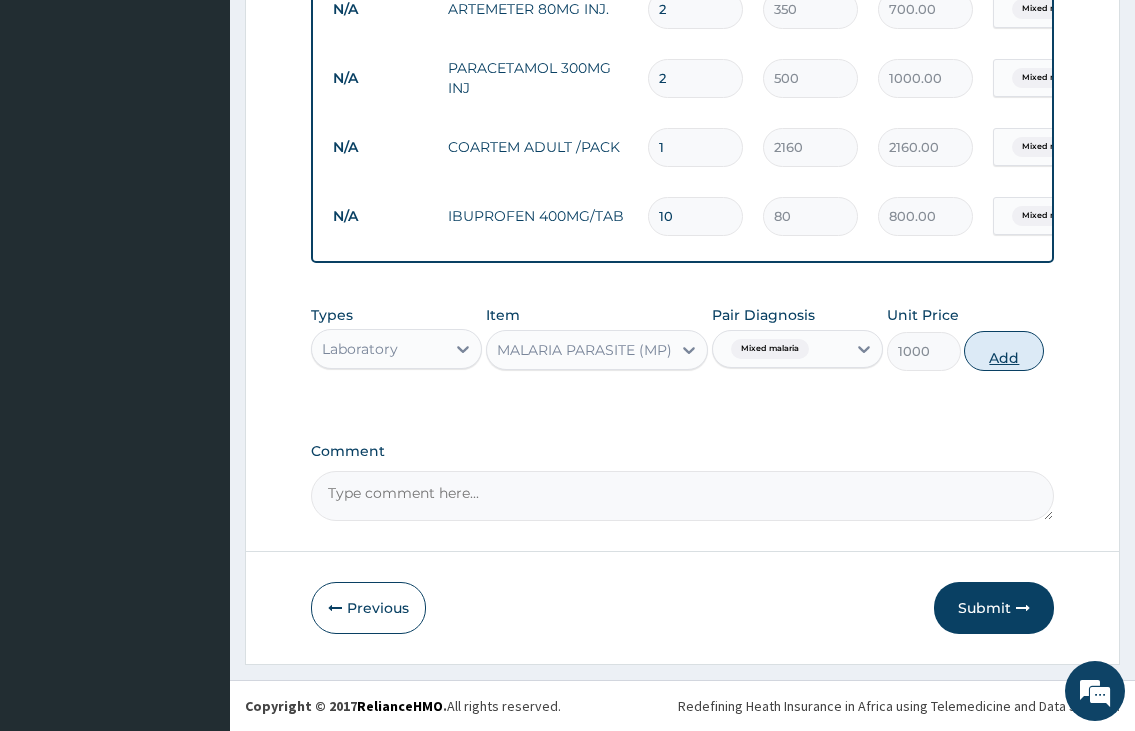 click on "Add" at bounding box center [1004, 351] 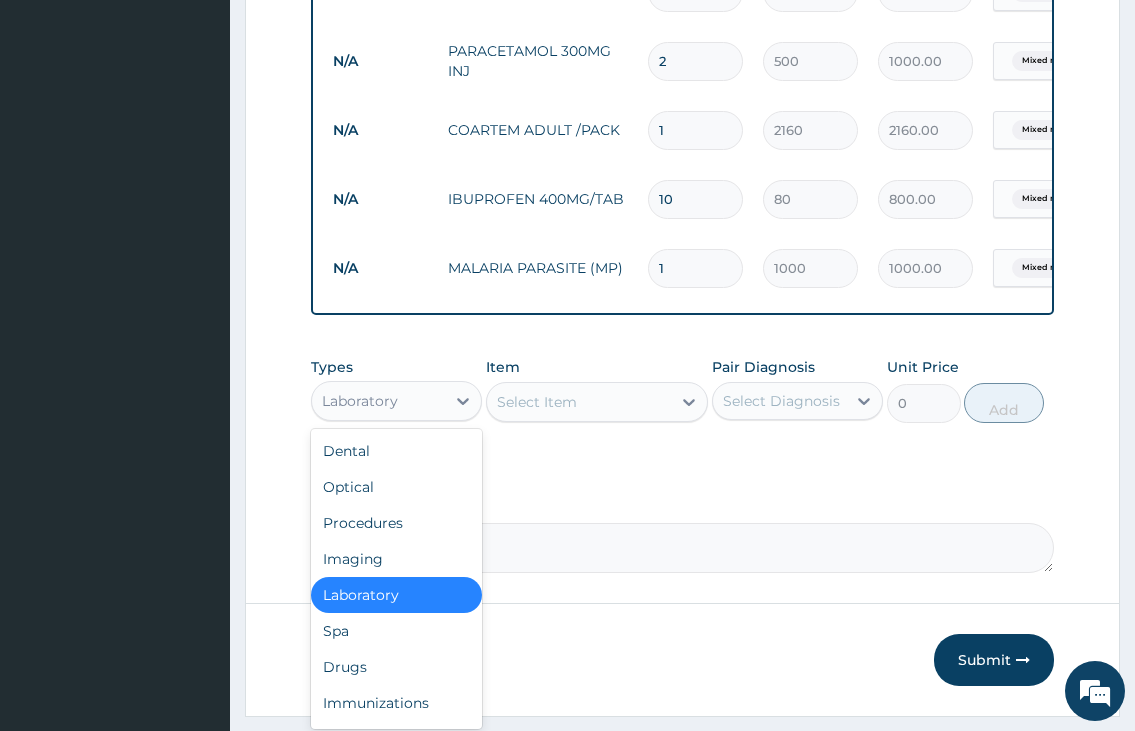 click on "Laboratory" at bounding box center [360, 401] 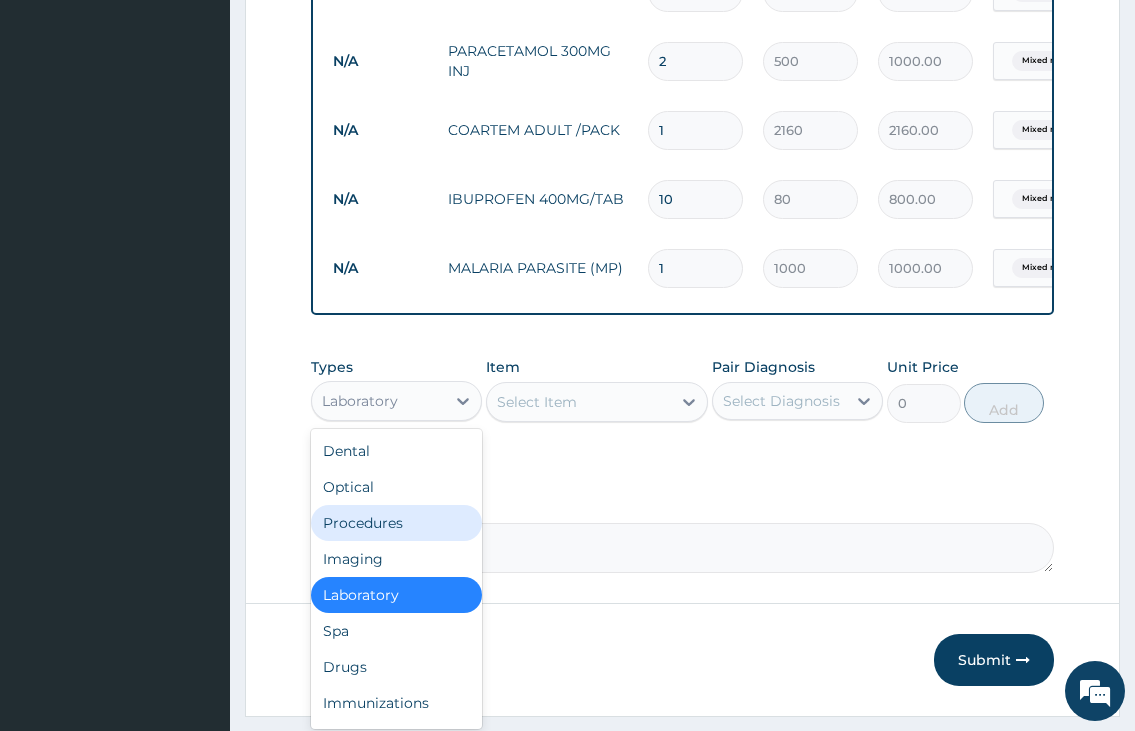 click on "Procedures" at bounding box center [396, 523] 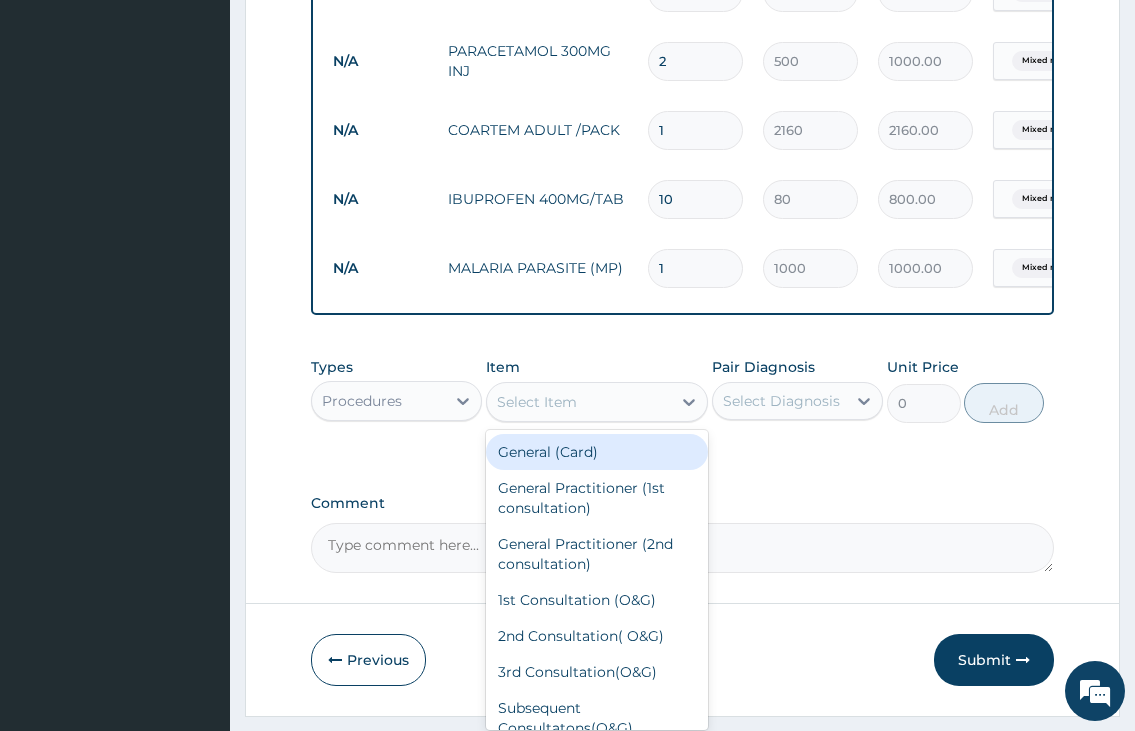 click on "Select Item" at bounding box center (537, 402) 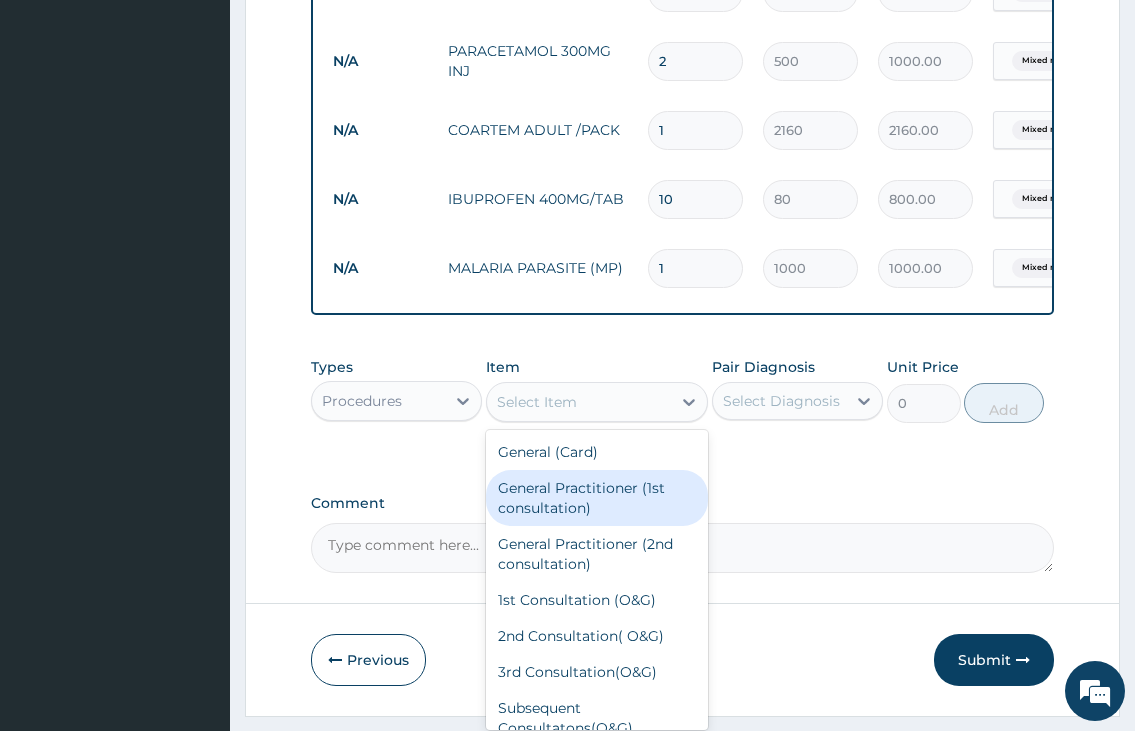 click on "General Practitioner (1st consultation)" at bounding box center [597, 498] 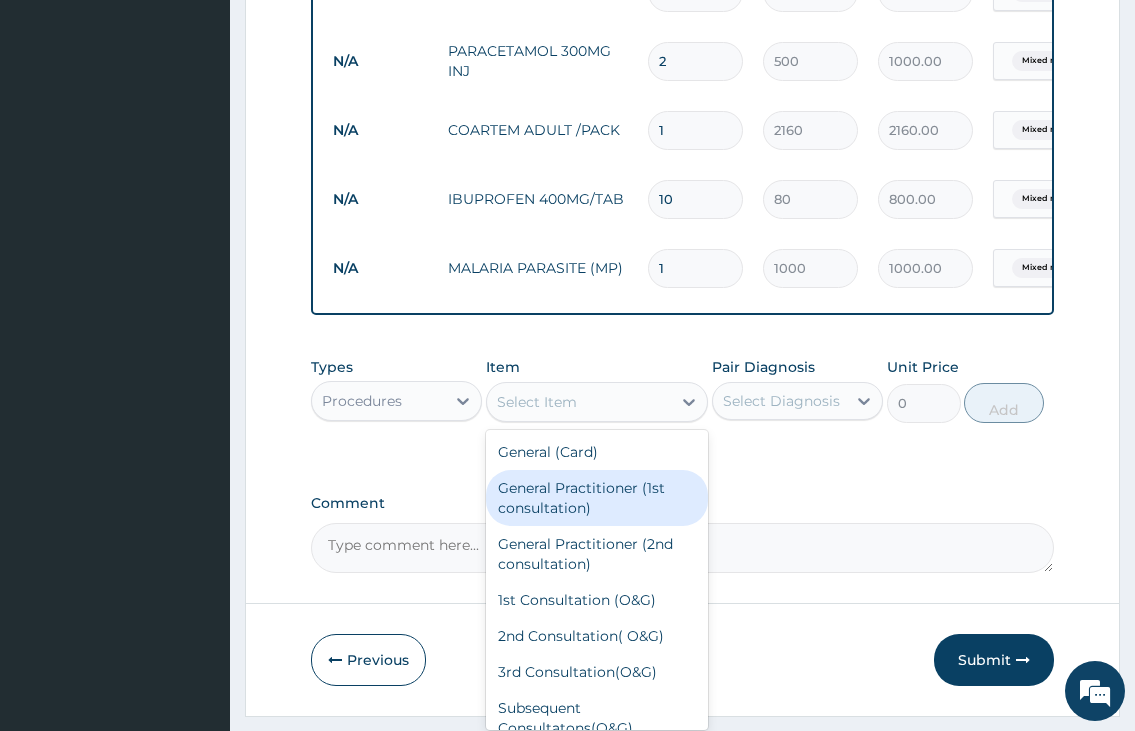 type on "2000" 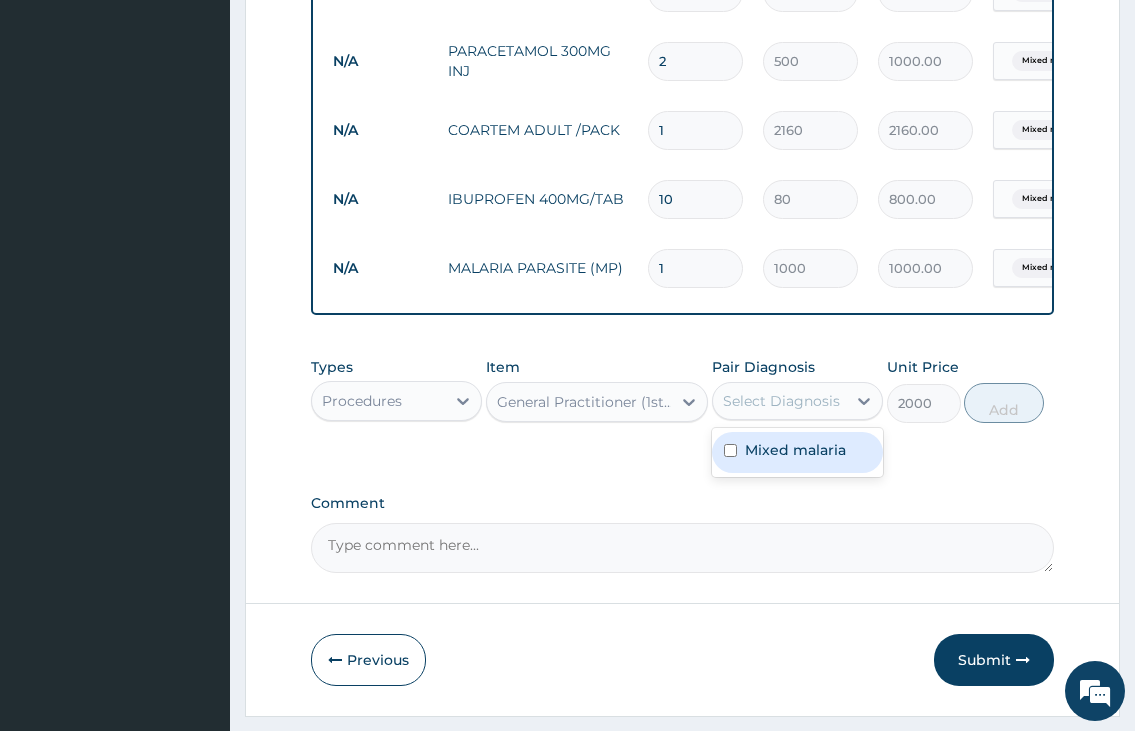 click on "Select Diagnosis" at bounding box center (779, 401) 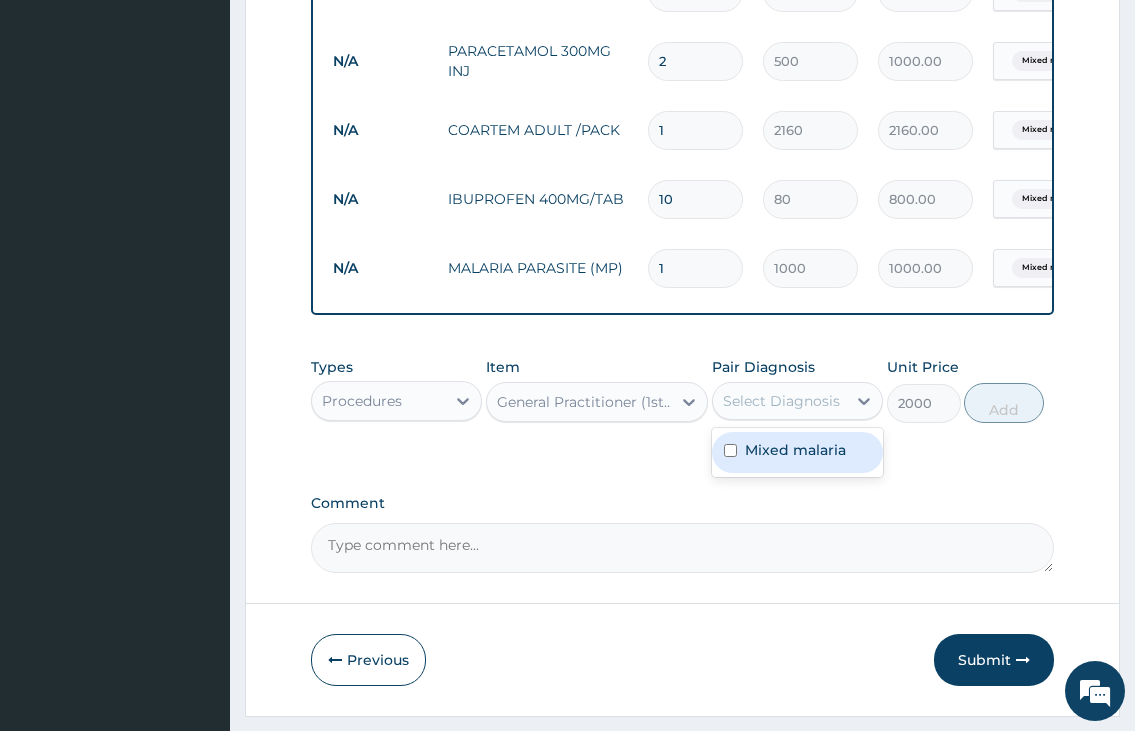 click on "Mixed malaria" at bounding box center (795, 450) 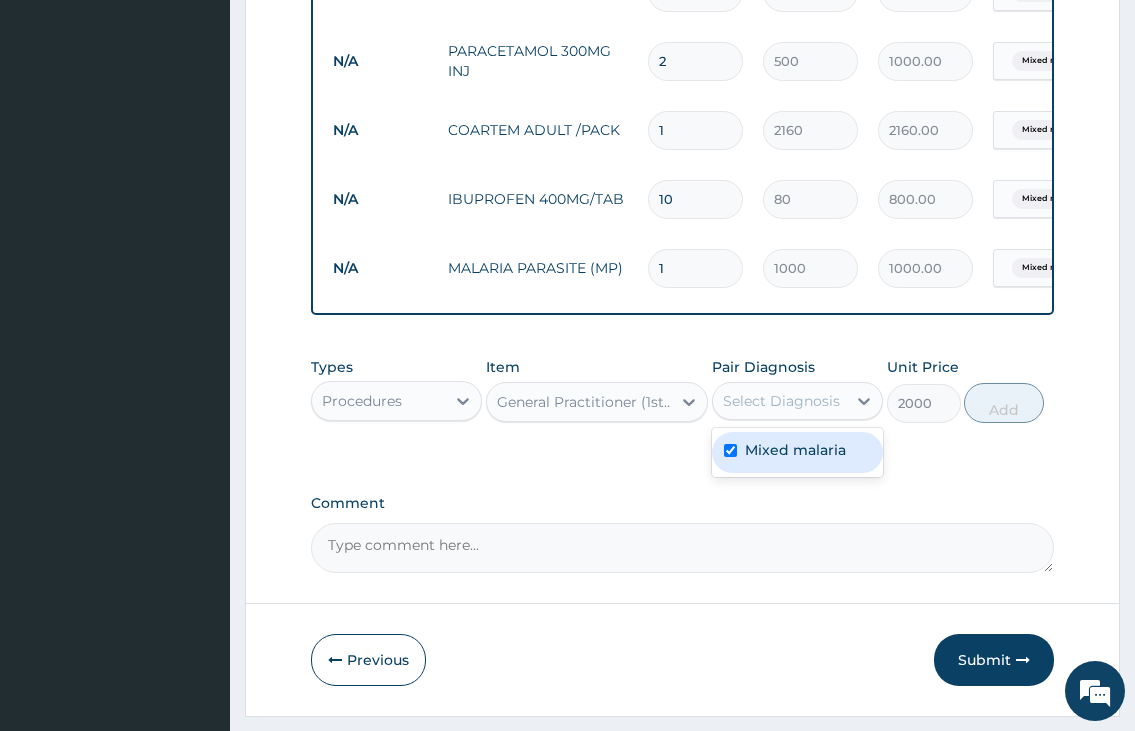 checkbox on "true" 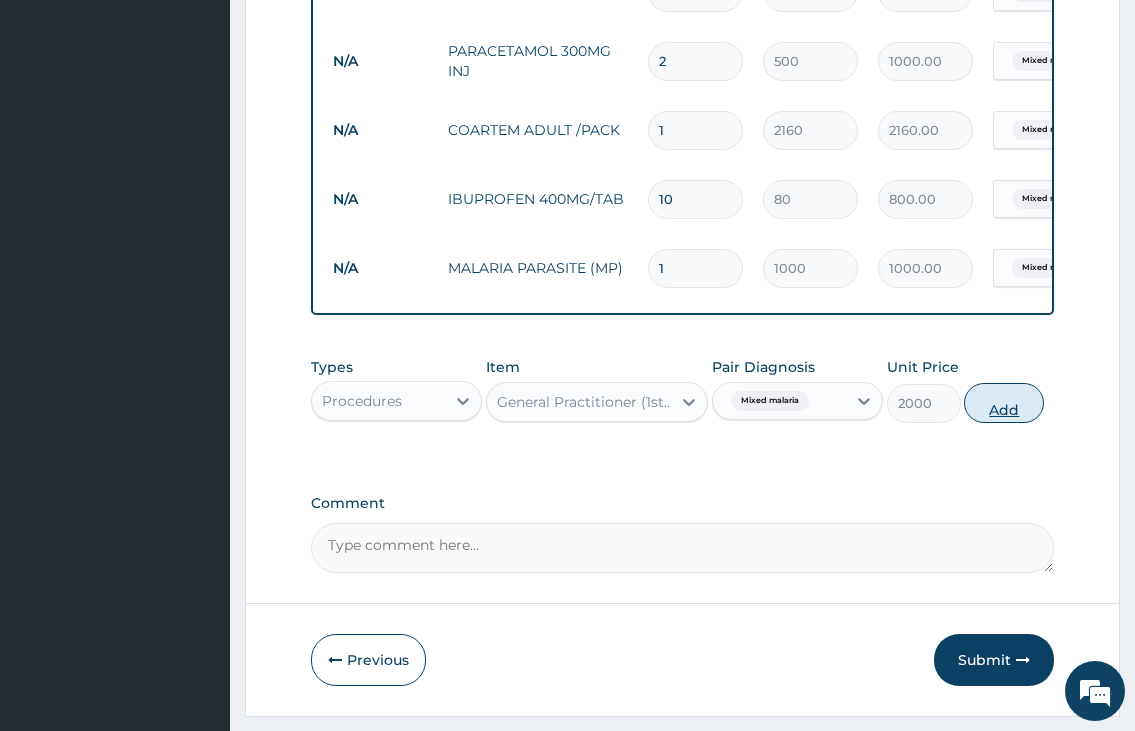 click on "Add" at bounding box center (1004, 403) 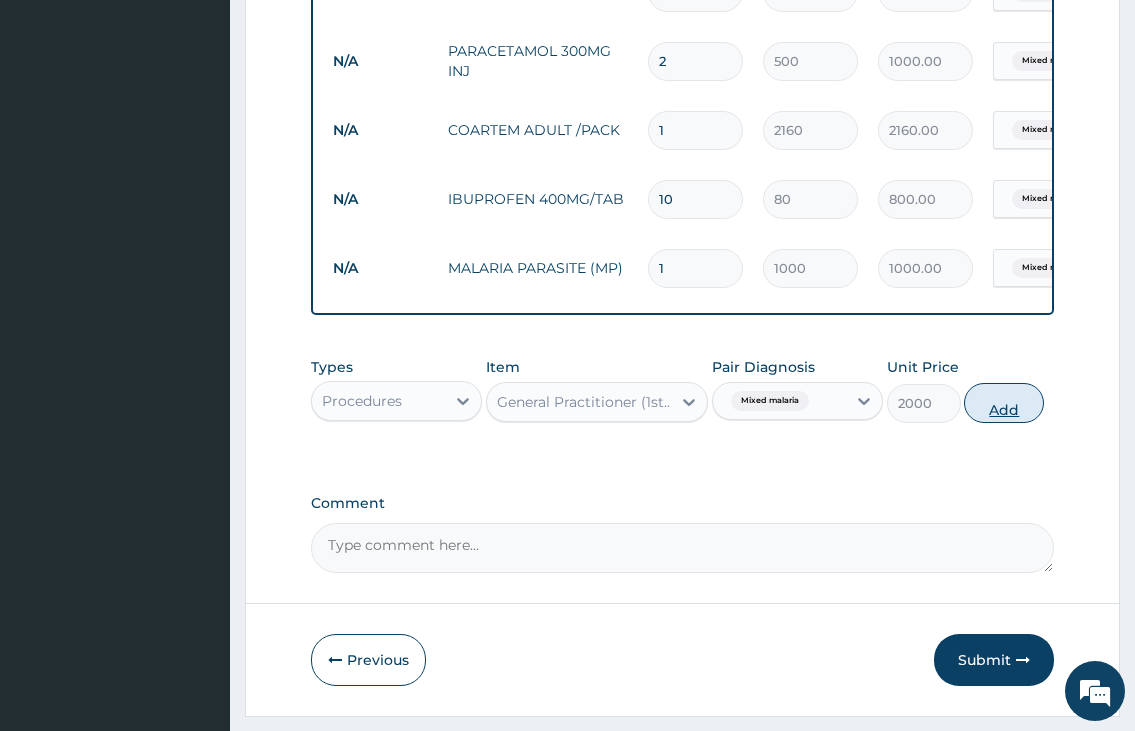type on "0" 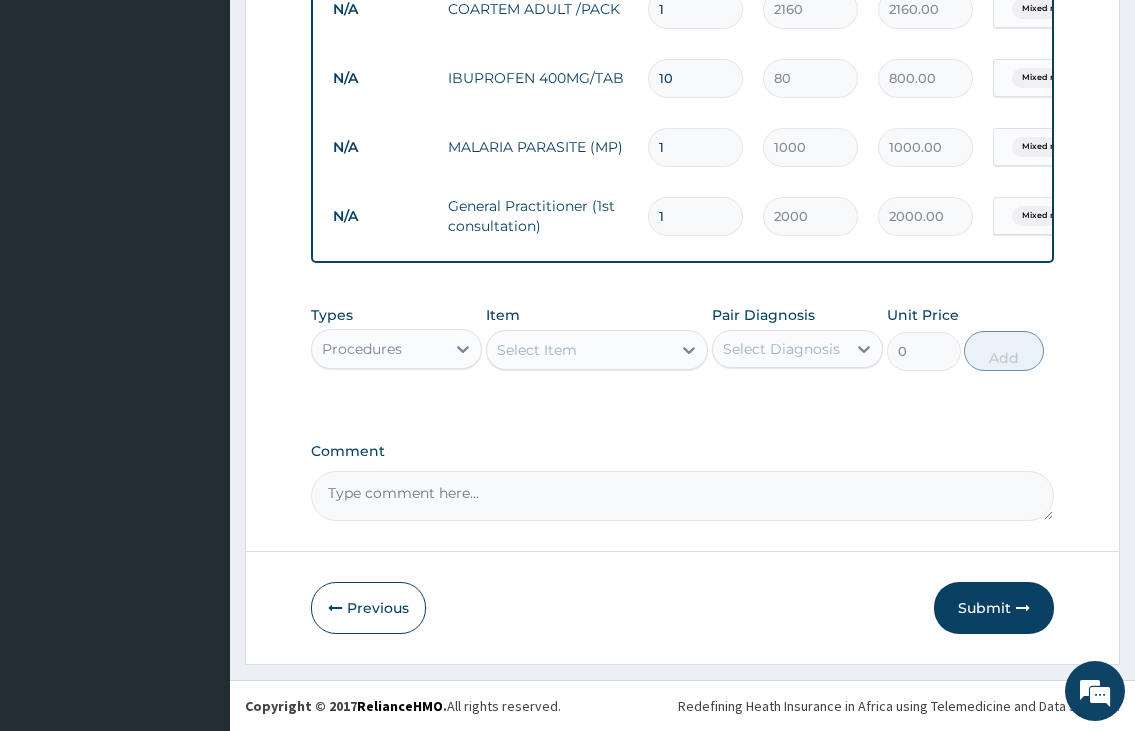 scroll, scrollTop: 978, scrollLeft: 0, axis: vertical 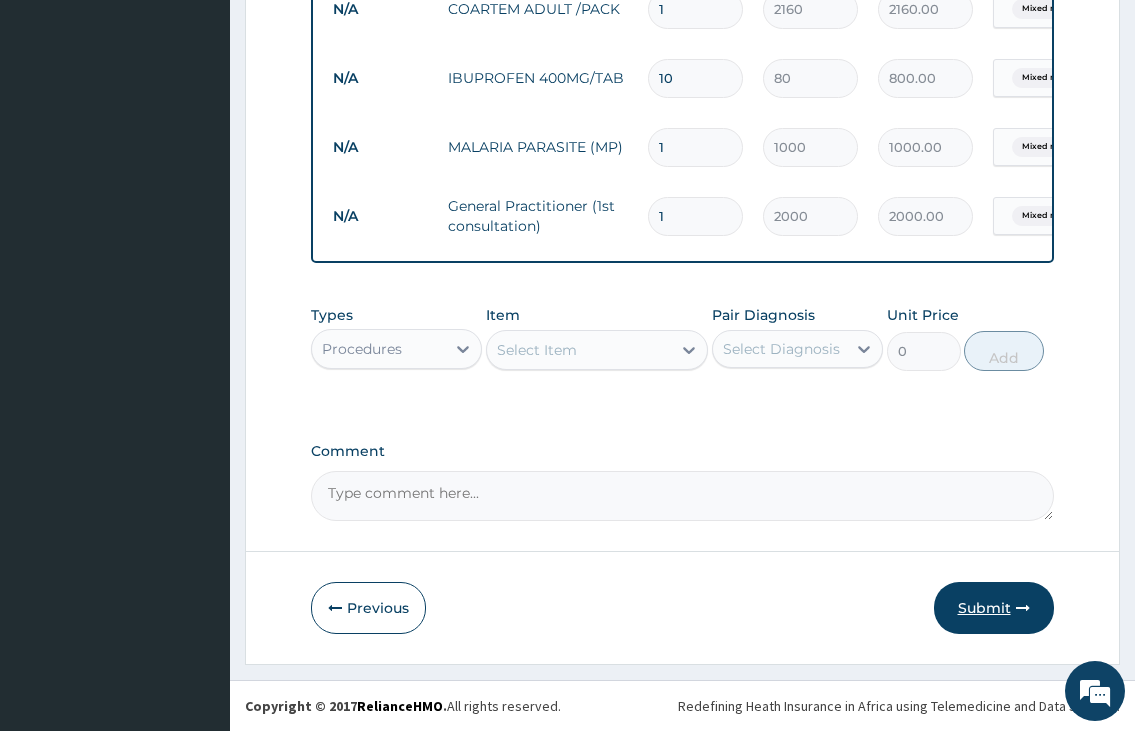 click on "Submit" at bounding box center (994, 608) 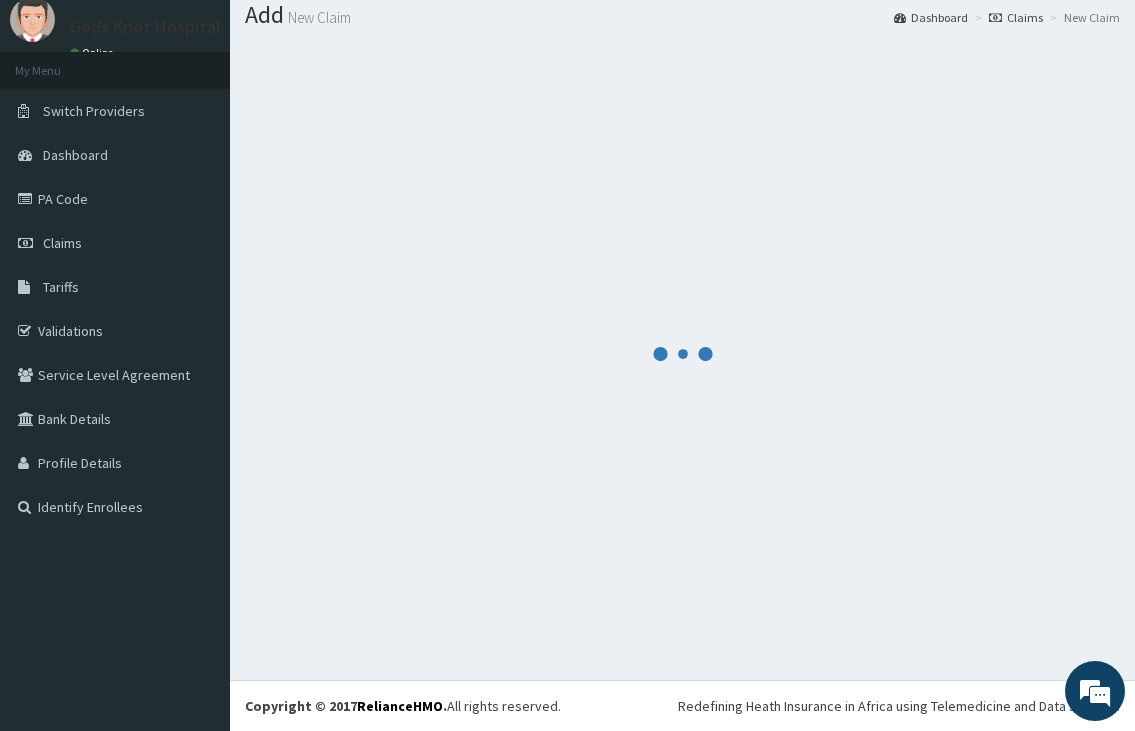 scroll, scrollTop: 978, scrollLeft: 0, axis: vertical 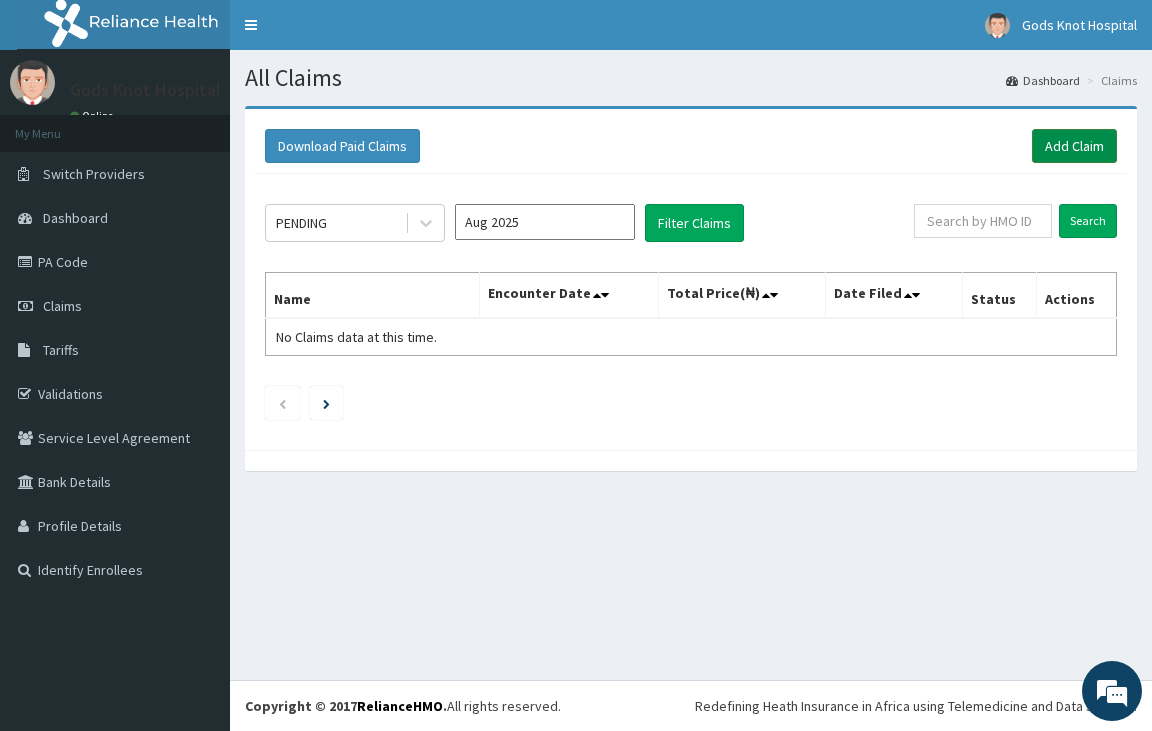 click on "Add Claim" at bounding box center [1074, 146] 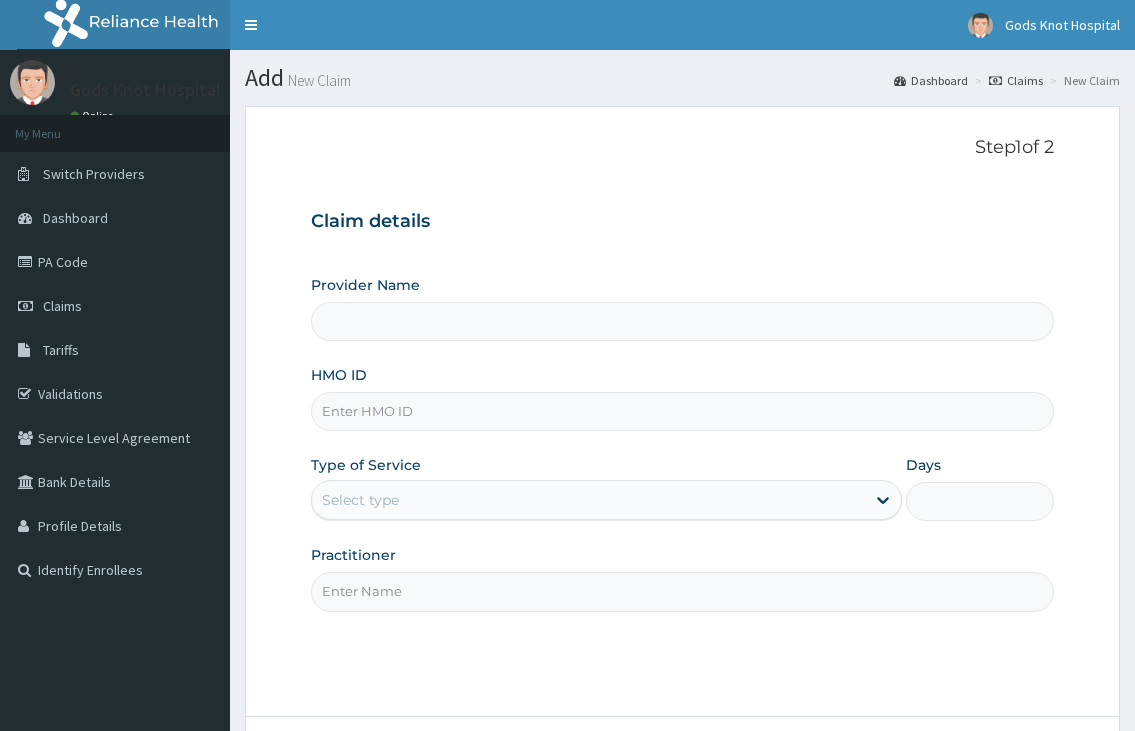 scroll, scrollTop: 0, scrollLeft: 0, axis: both 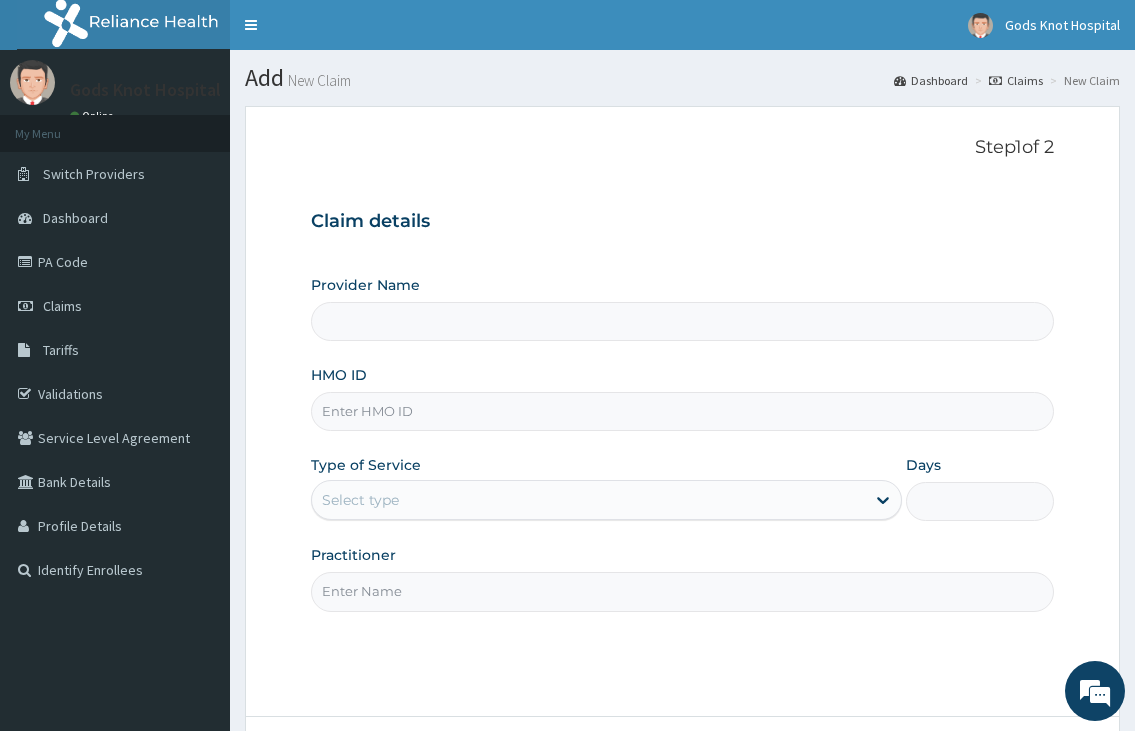 type on "Gods Knot Hospital" 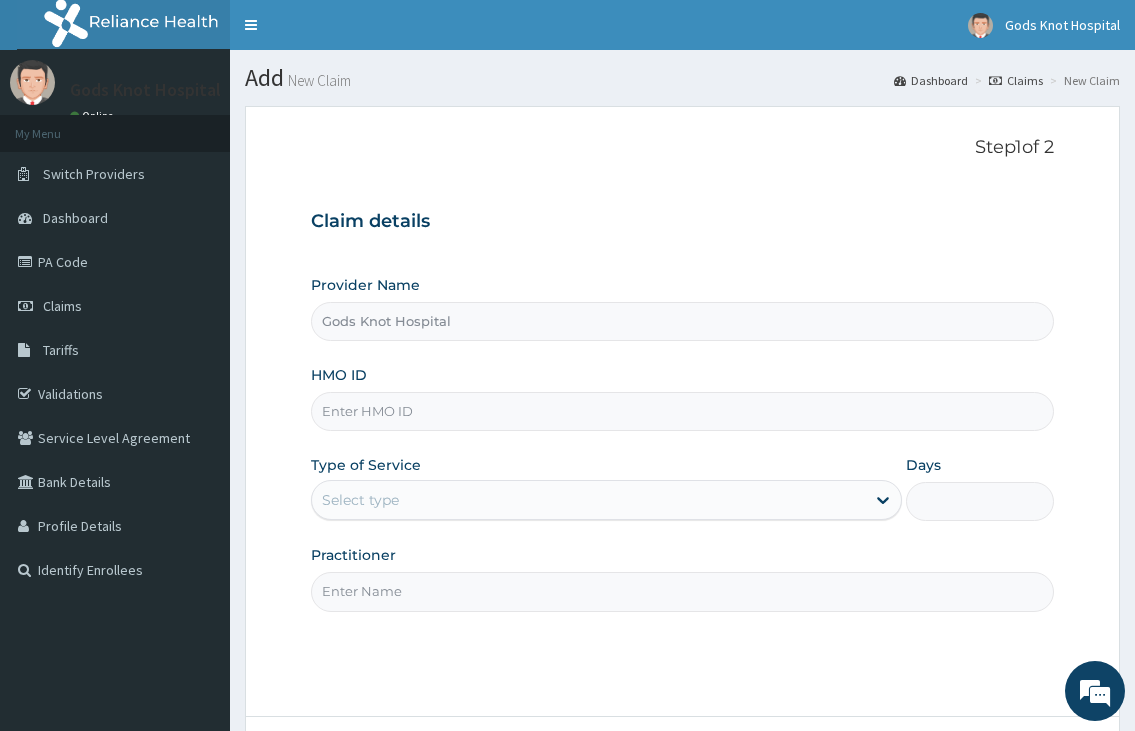 scroll, scrollTop: 0, scrollLeft: 0, axis: both 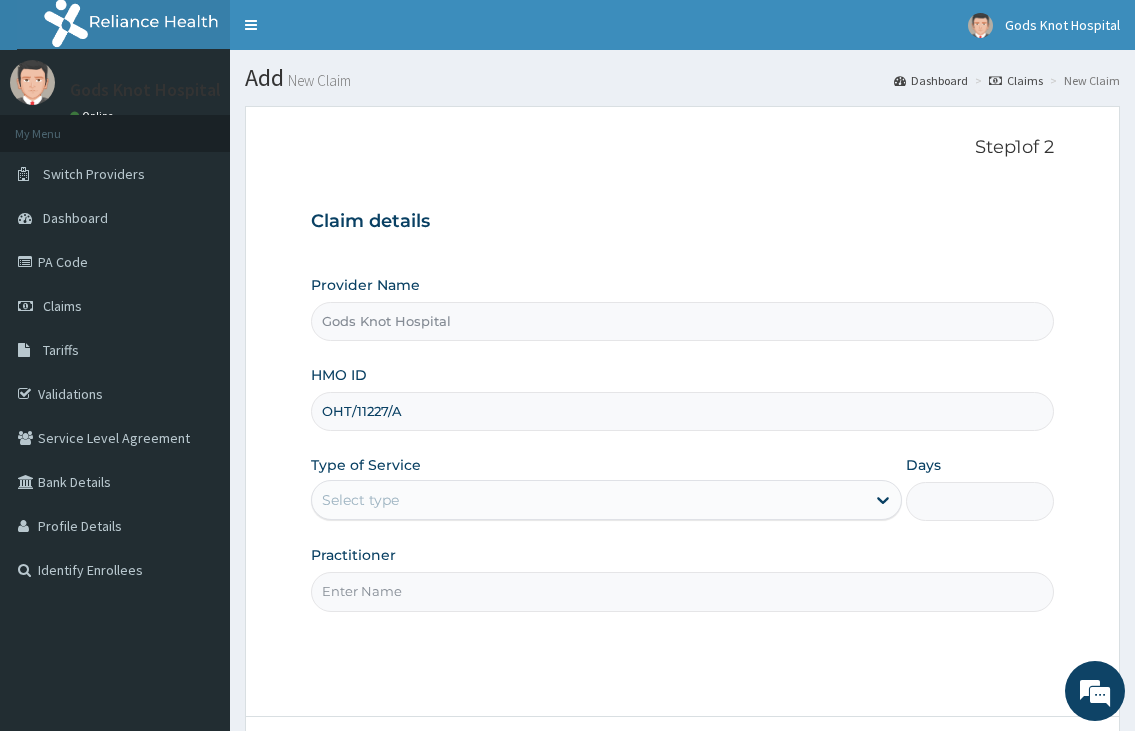 type on "OHT/11227/A" 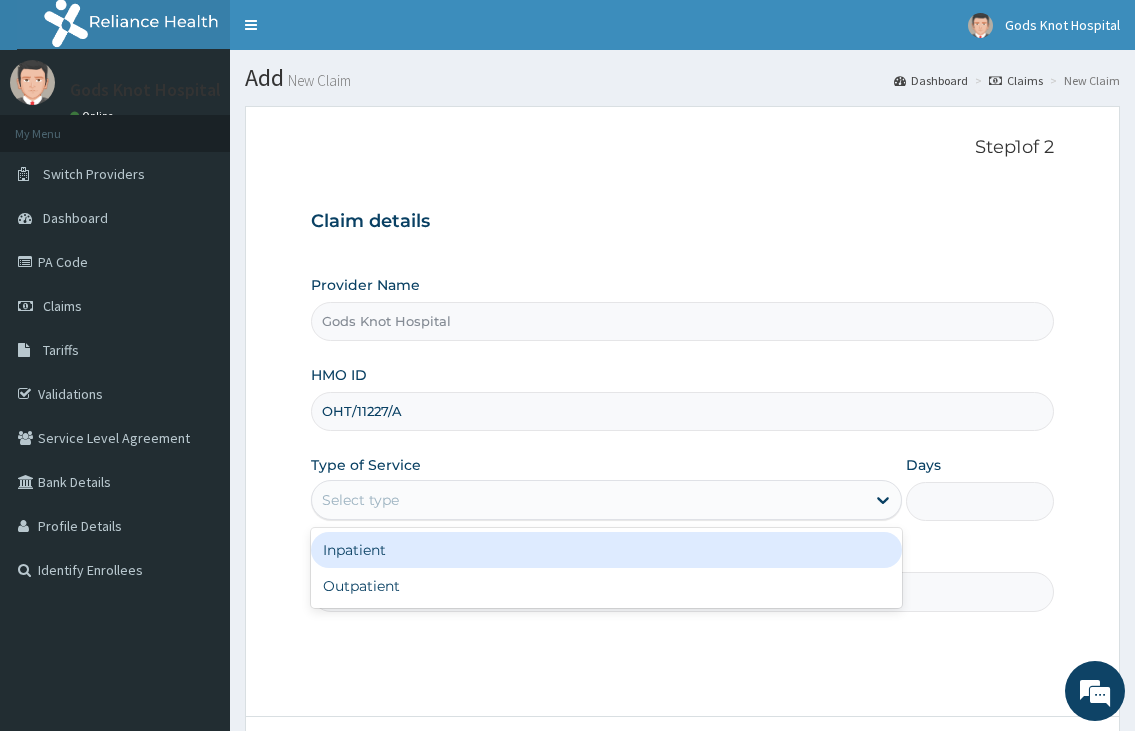 click on "Select type" at bounding box center [360, 500] 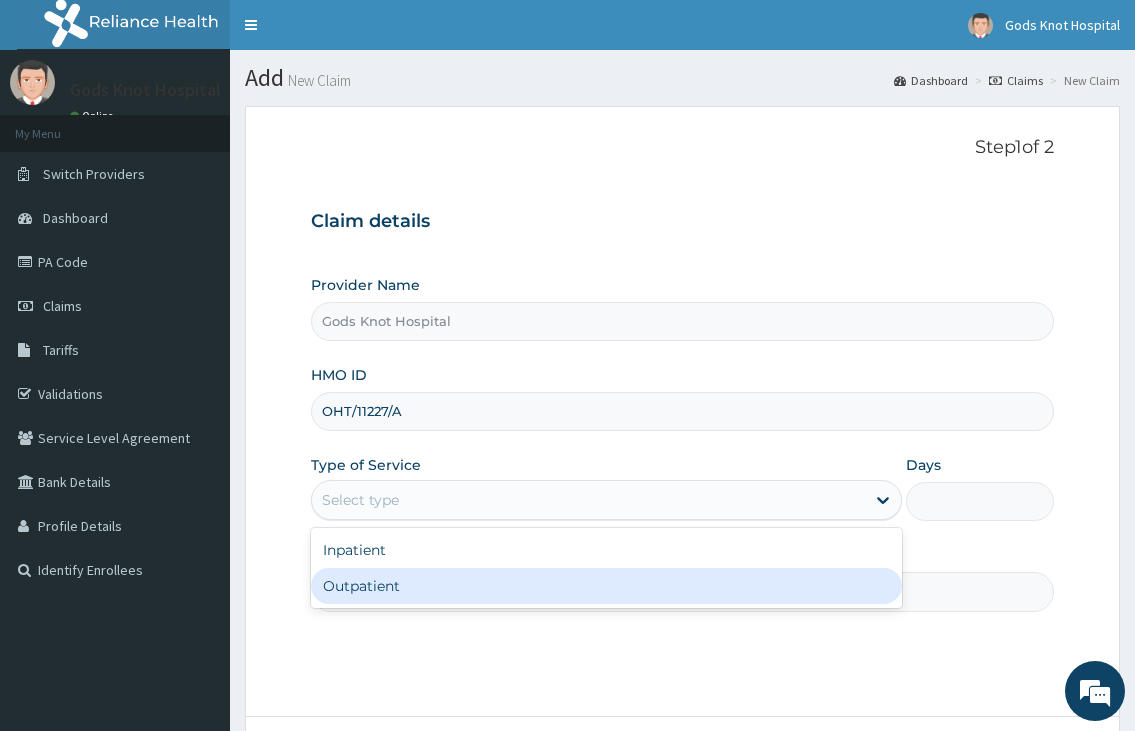 click on "Outpatient" at bounding box center [606, 586] 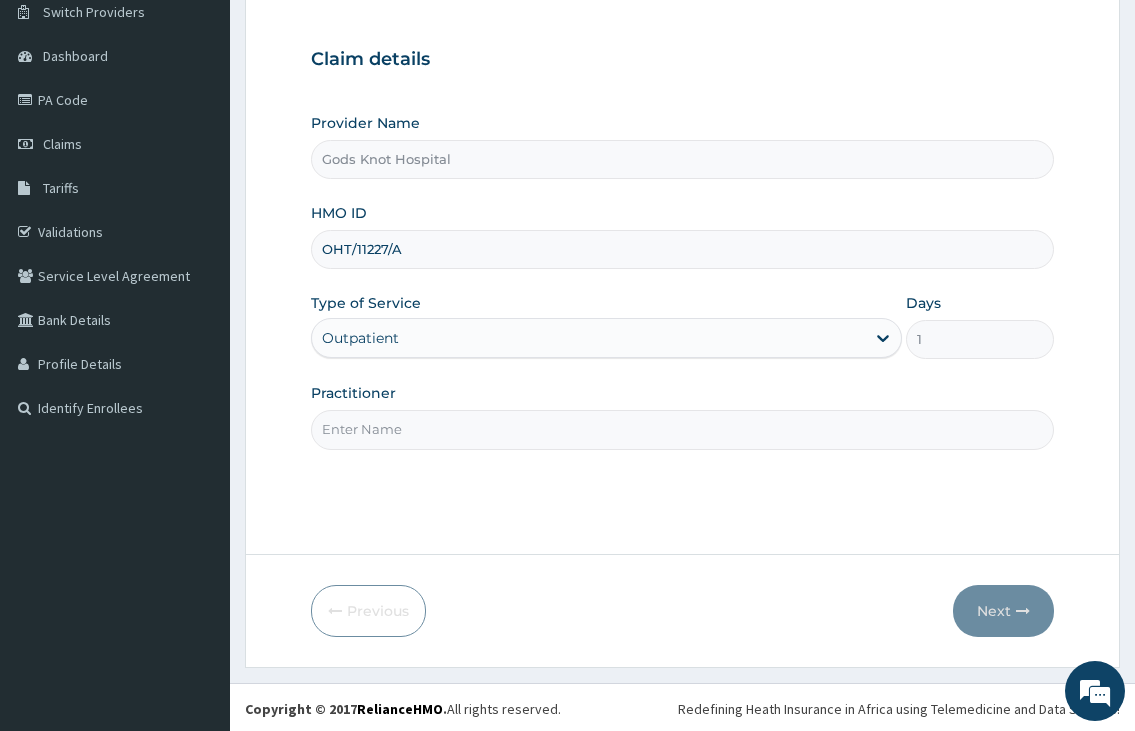 scroll, scrollTop: 165, scrollLeft: 0, axis: vertical 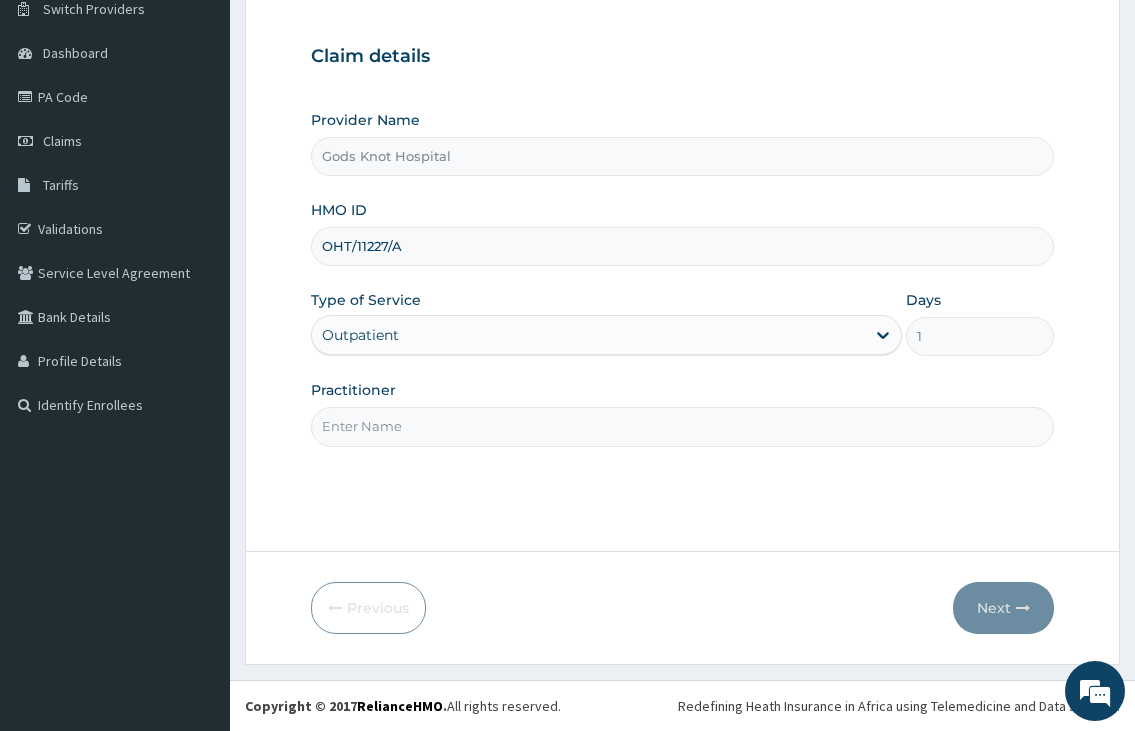 click on "Practitioner" at bounding box center (682, 426) 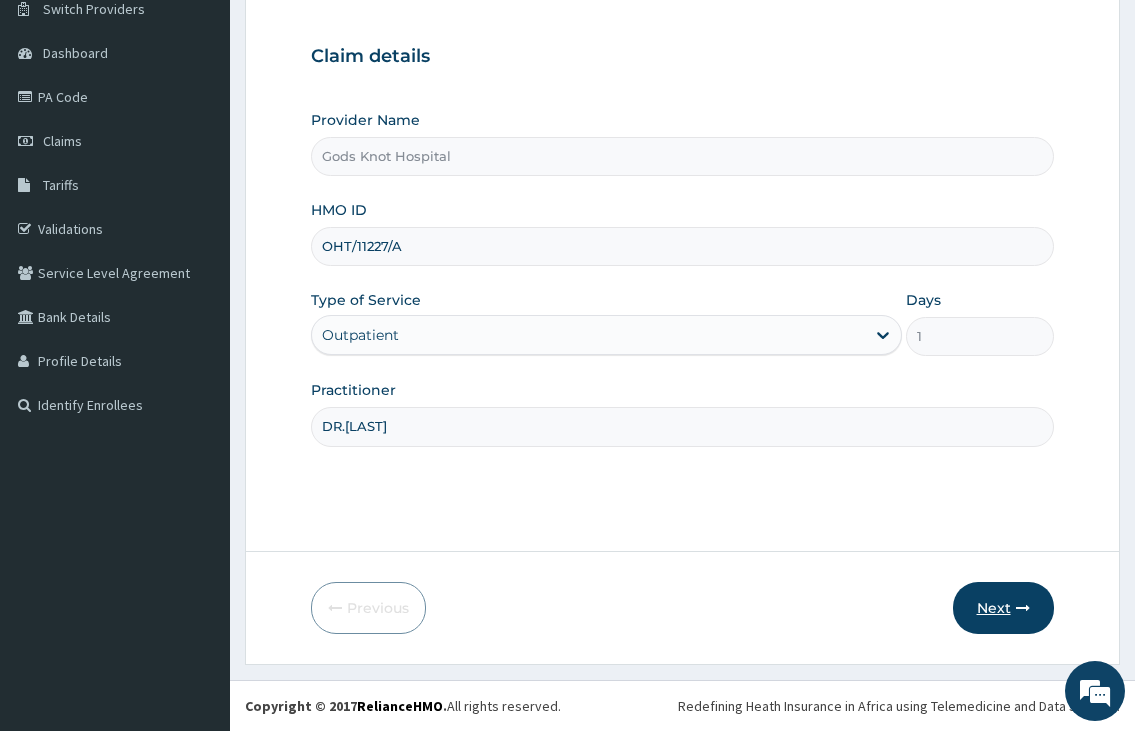 click on "Next" at bounding box center (1003, 608) 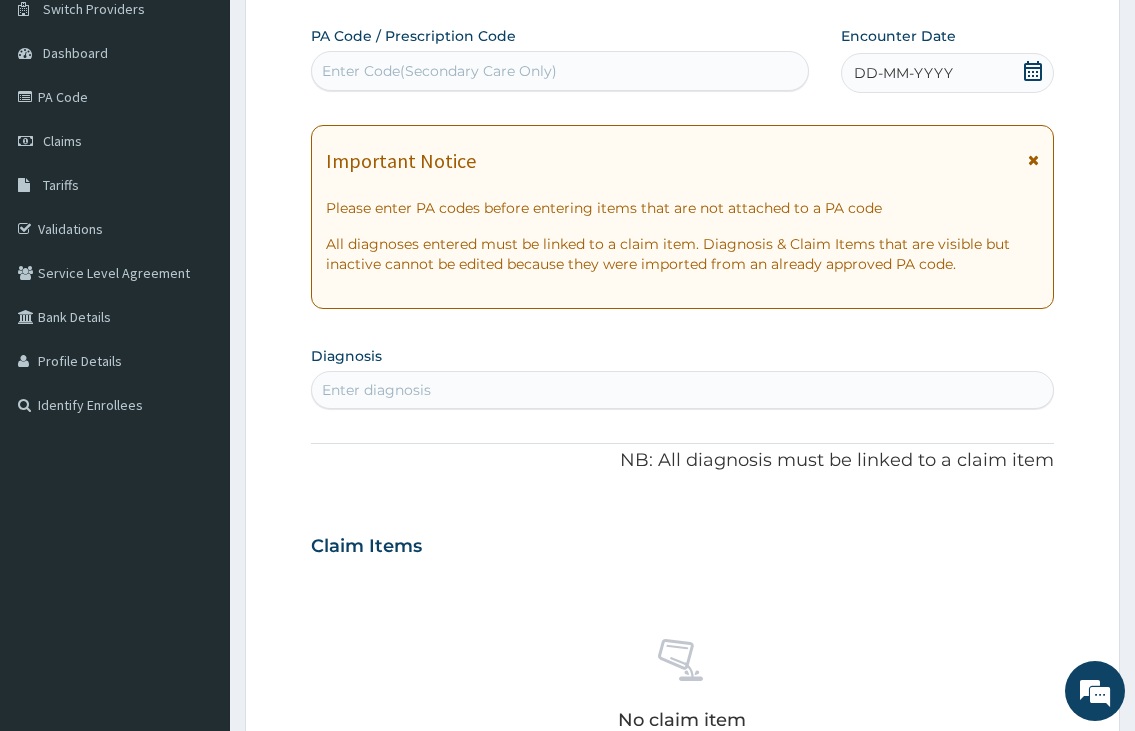 click at bounding box center (1033, 73) 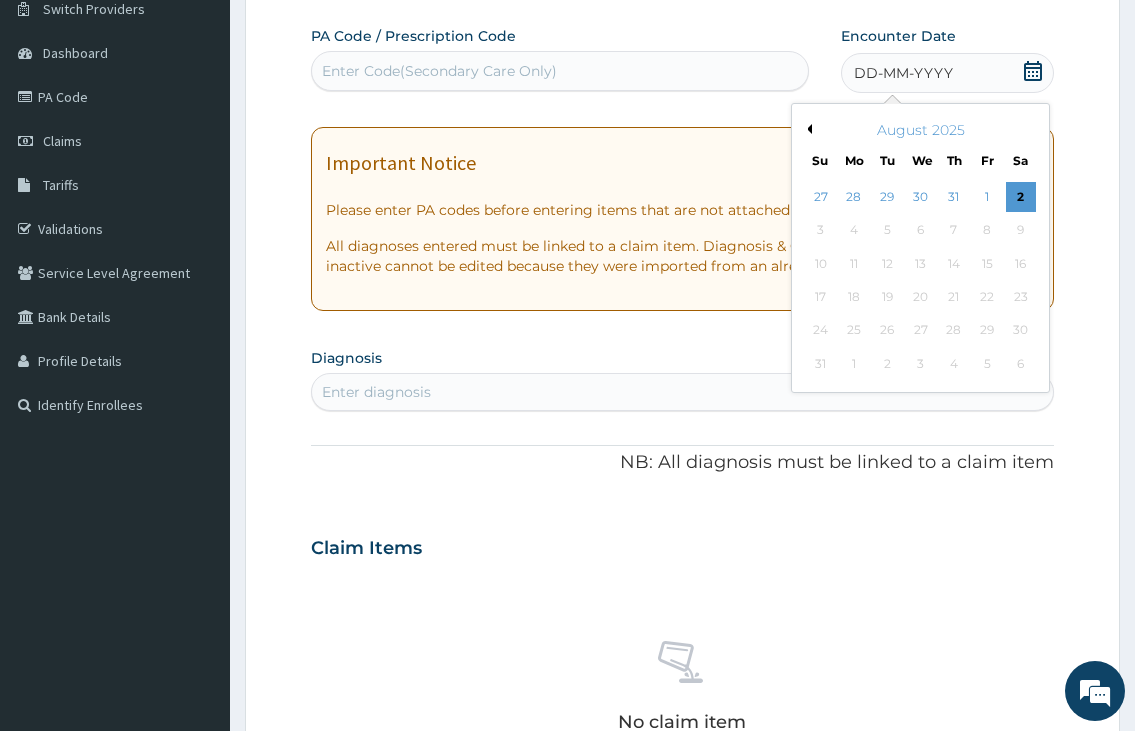 drag, startPoint x: 960, startPoint y: 195, endPoint x: 811, endPoint y: 248, distance: 158.14551 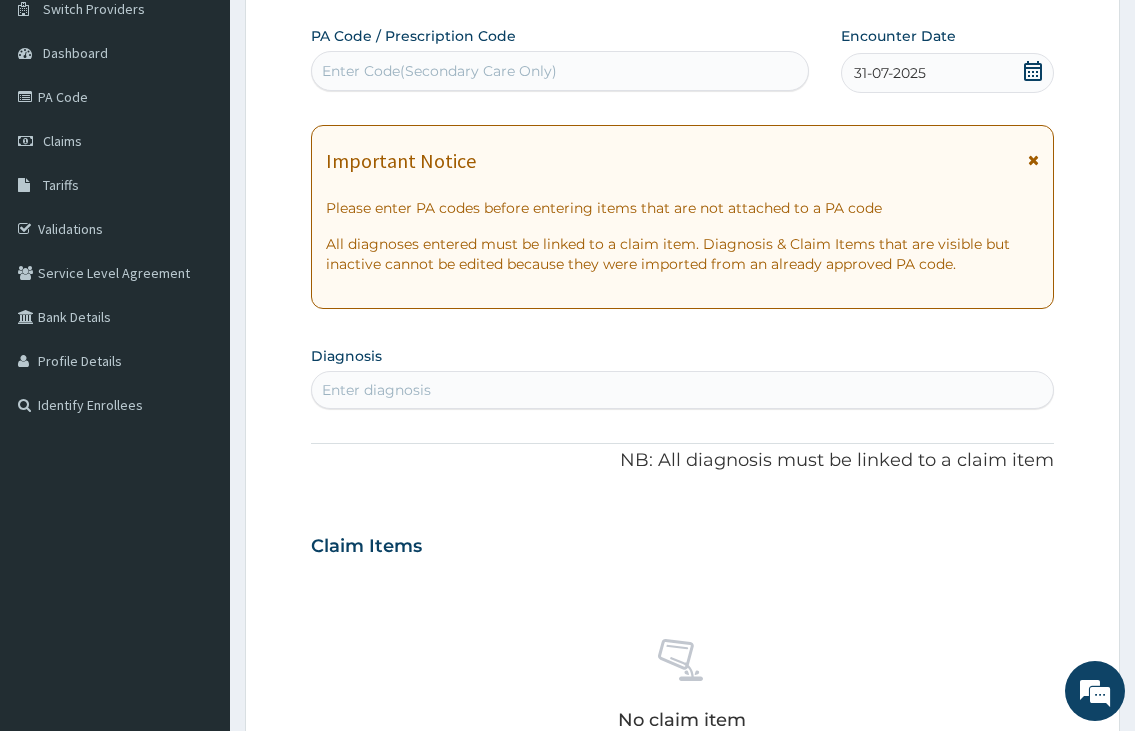 click on "Enter diagnosis" at bounding box center [682, 390] 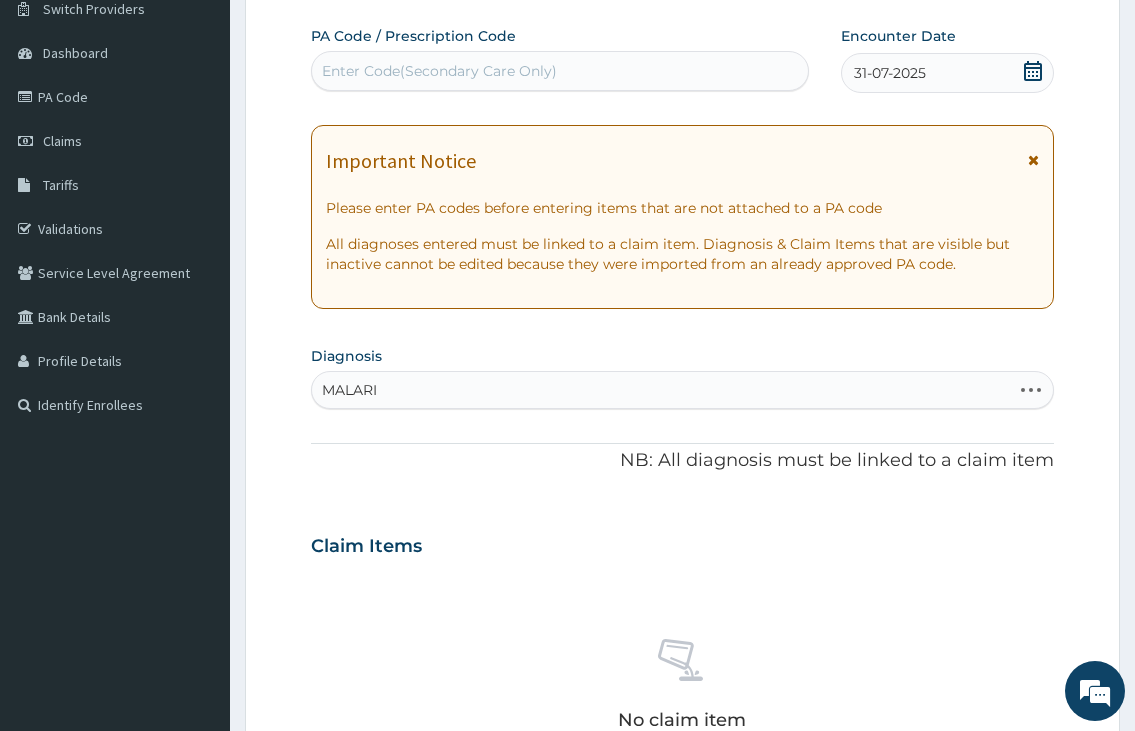 type on "MALARIA" 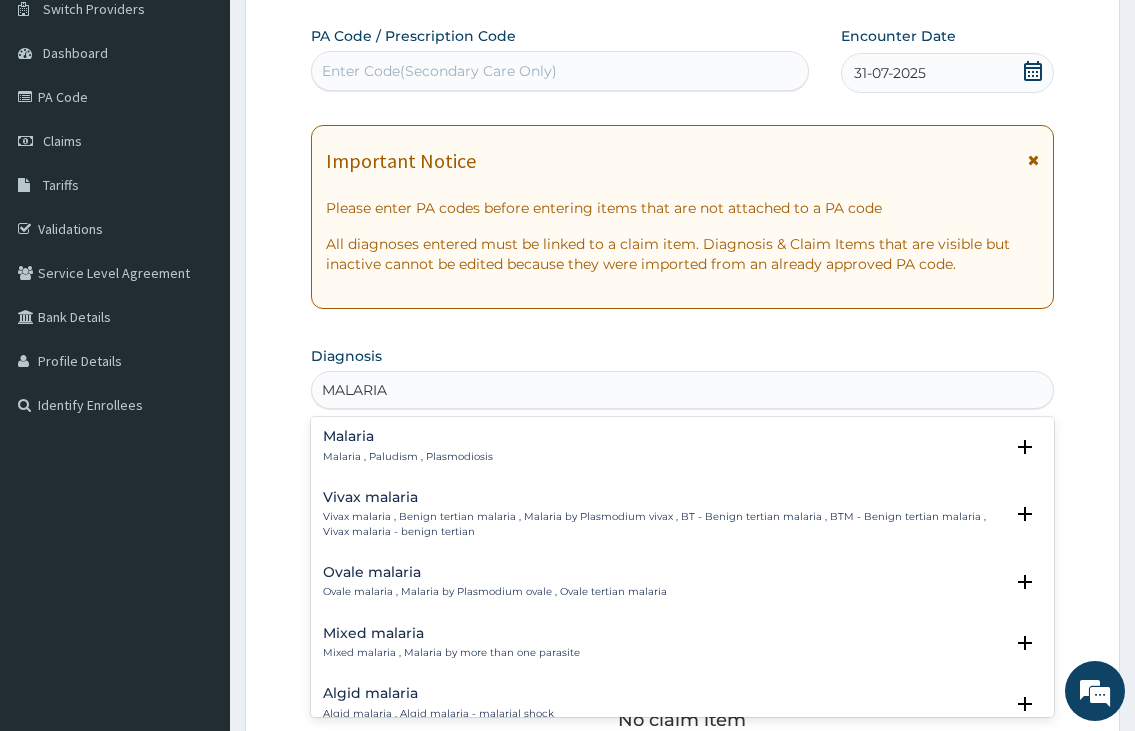 click on "Malaria , Paludism , Plasmodiosis" at bounding box center [408, 457] 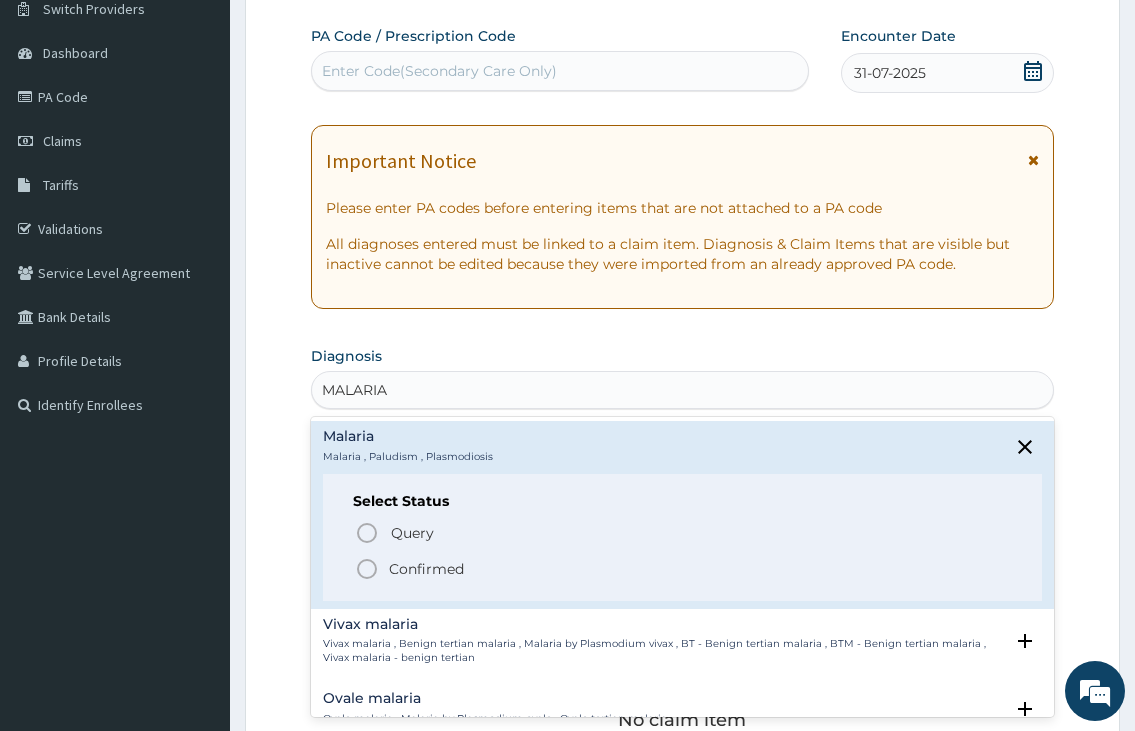 click 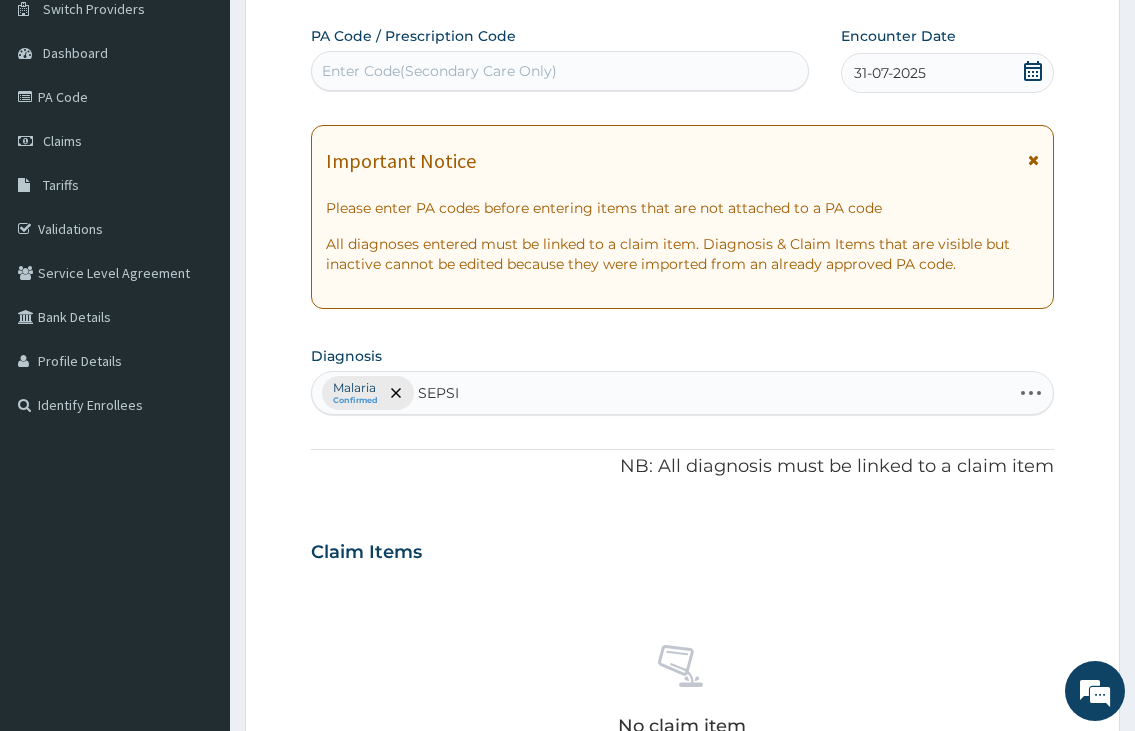 type on "SEPSIS" 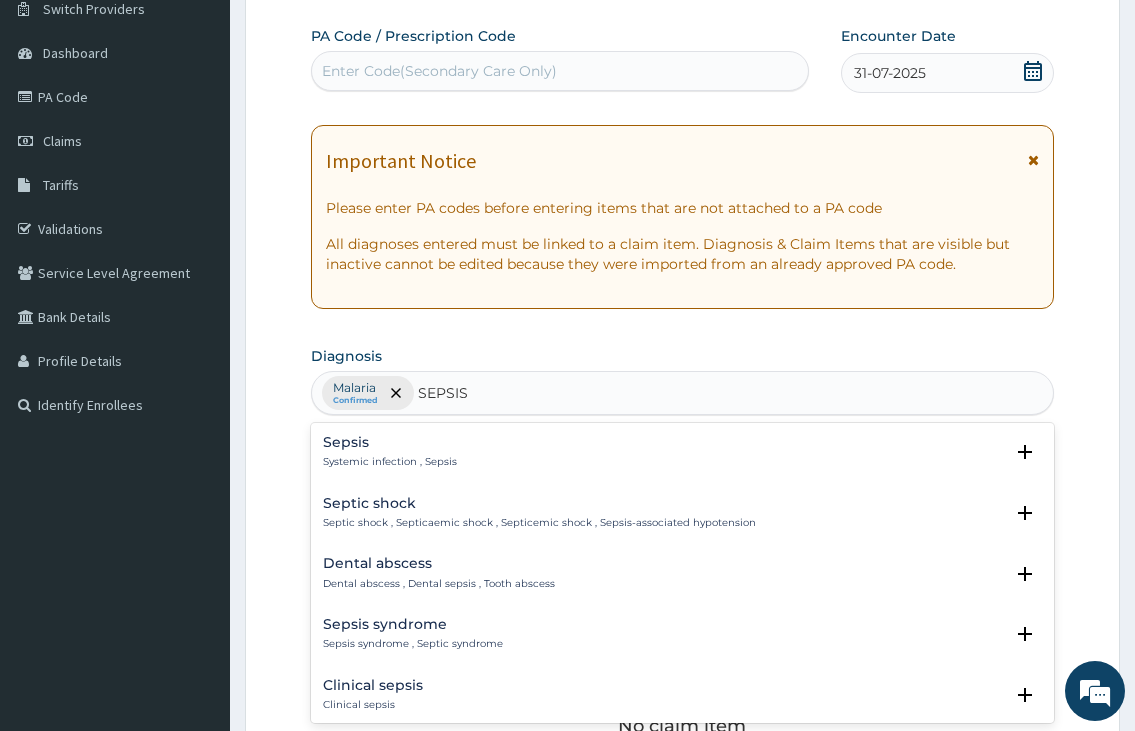 click on "Sepsis Systemic infection , Sepsis" at bounding box center (390, 452) 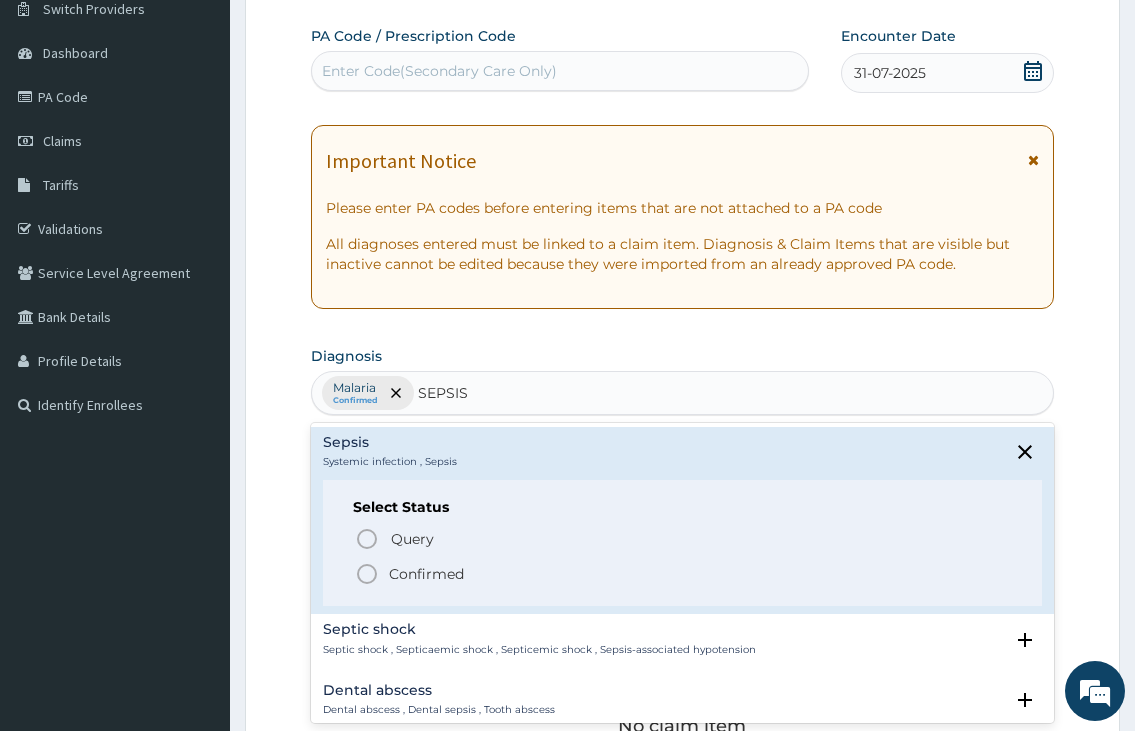 click 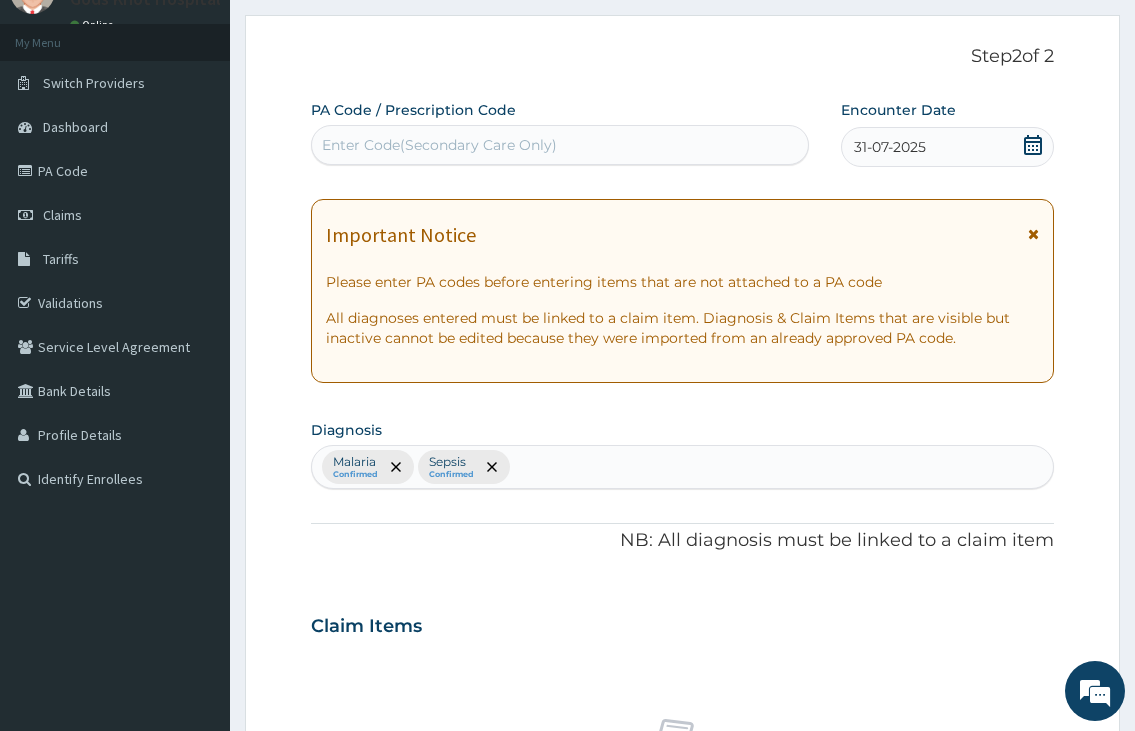scroll, scrollTop: 65, scrollLeft: 0, axis: vertical 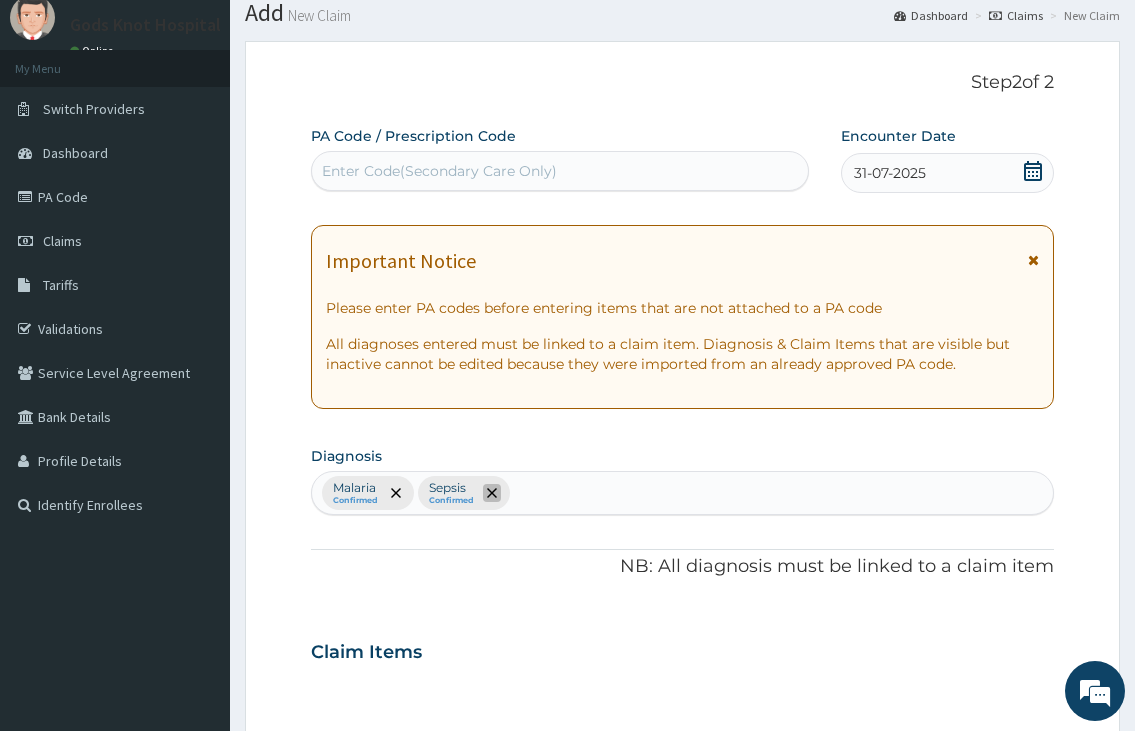 click at bounding box center (492, 493) 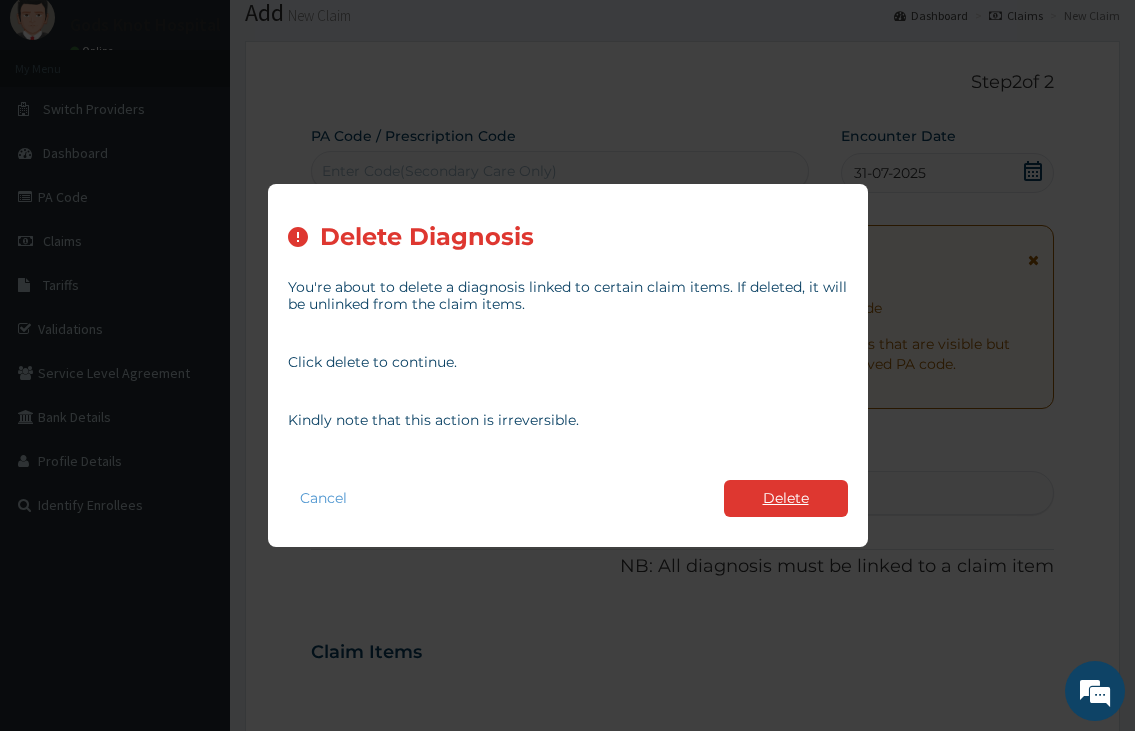click on "Delete" at bounding box center [786, 498] 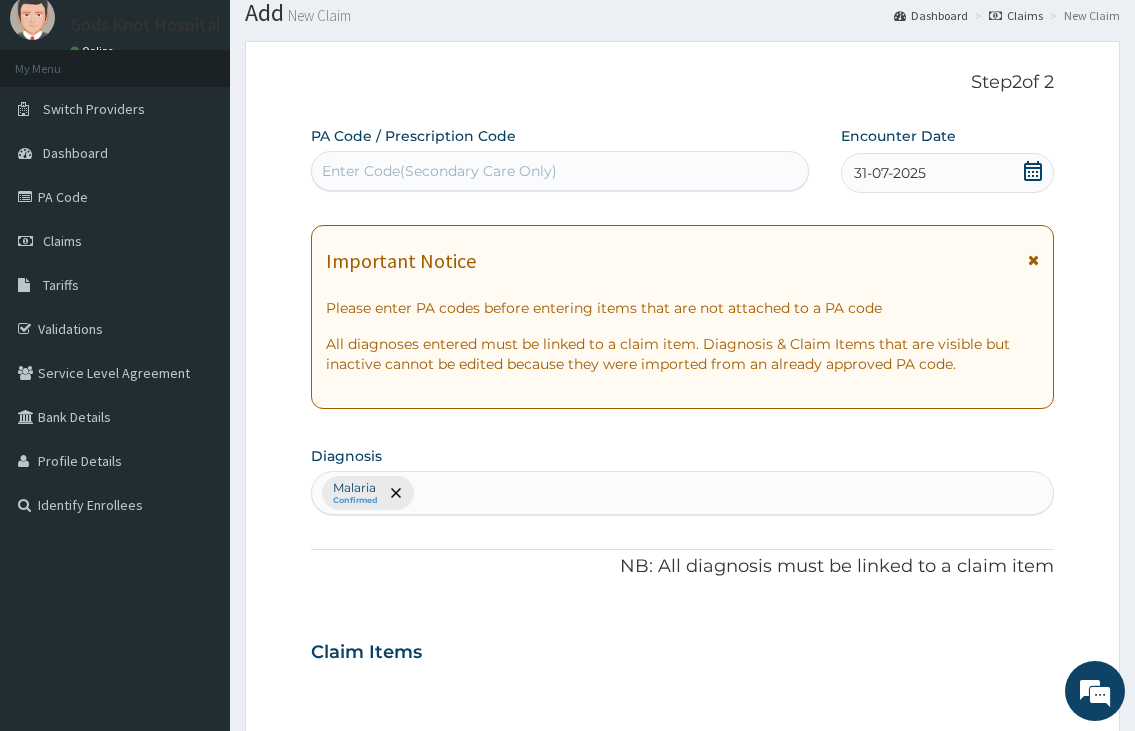 click on "Malaria Confirmed" at bounding box center [682, 493] 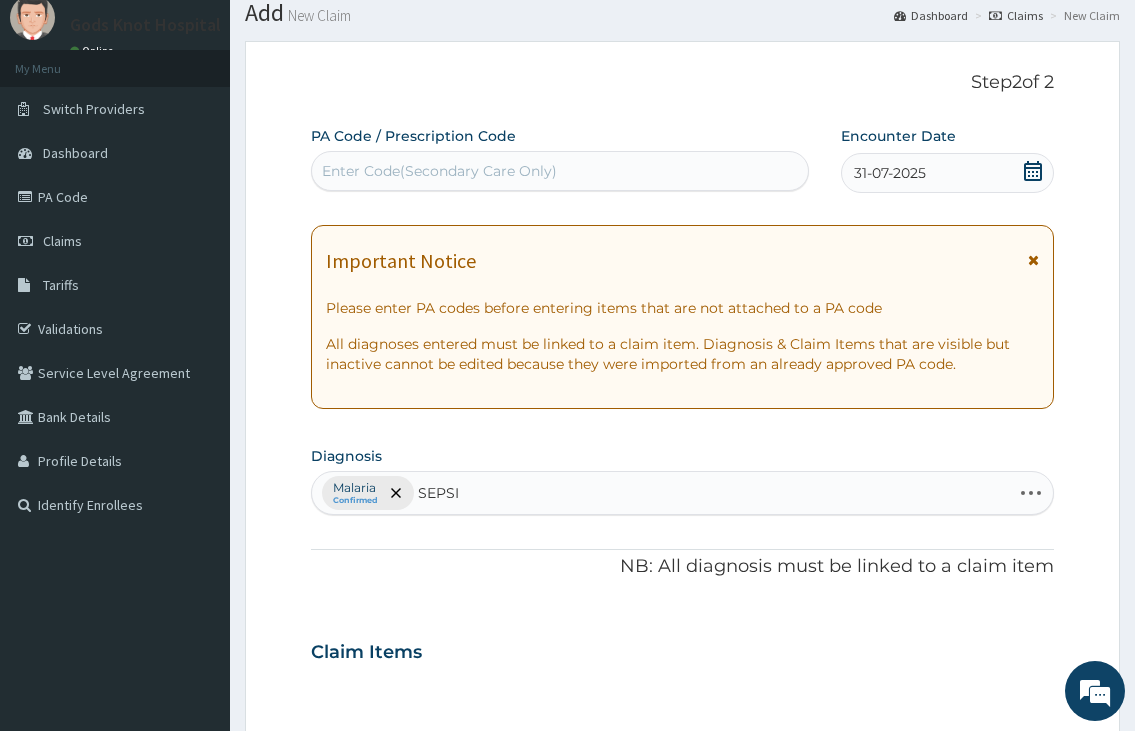 type on "SEPSIS" 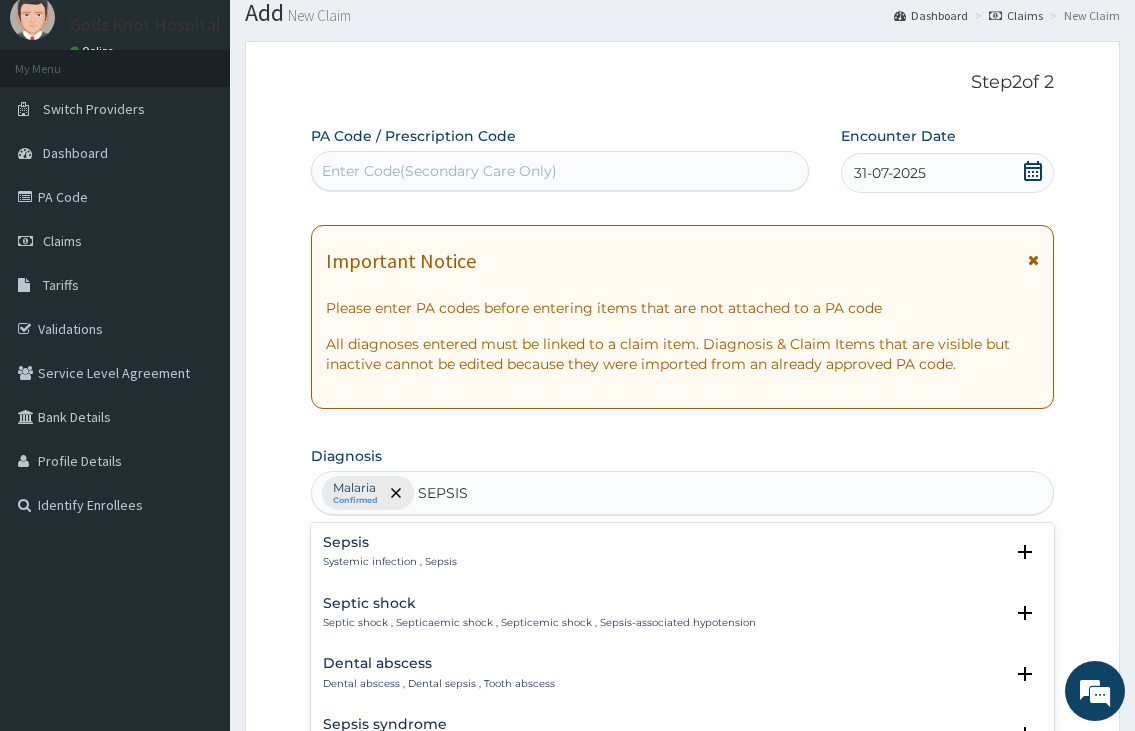 click on "Systemic infection , Sepsis" at bounding box center (390, 562) 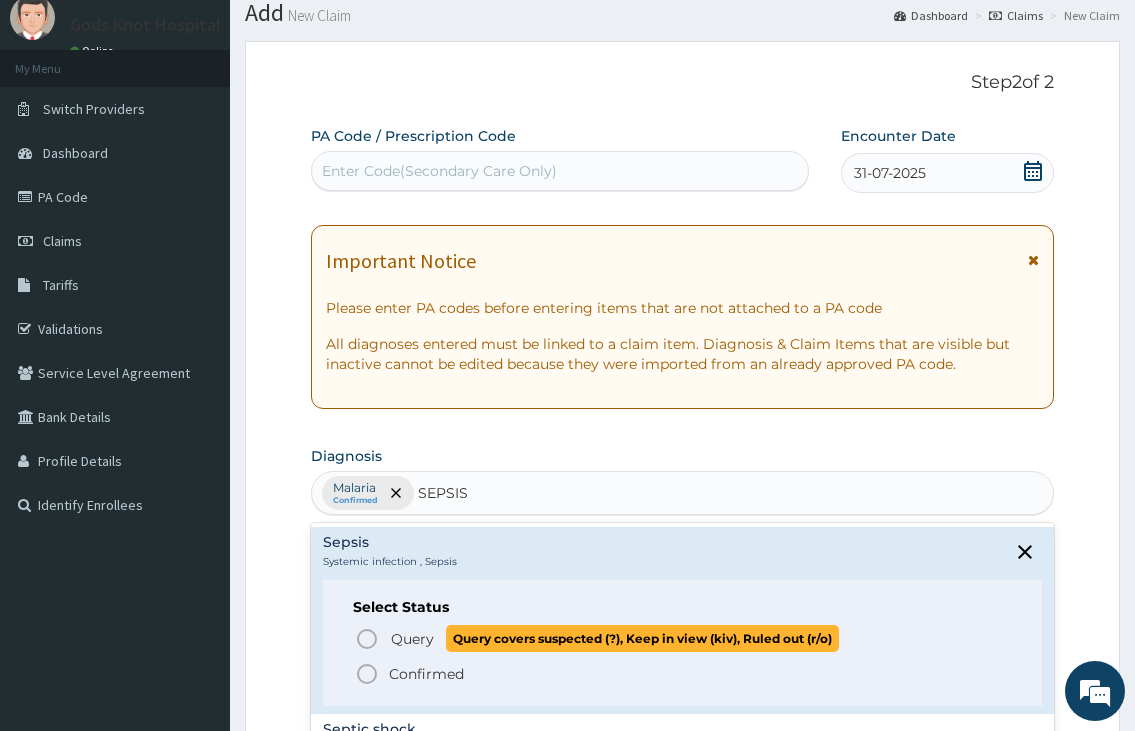 click 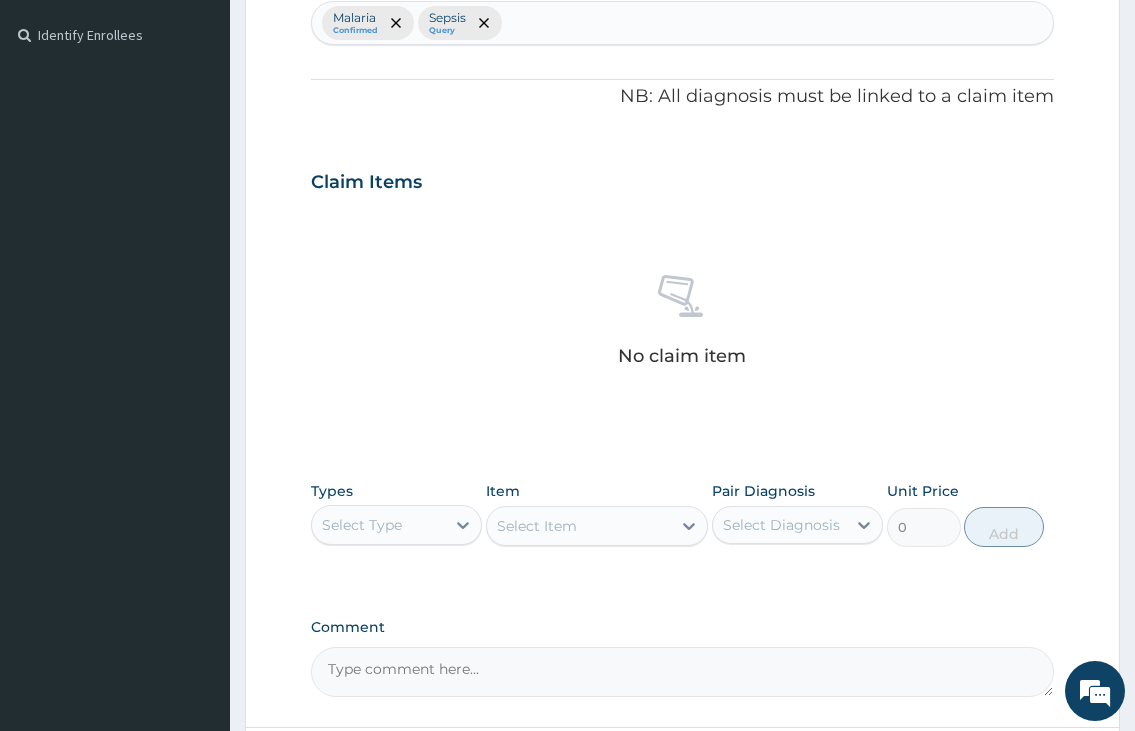 scroll, scrollTop: 565, scrollLeft: 0, axis: vertical 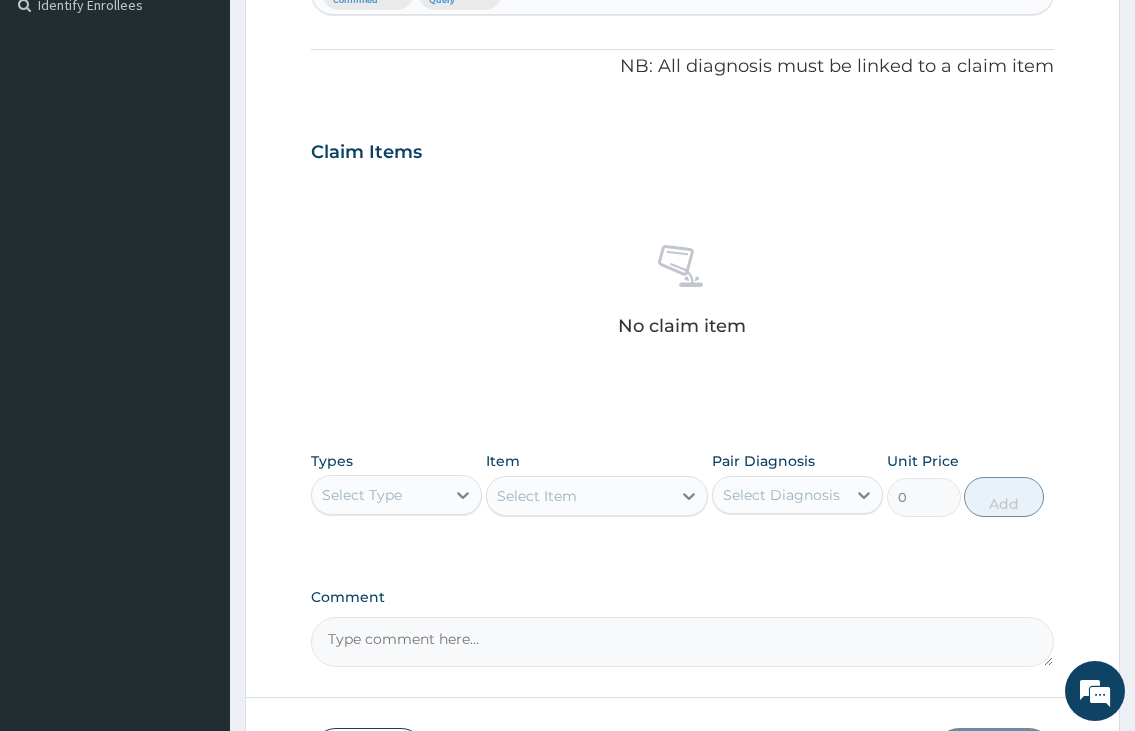 click on "Select Type" at bounding box center [362, 495] 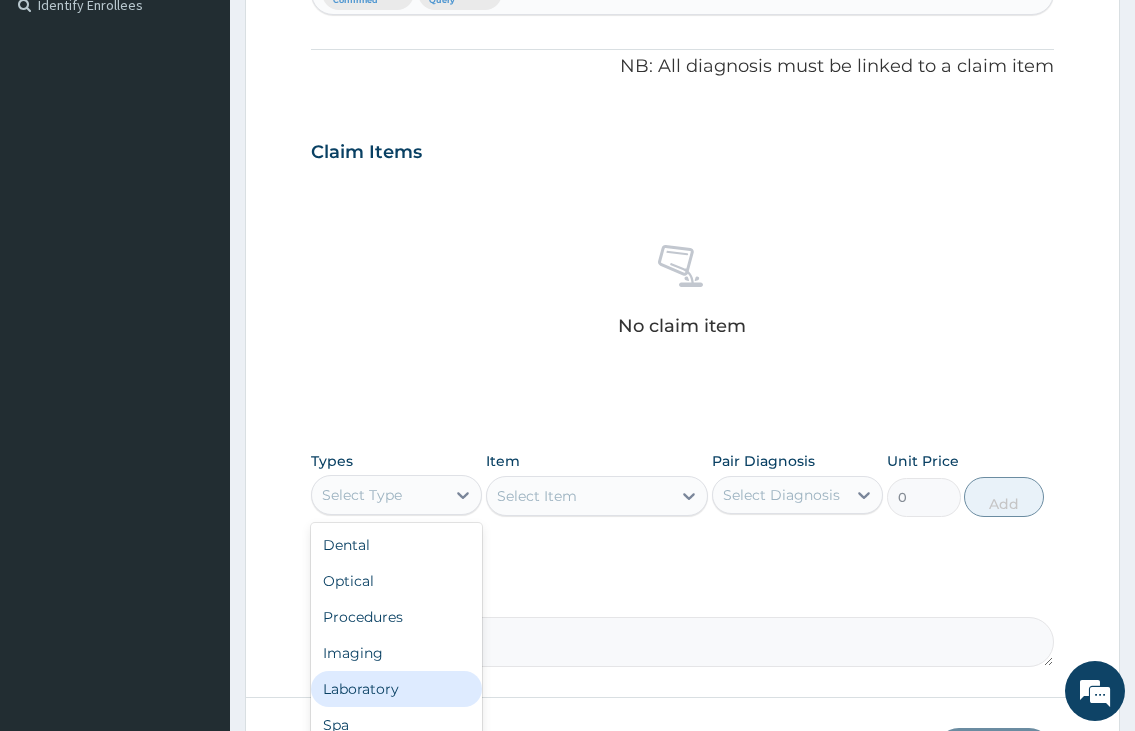 click on "Laboratory" at bounding box center [396, 689] 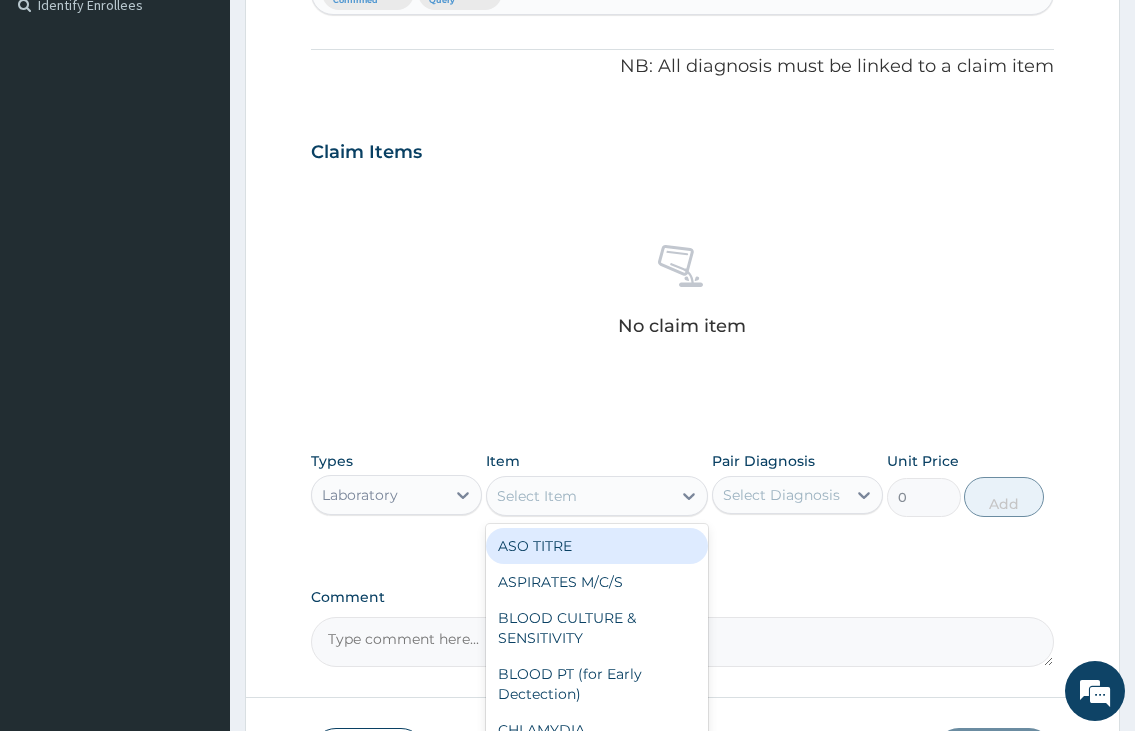click on "Select Item" at bounding box center [537, 496] 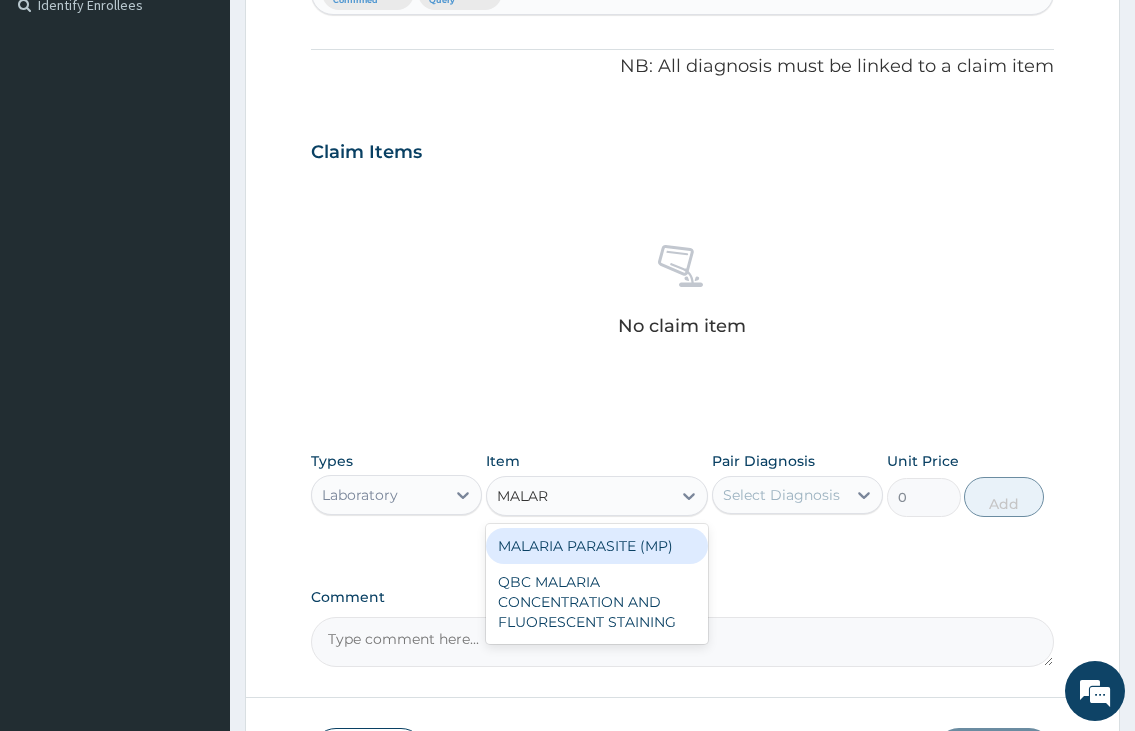 type on "MALARI" 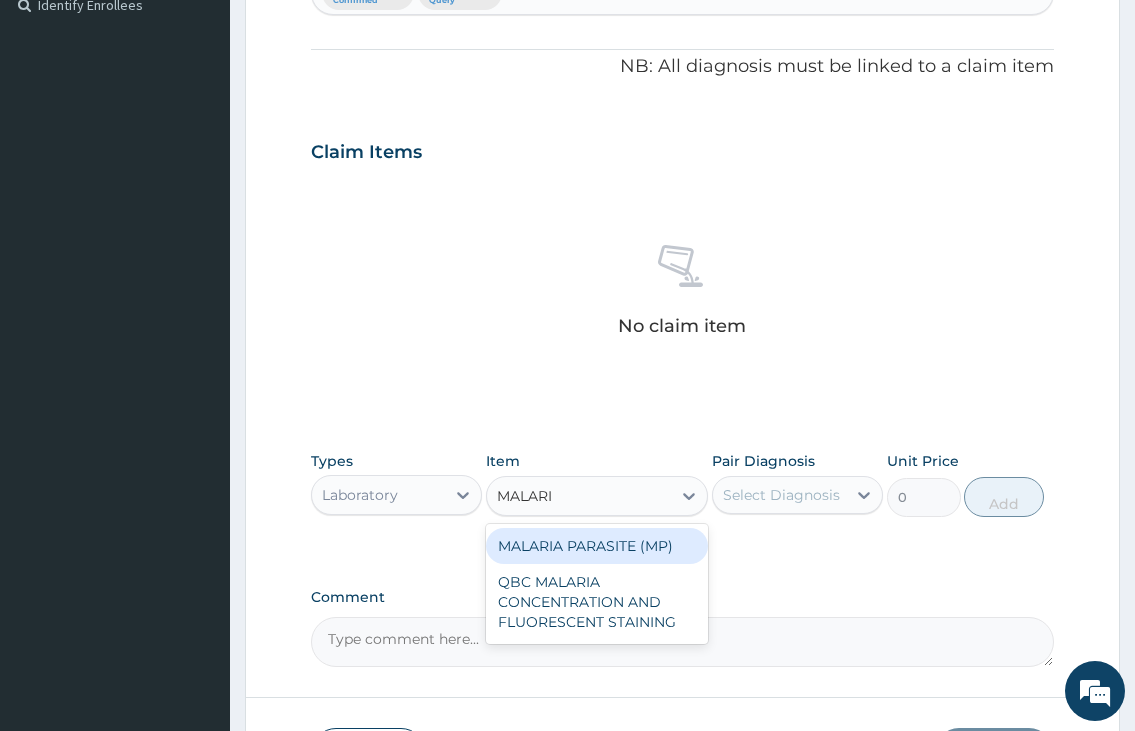 click on "MALARIA PARASITE (MP)" at bounding box center [597, 546] 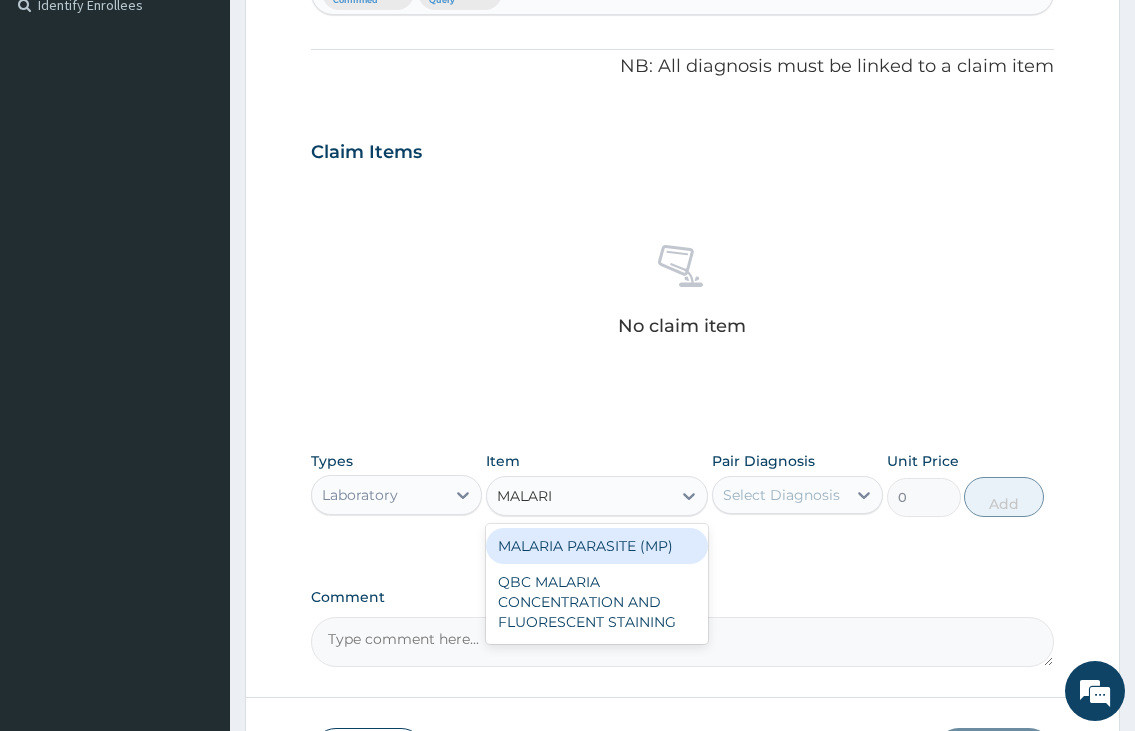 type 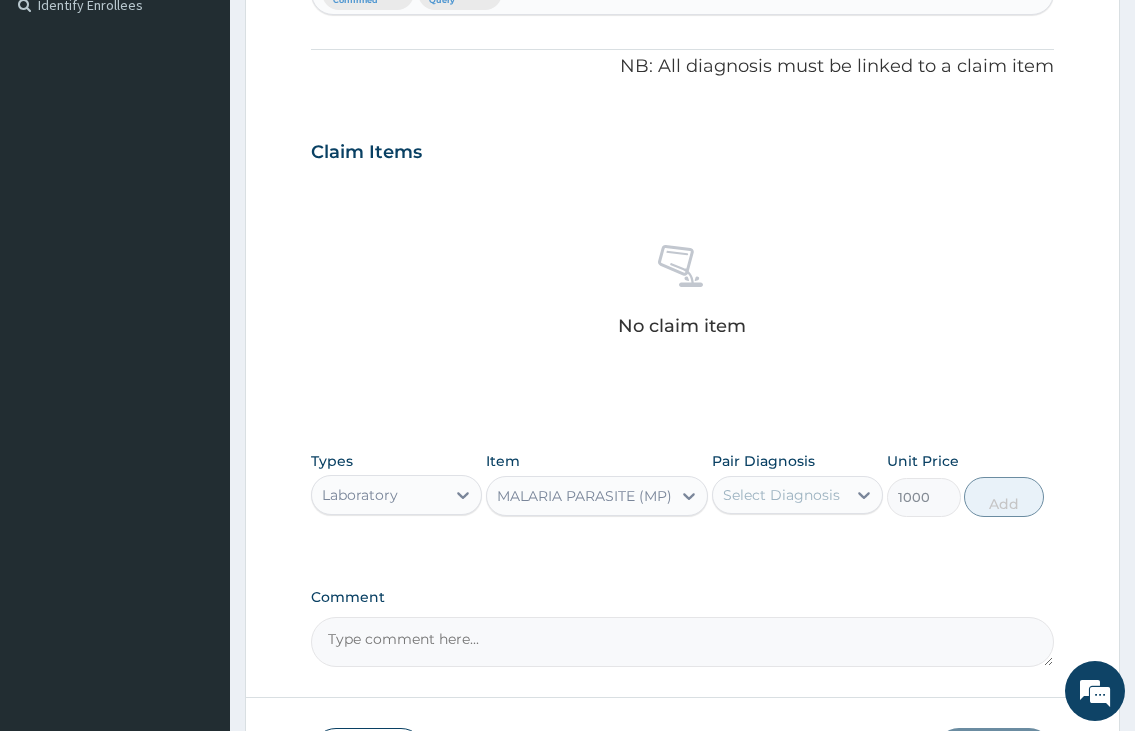 click on "Select Diagnosis" at bounding box center (781, 495) 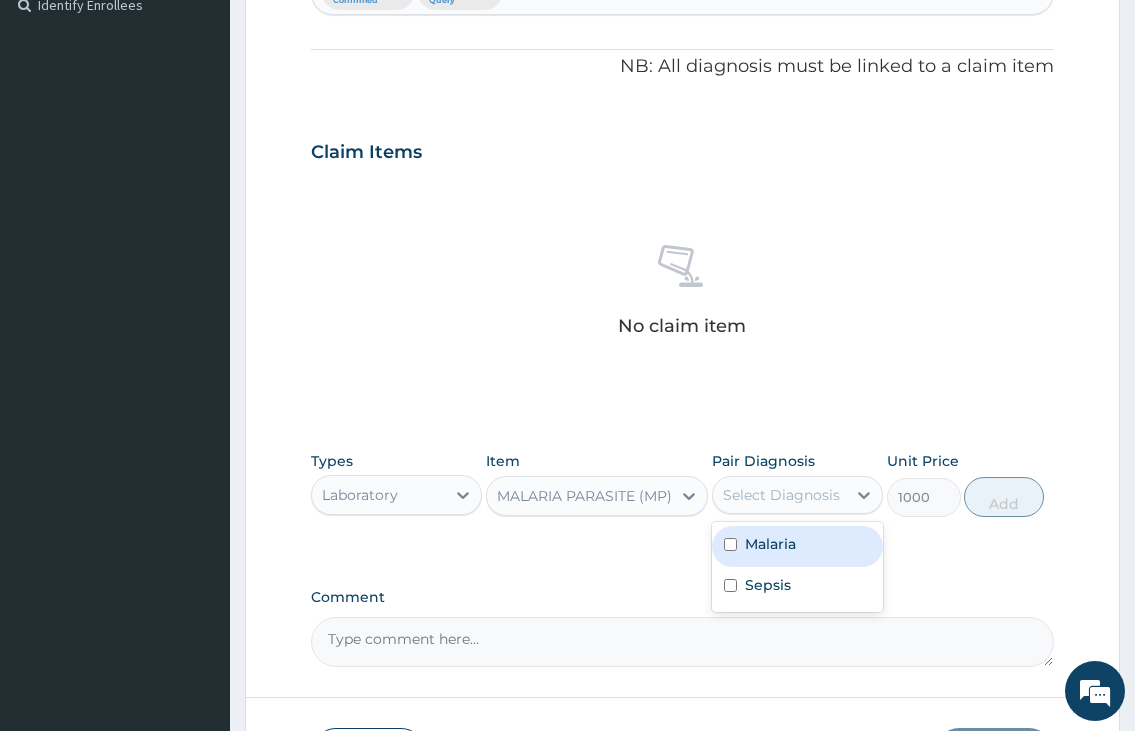 click on "Malaria" at bounding box center (770, 544) 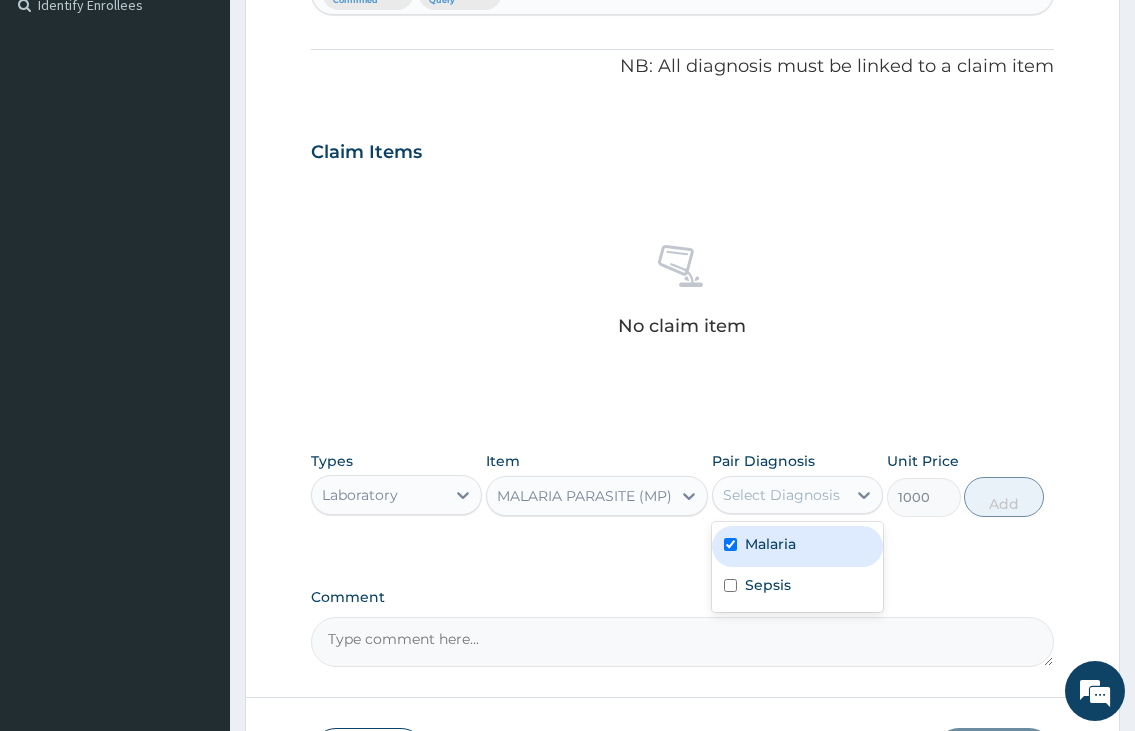 checkbox on "true" 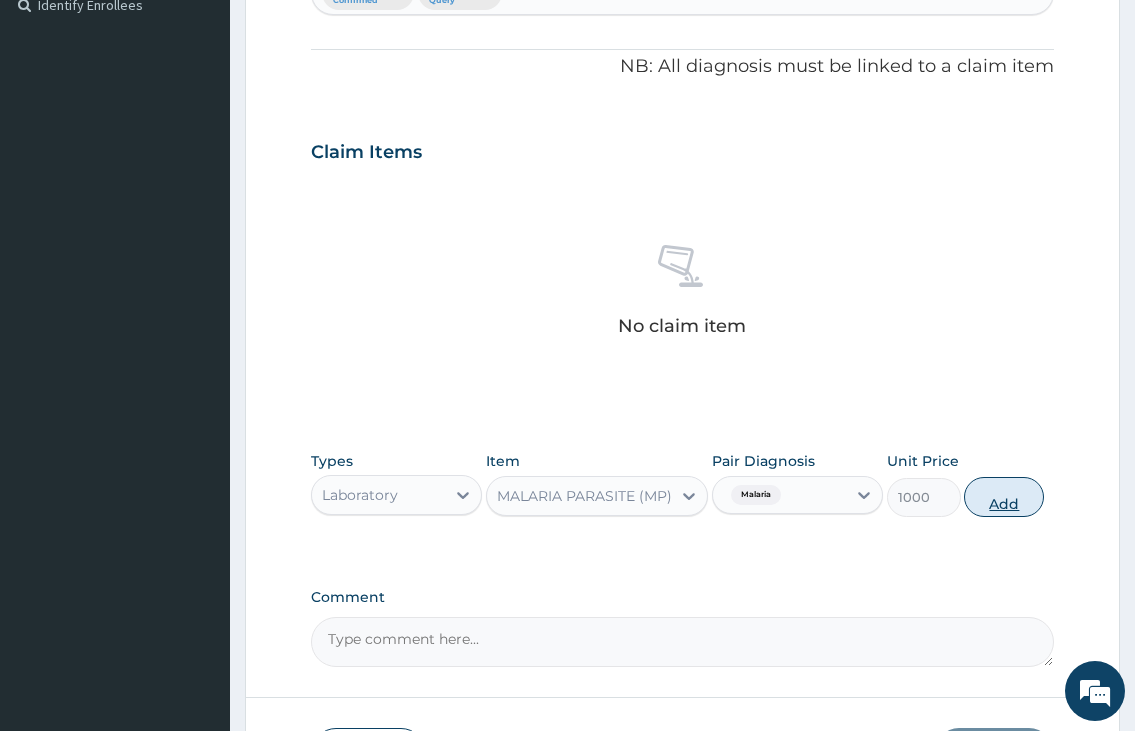 click on "Add" at bounding box center [1004, 497] 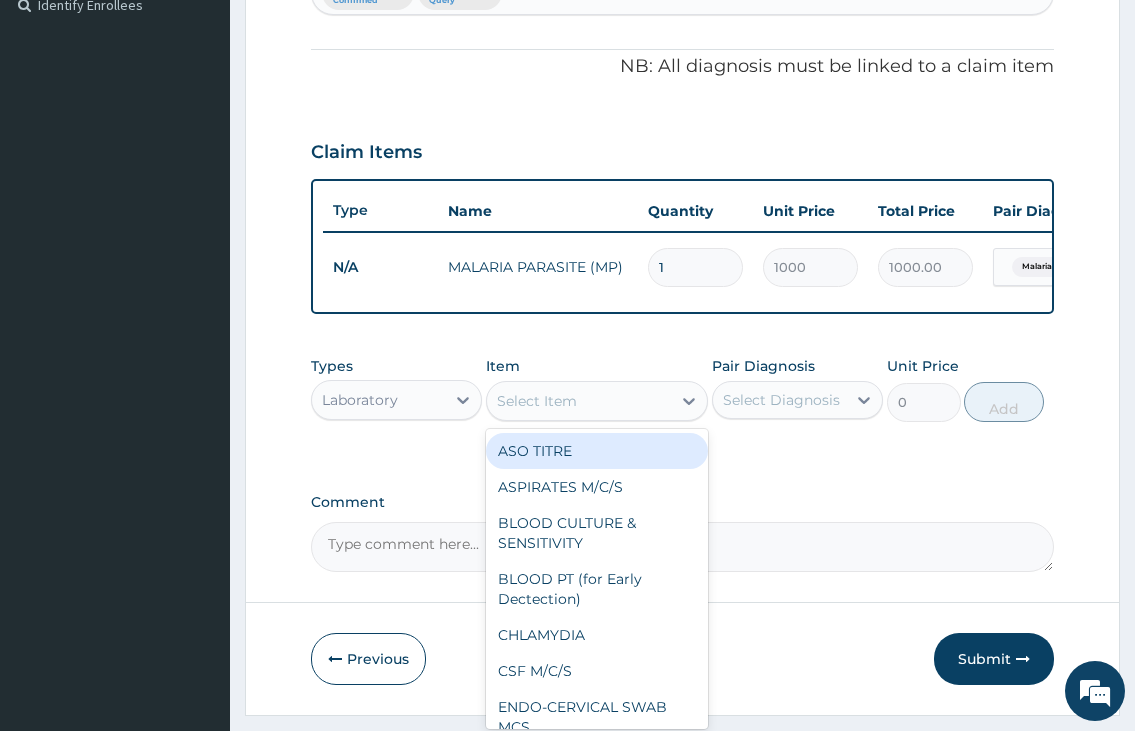 click on "Select Item" at bounding box center (537, 401) 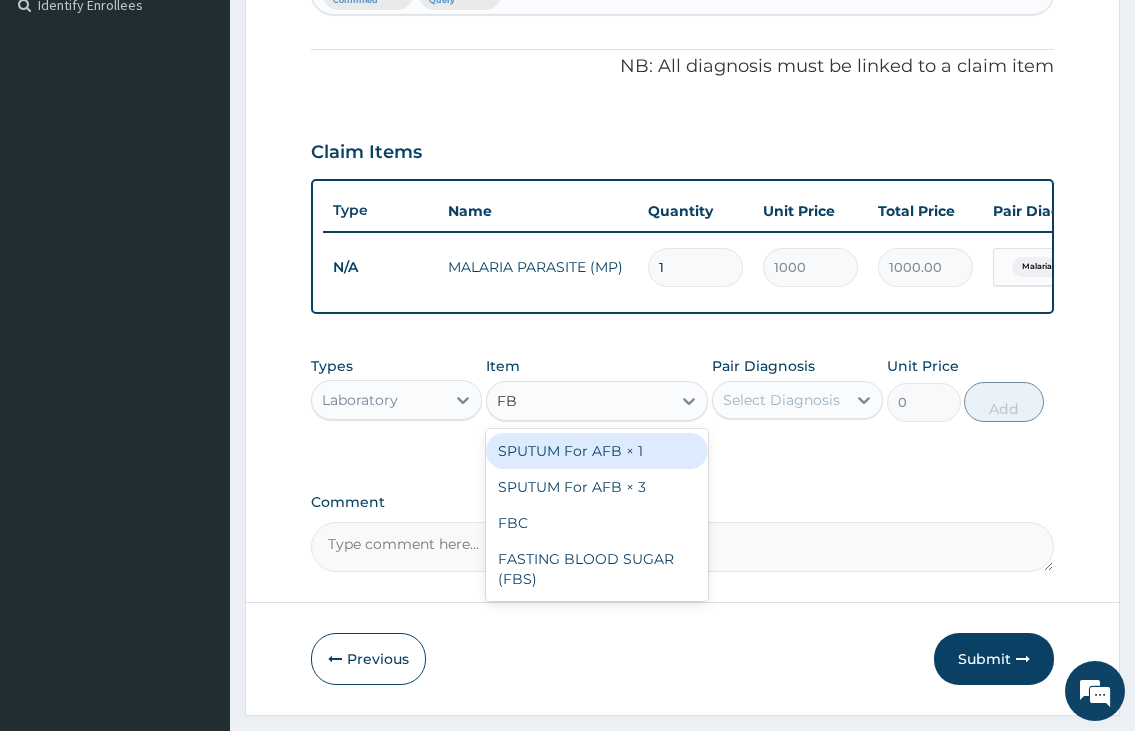 type on "FBC" 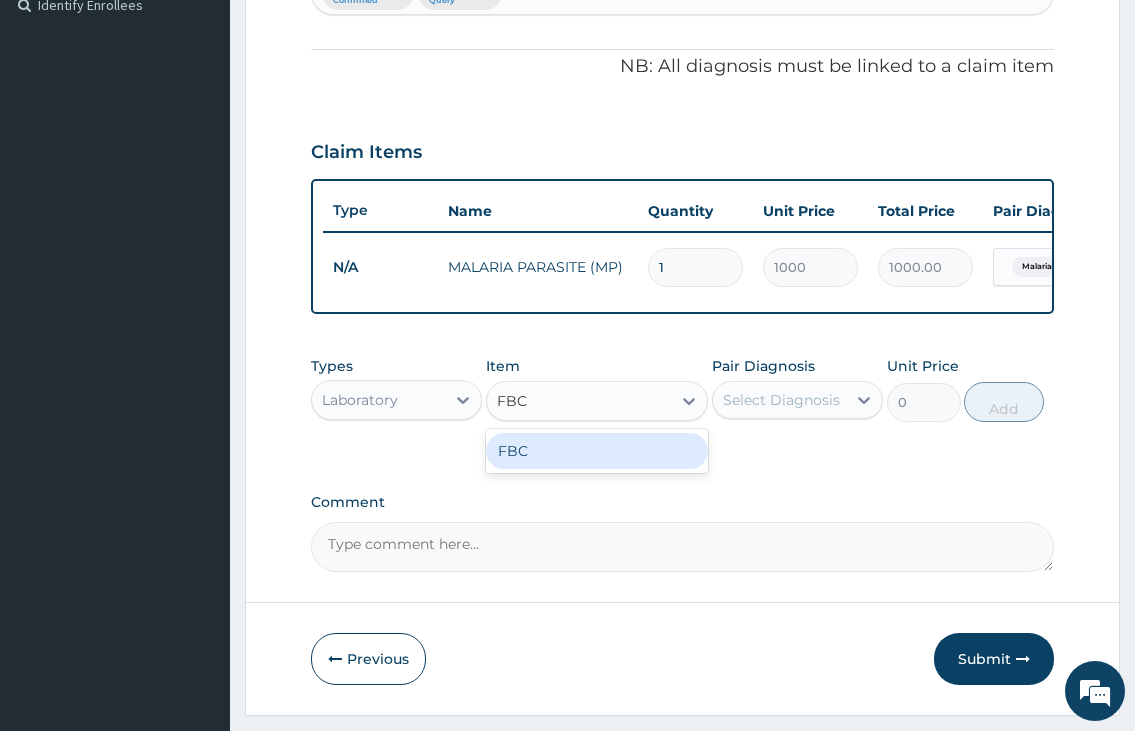 click on "FBC" at bounding box center (597, 451) 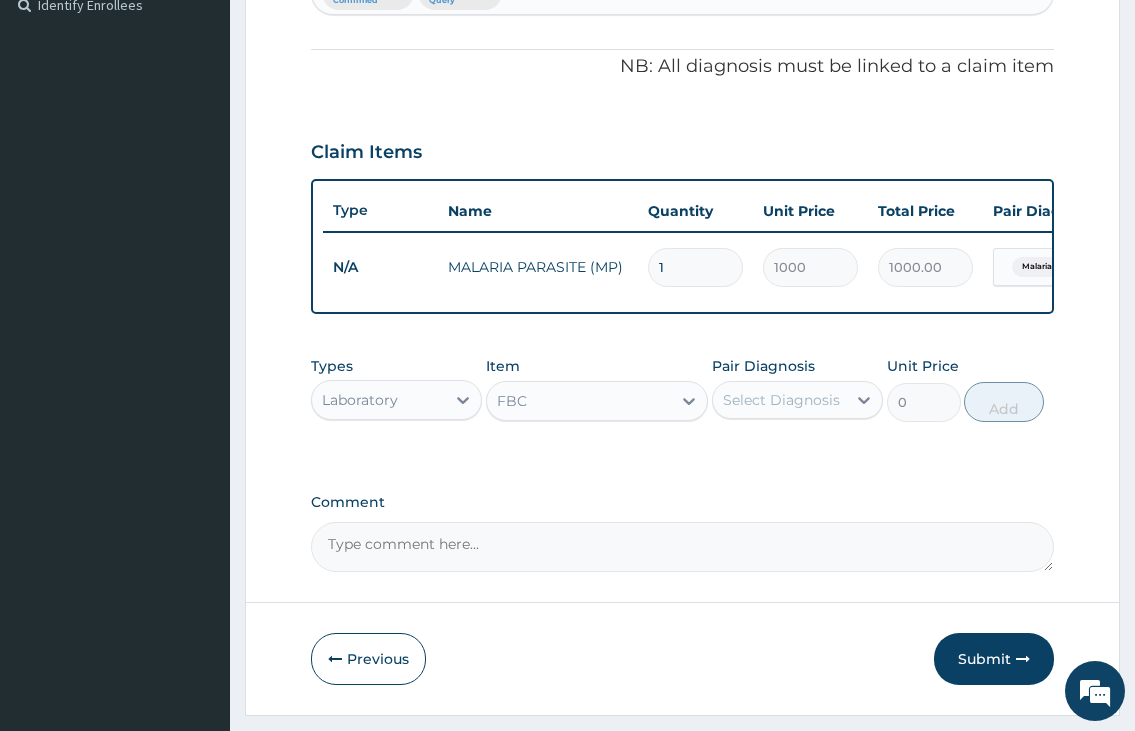 type 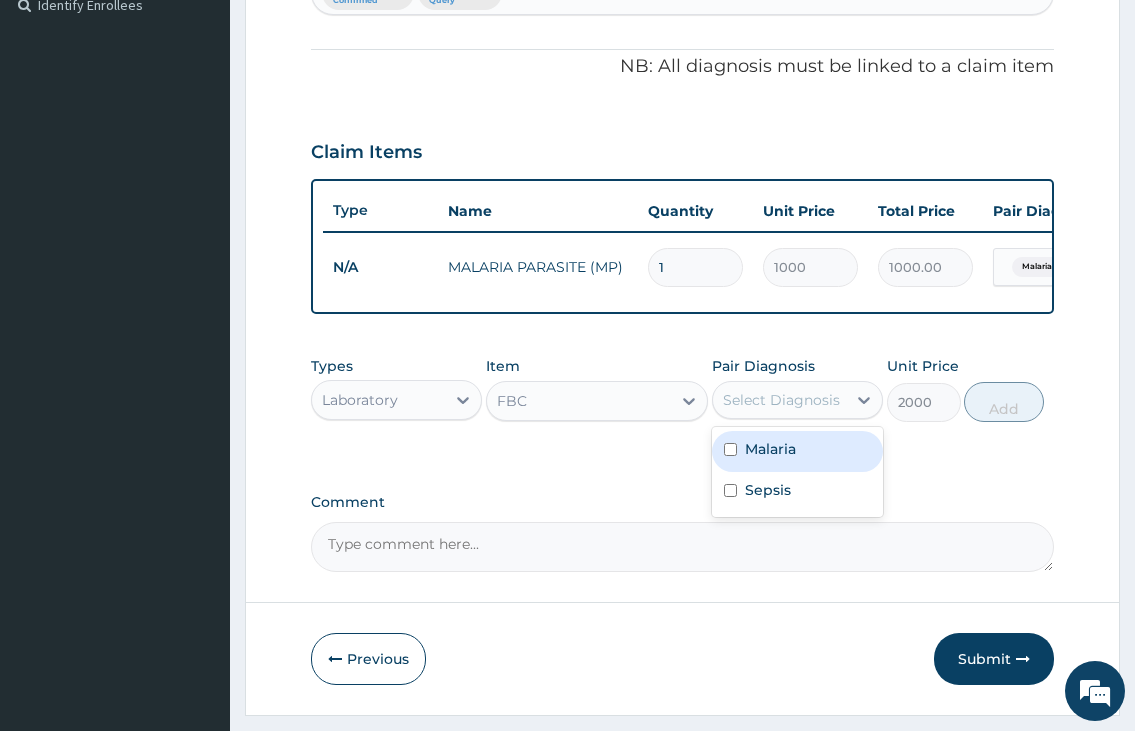 click on "Select Diagnosis" at bounding box center [781, 400] 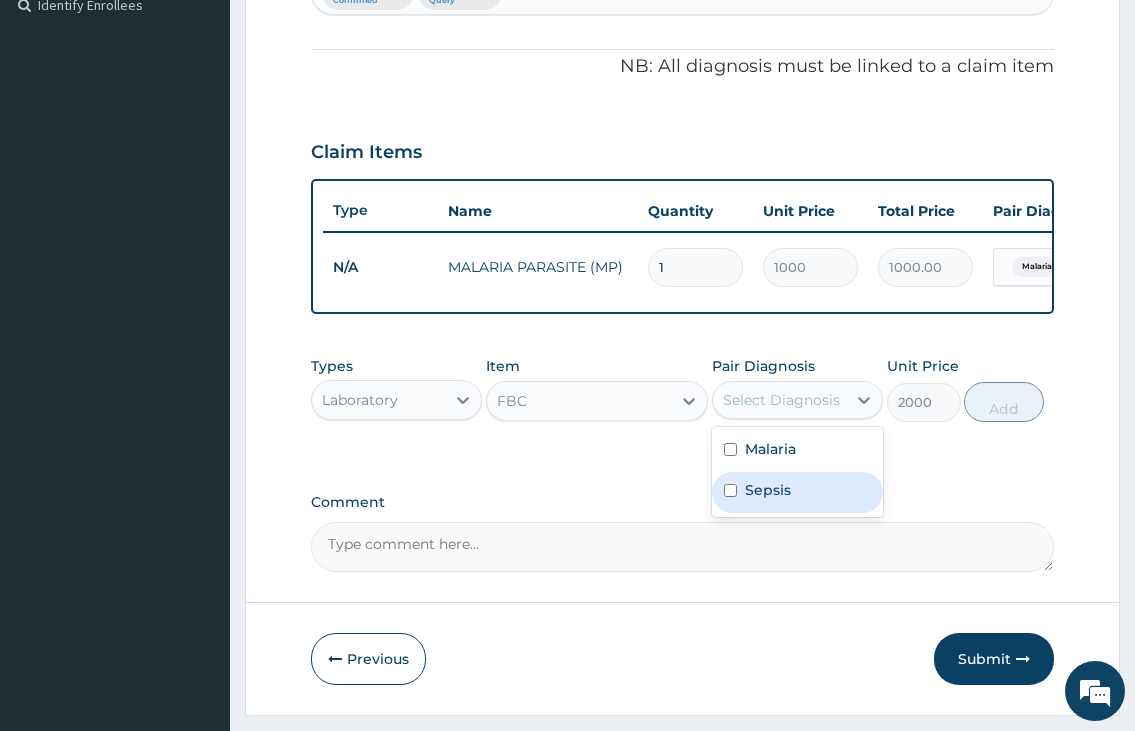 click on "Sepsis" at bounding box center [768, 490] 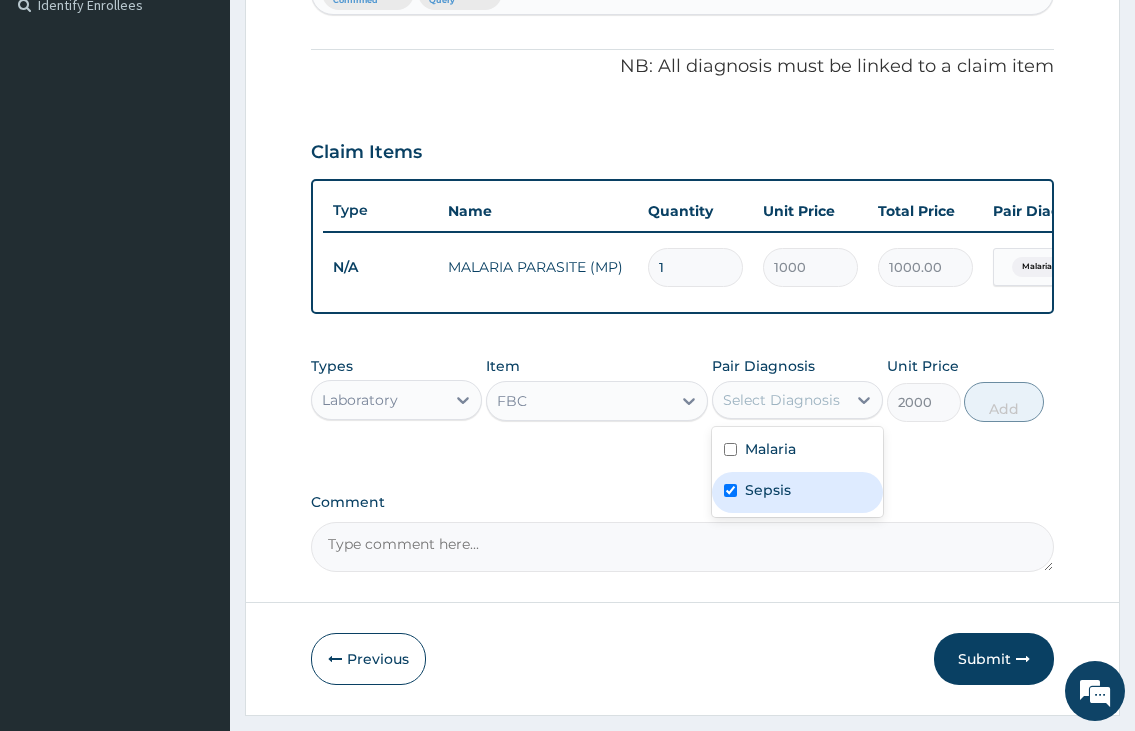 checkbox on "true" 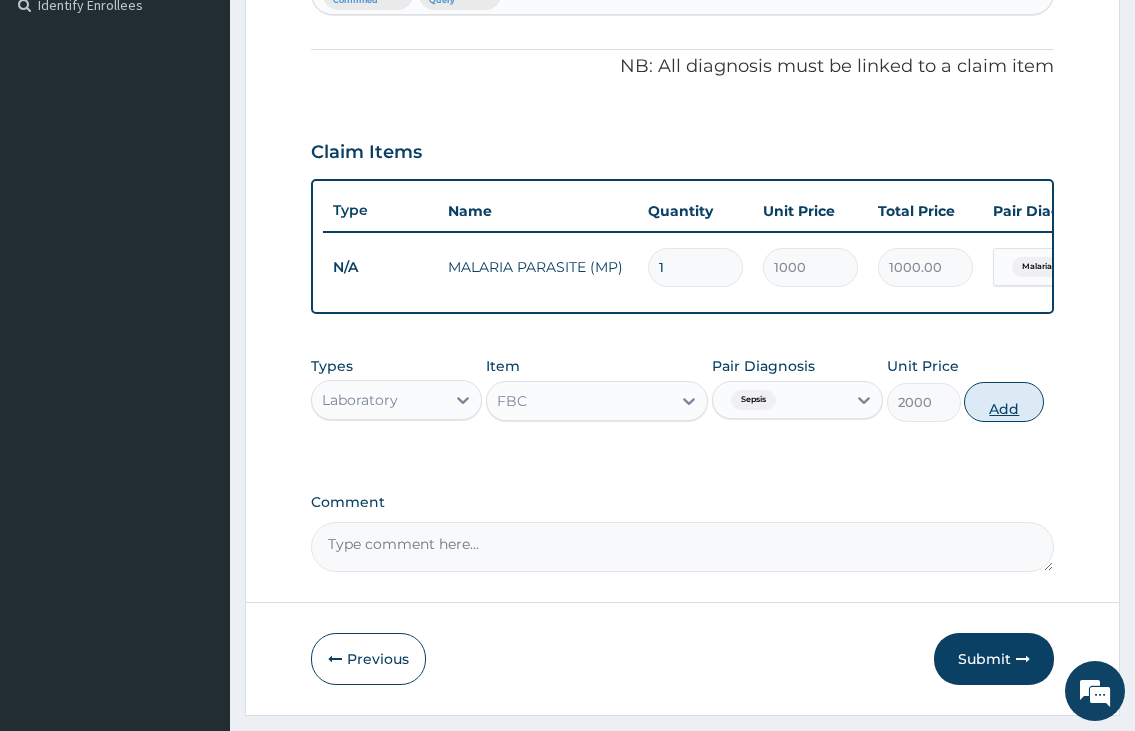 click on "Add" at bounding box center (1004, 402) 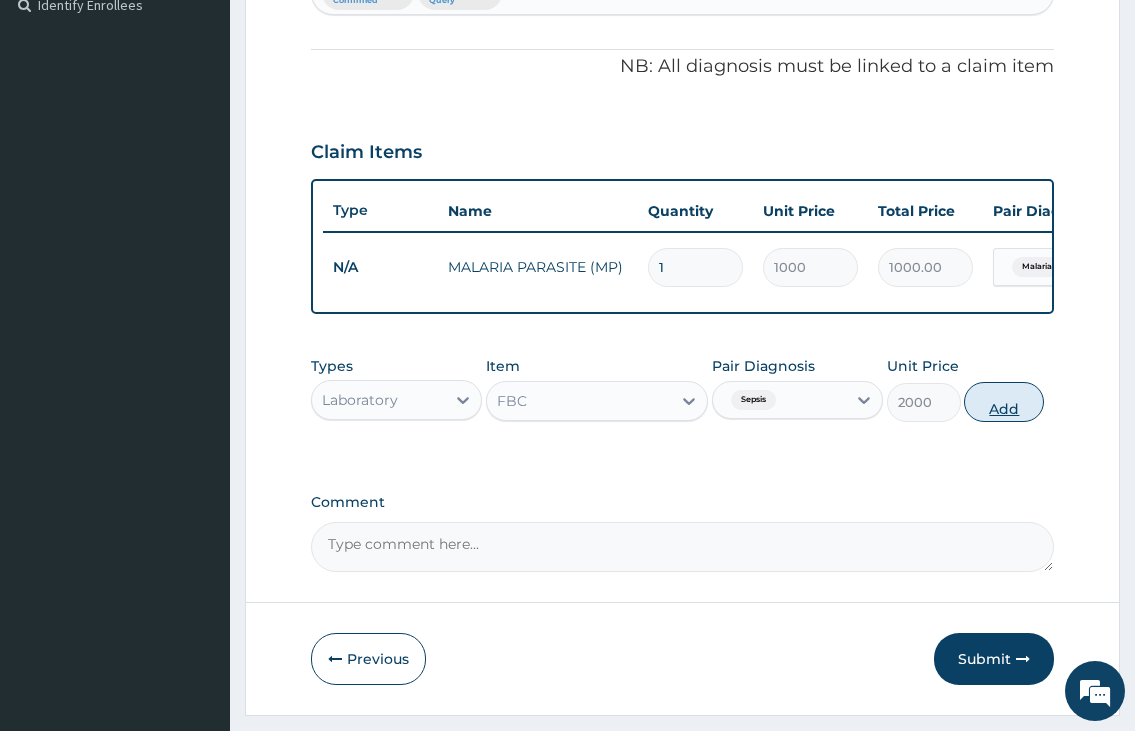 type on "0" 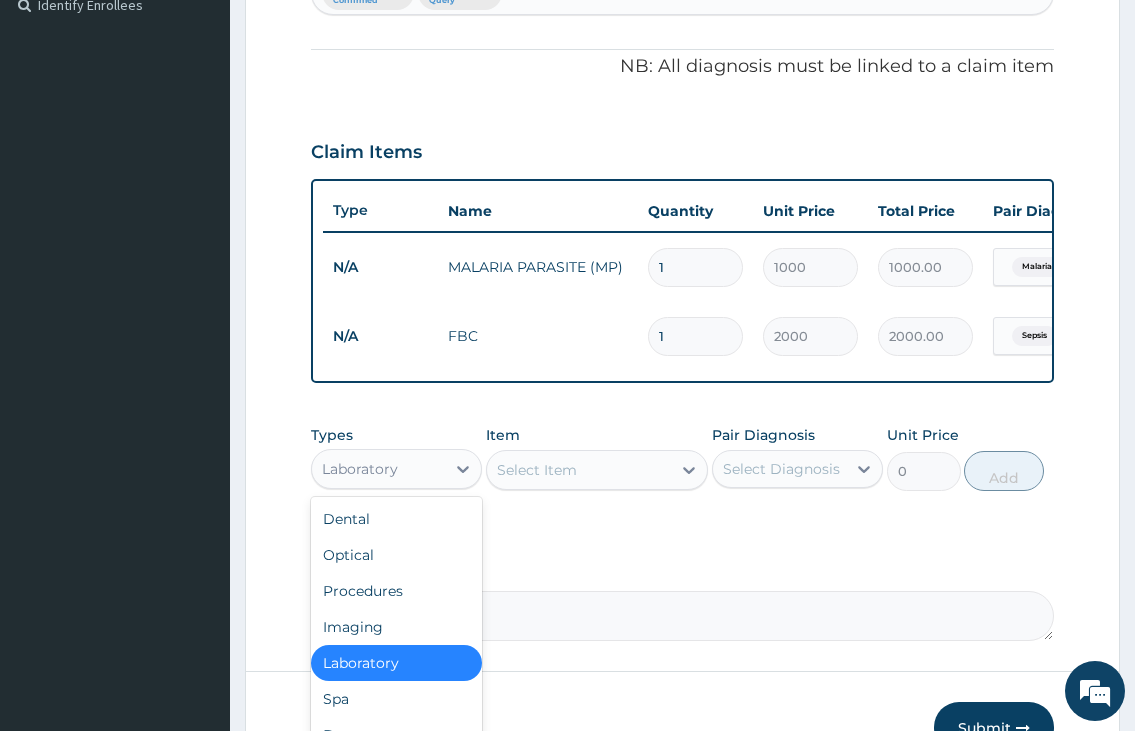 click on "Laboratory" at bounding box center [378, 469] 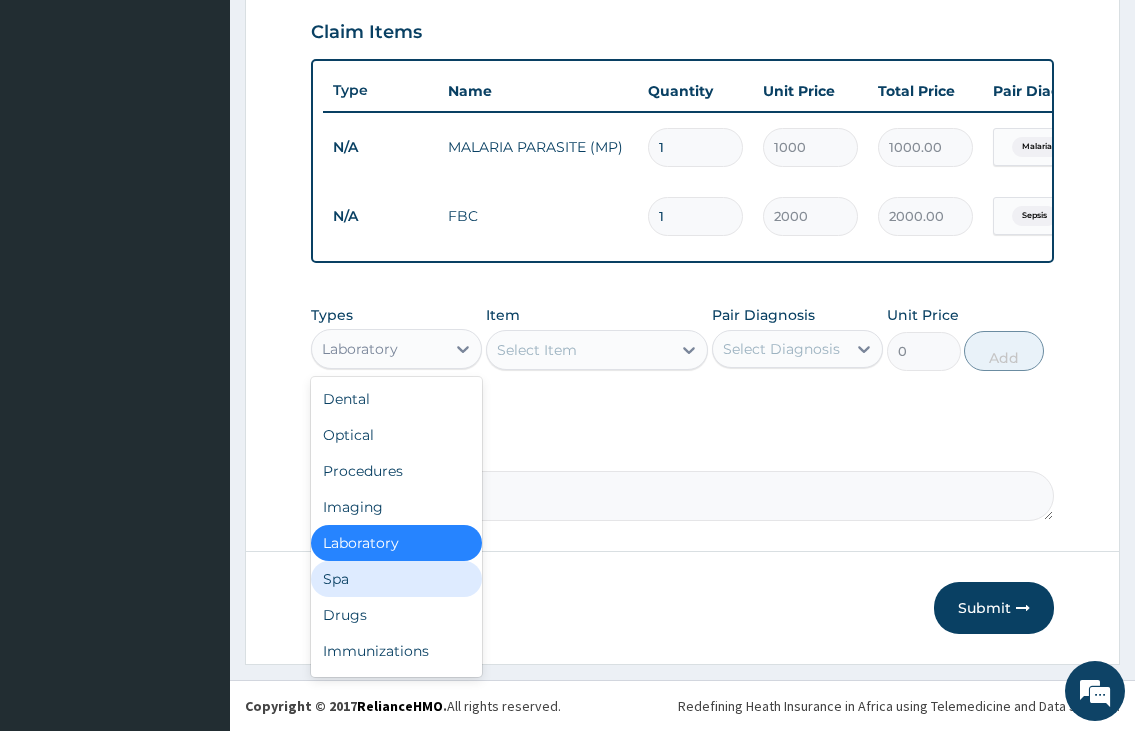 scroll, scrollTop: 702, scrollLeft: 0, axis: vertical 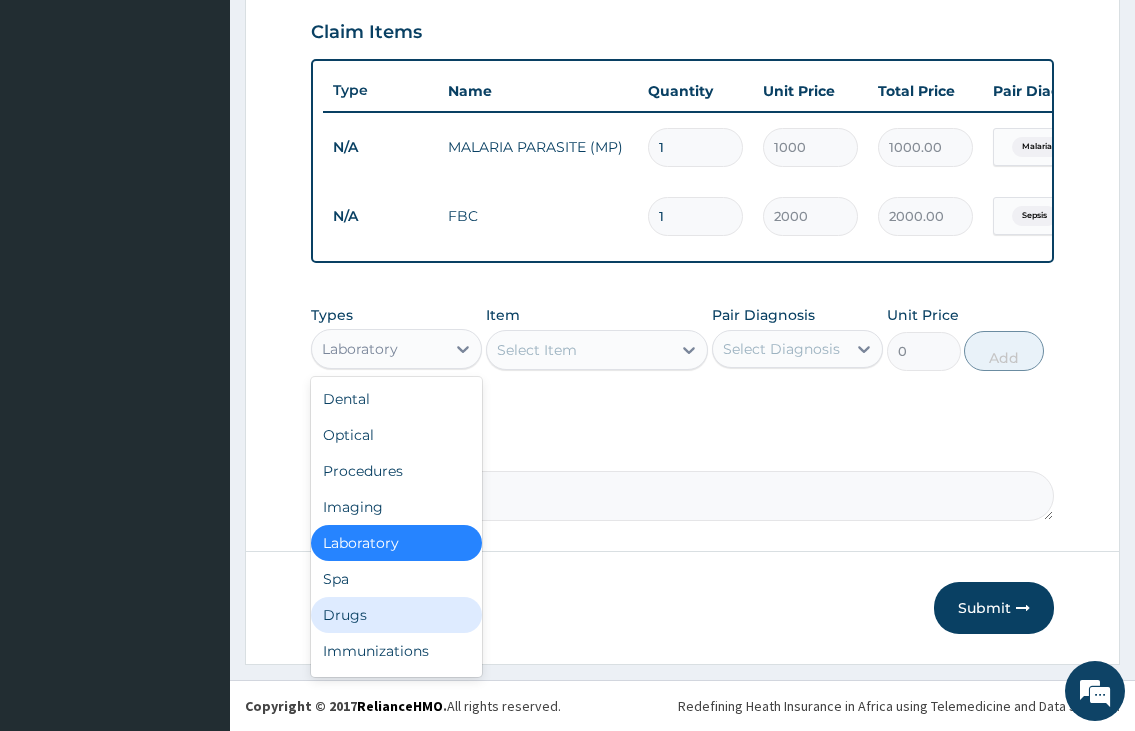 click on "Drugs" at bounding box center [396, 615] 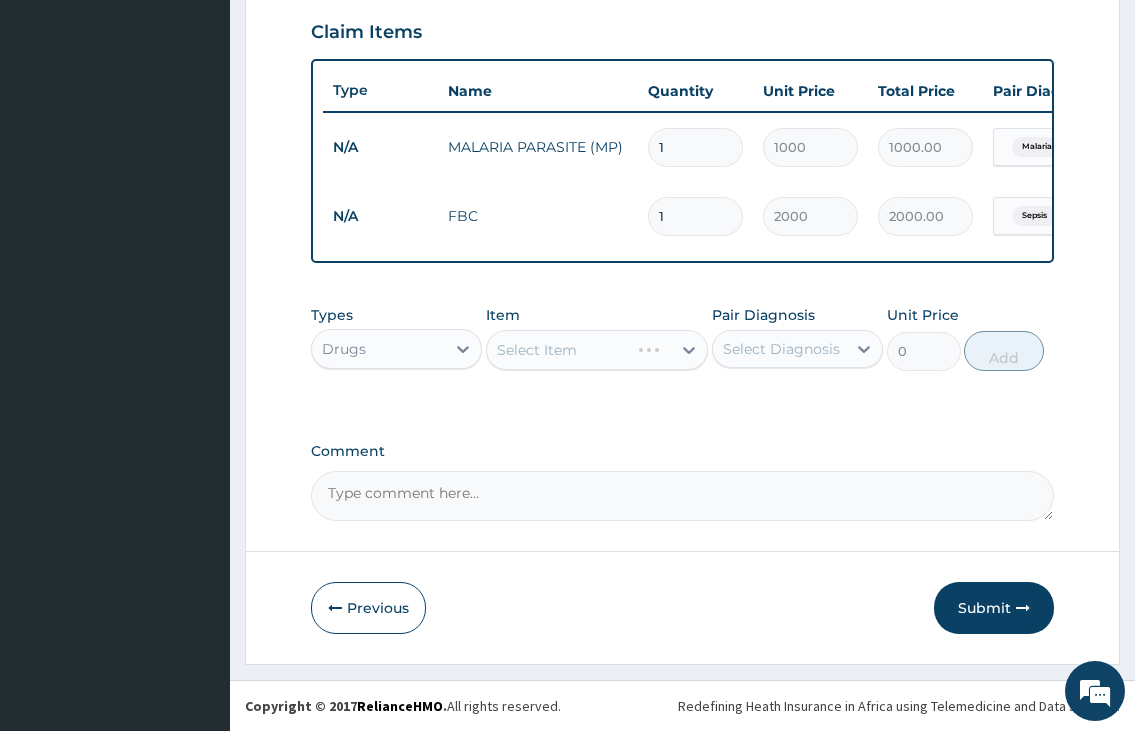 click on "Select Item" at bounding box center (597, 350) 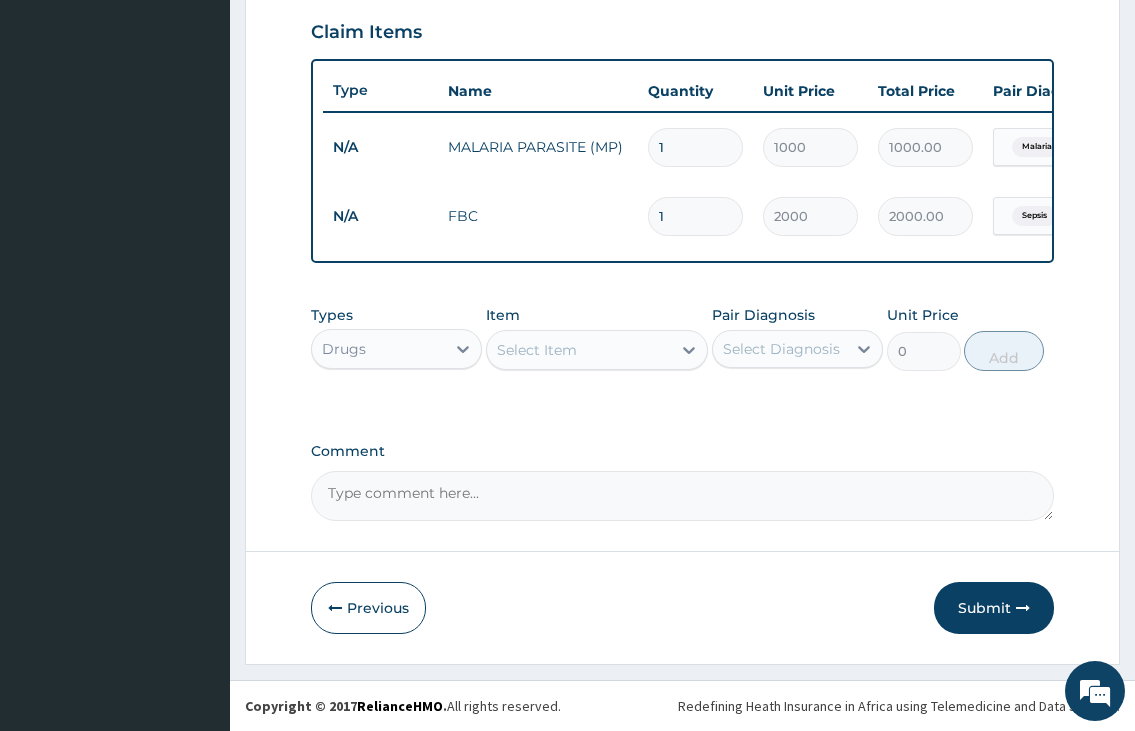 click on "Select Item" at bounding box center [537, 350] 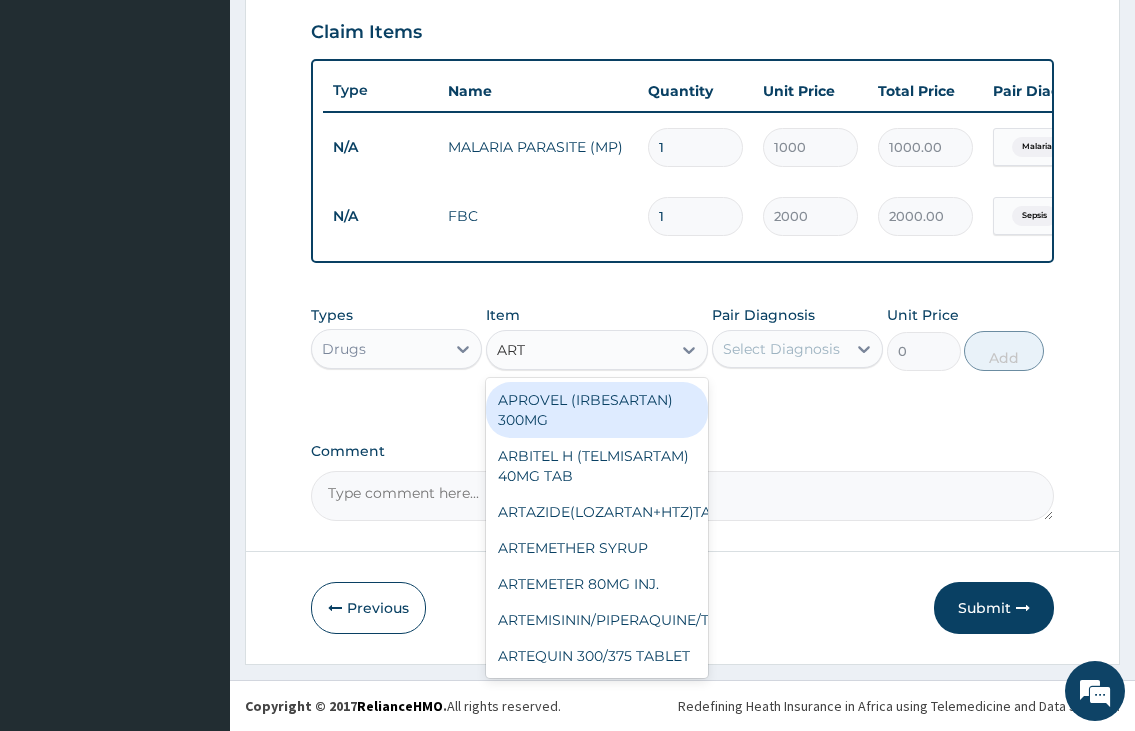type on "ARTE" 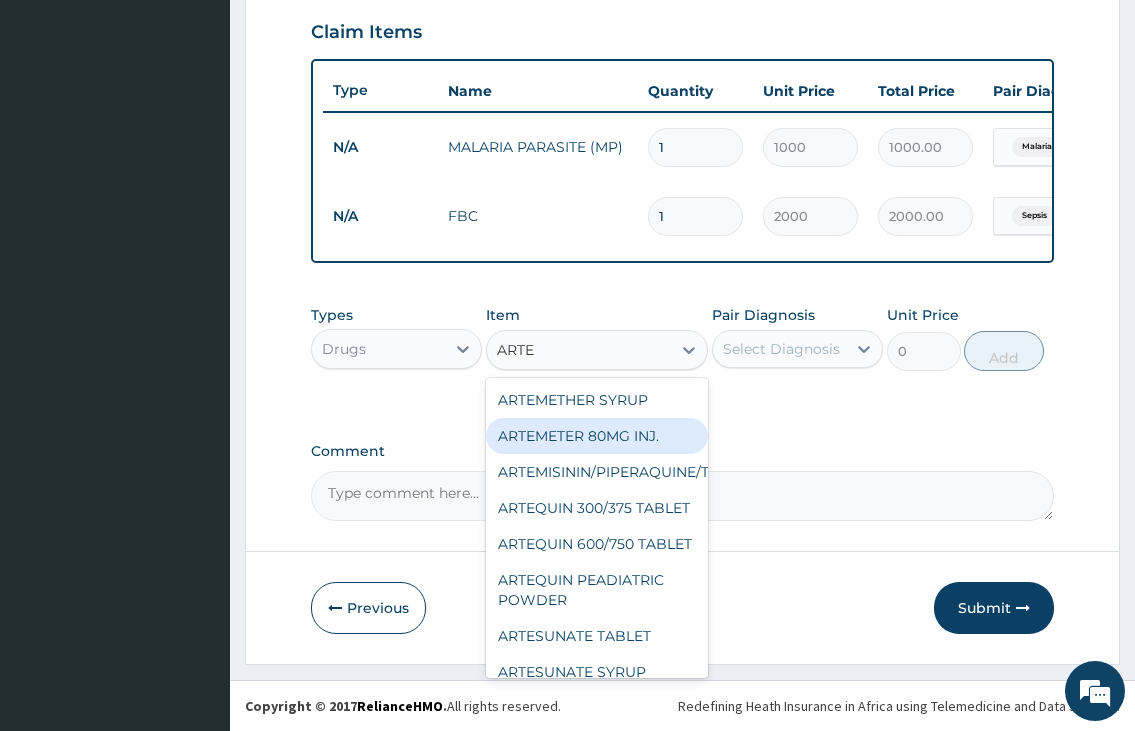 click on "ARTEMETER 80MG INJ." at bounding box center [597, 436] 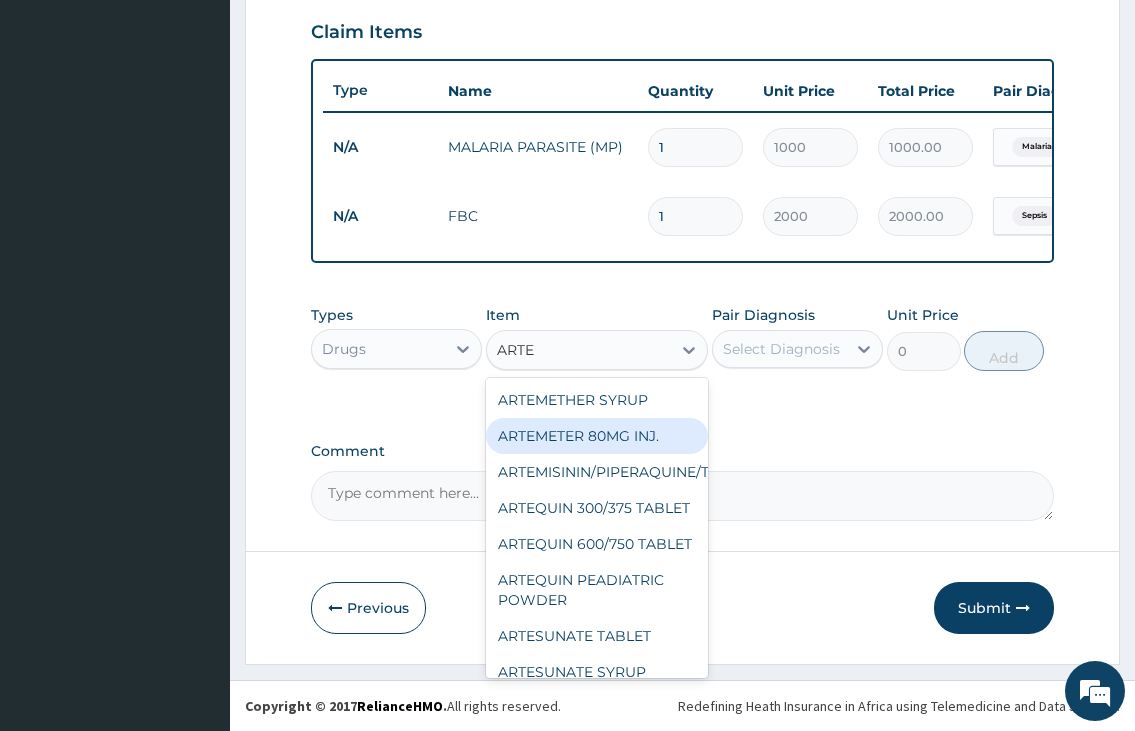 type 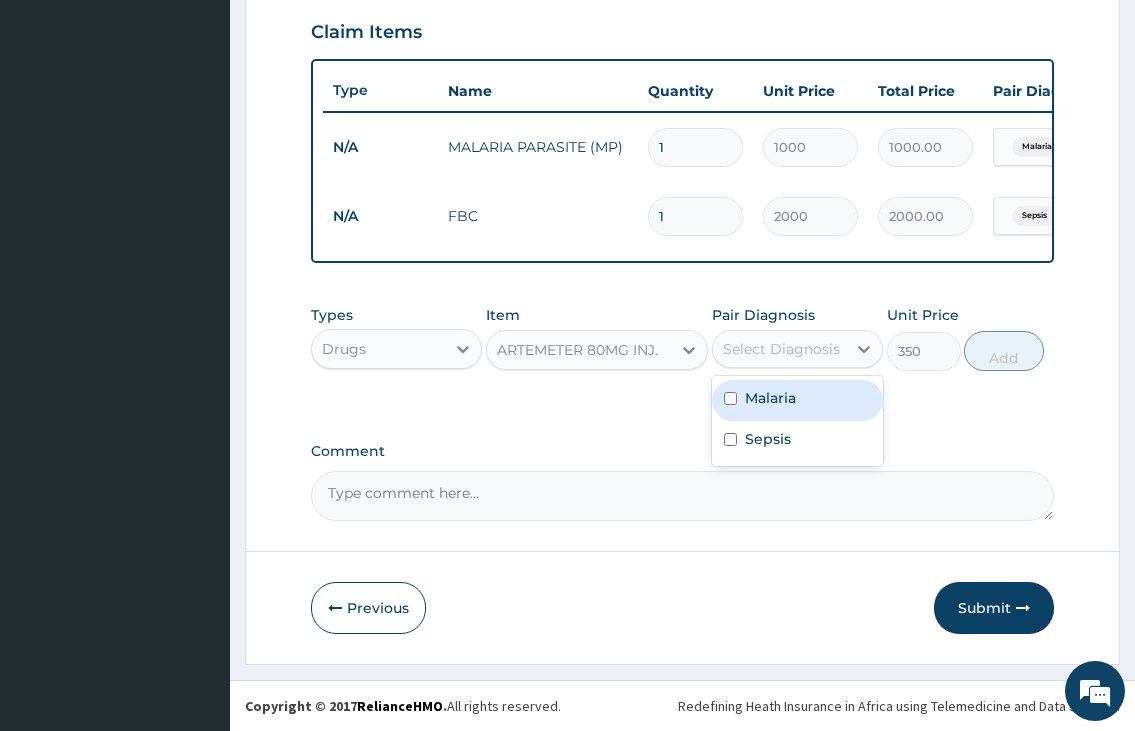 click on "Select Diagnosis" at bounding box center (781, 349) 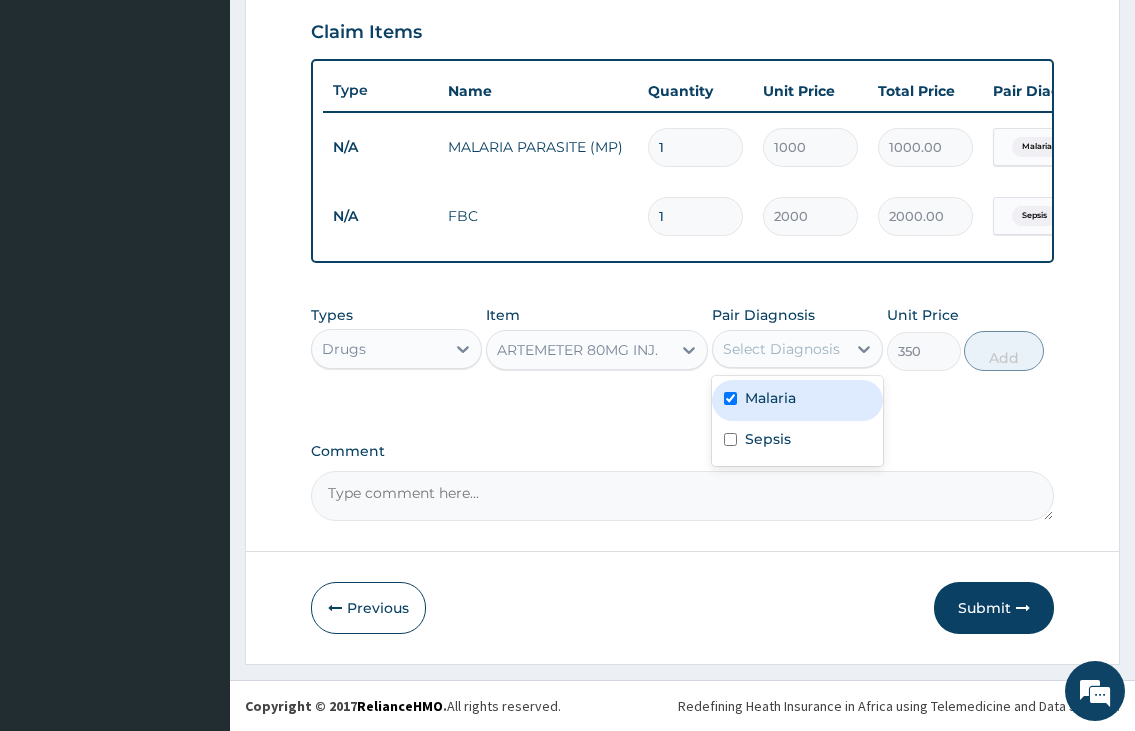 checkbox on "true" 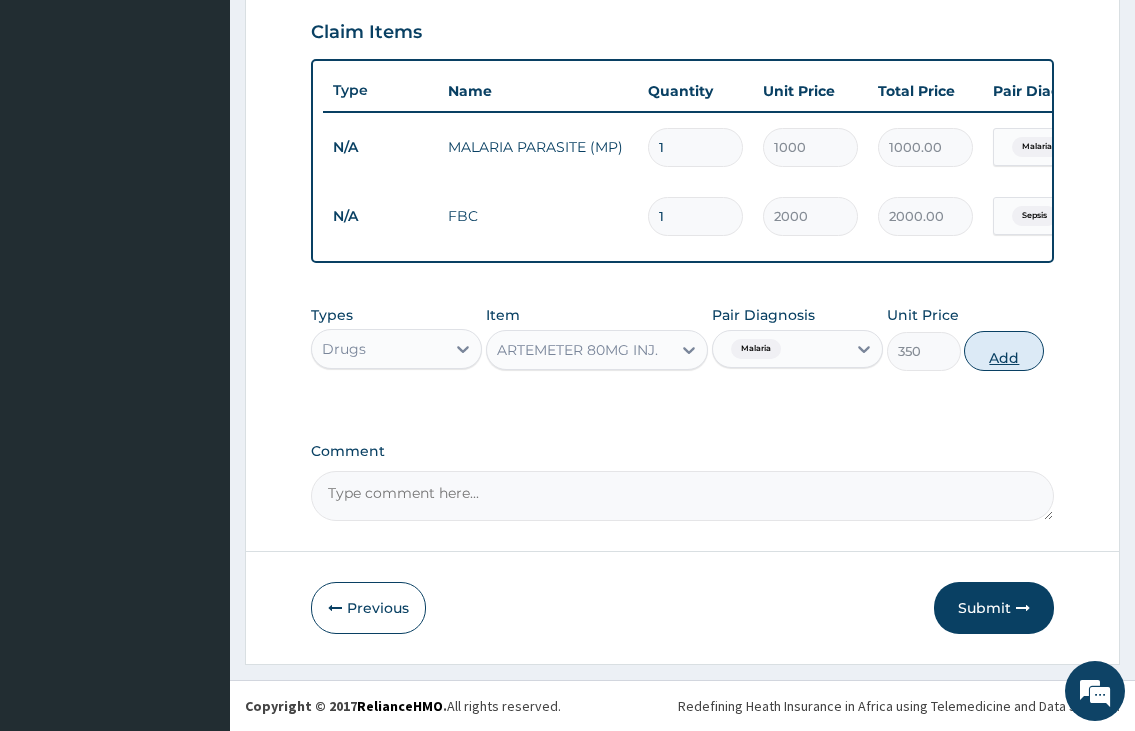 click on "Add" at bounding box center (1004, 351) 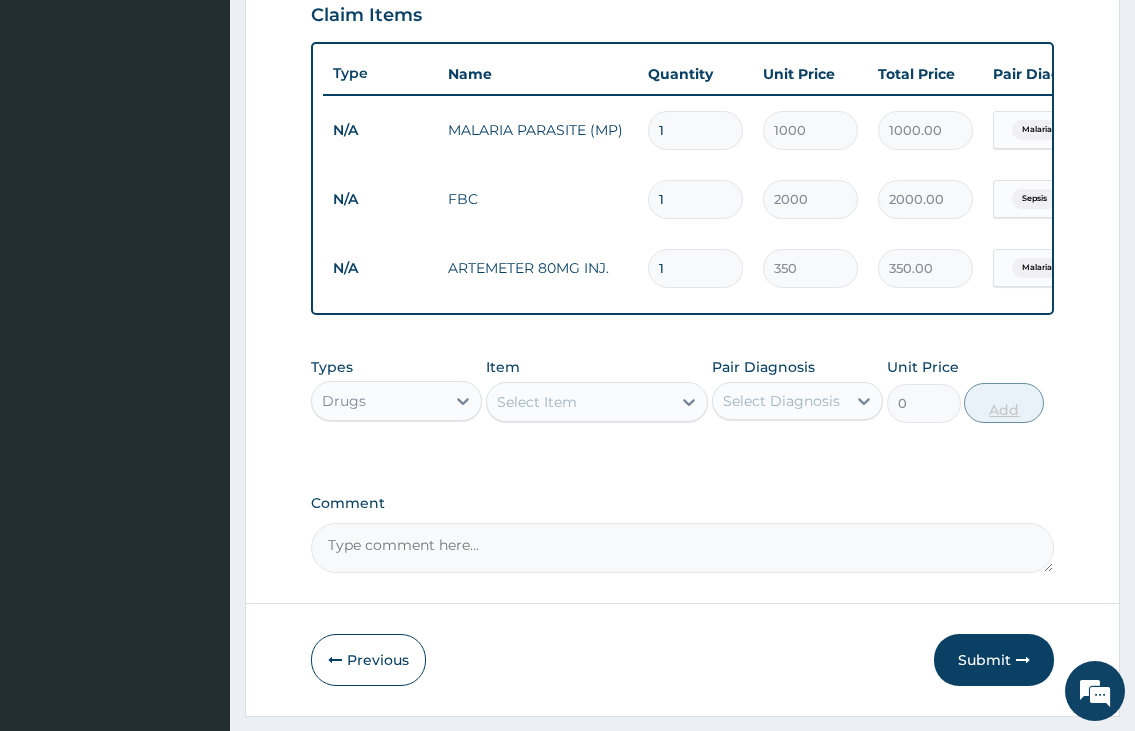 type 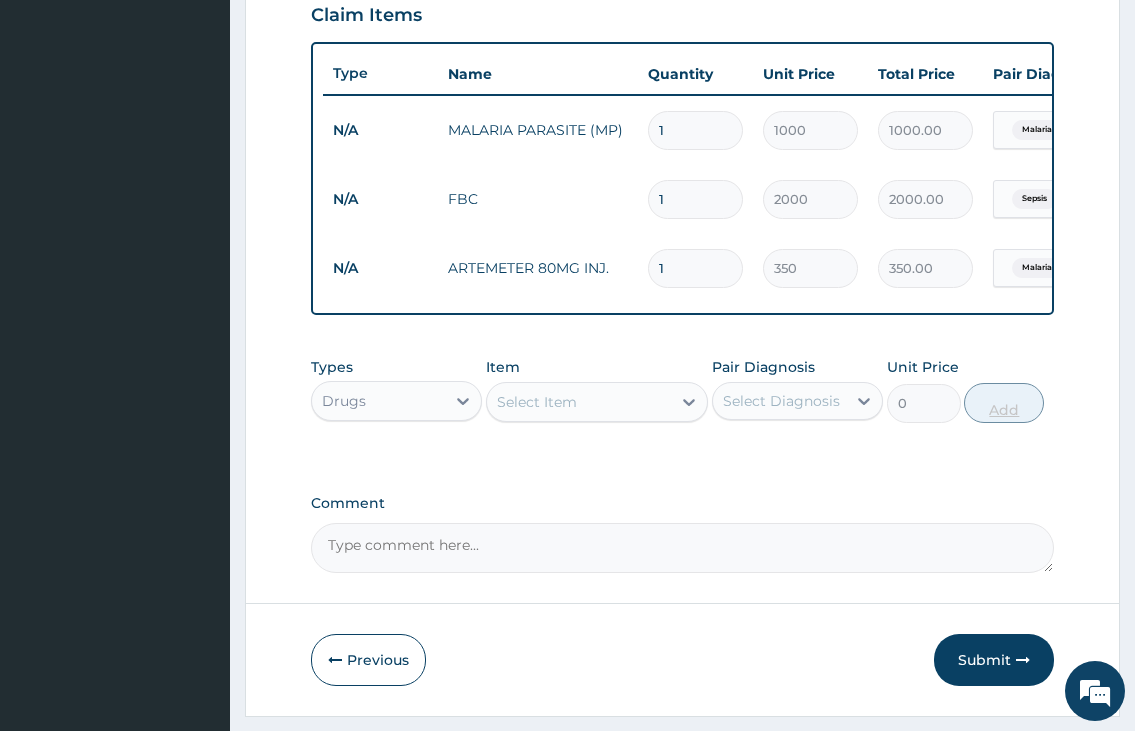 type on "0.00" 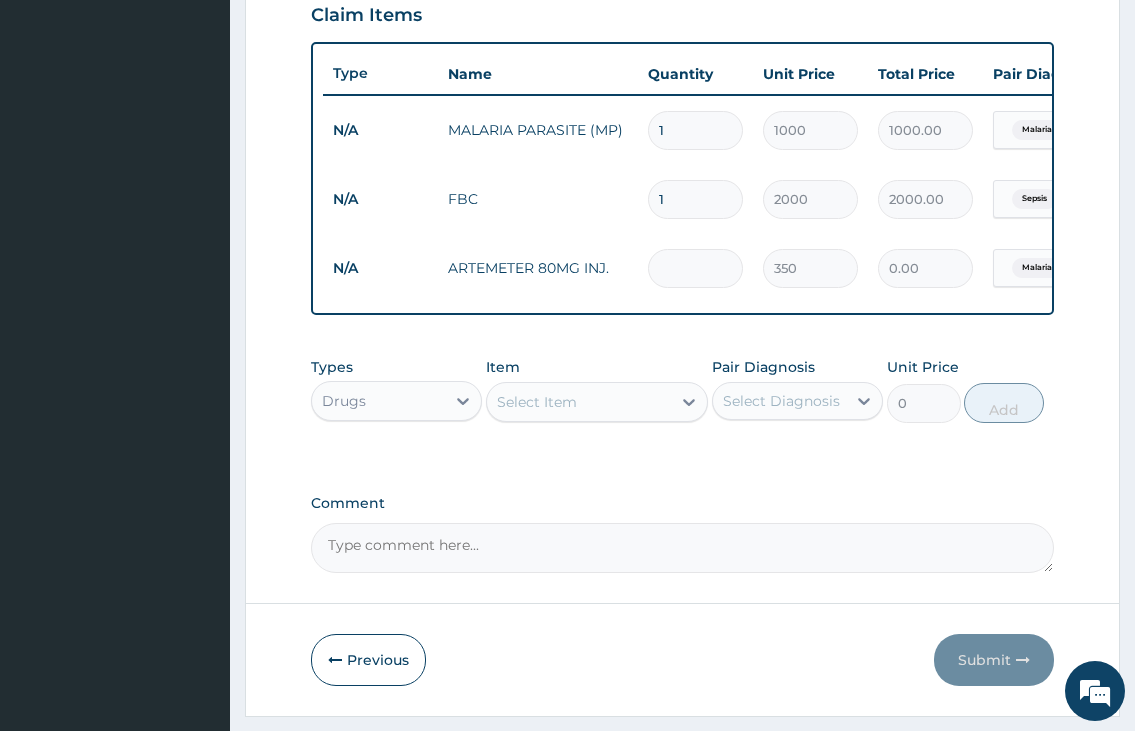 type on "6" 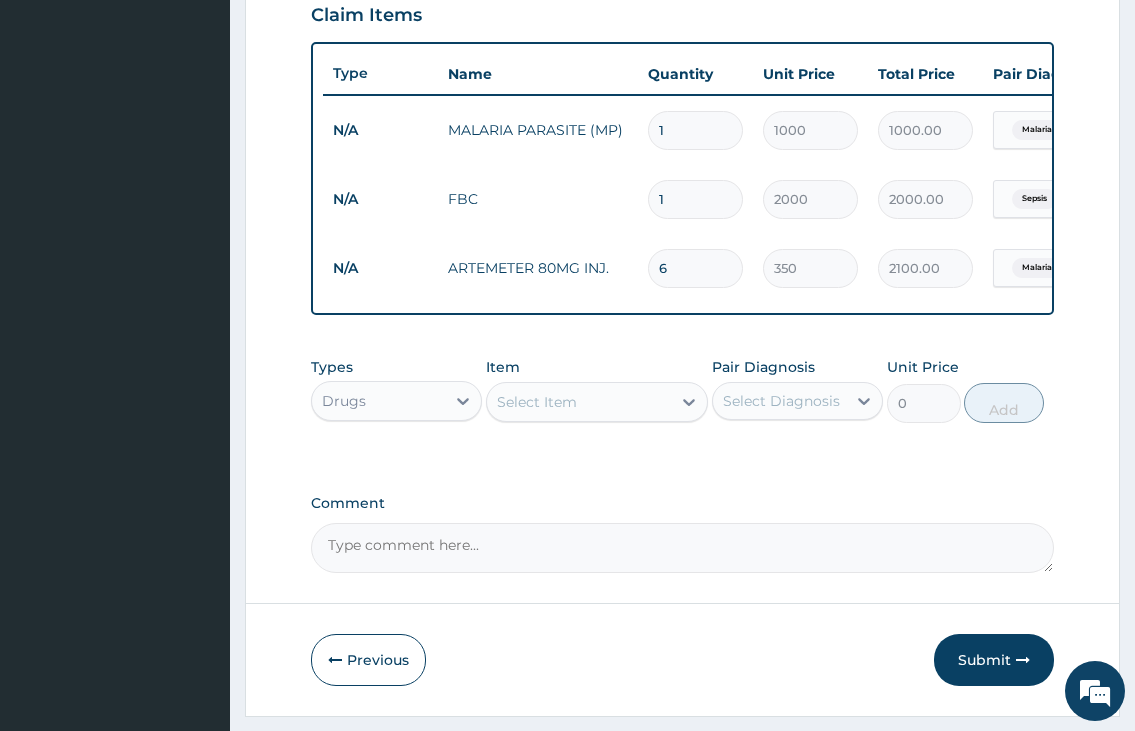 type on "6" 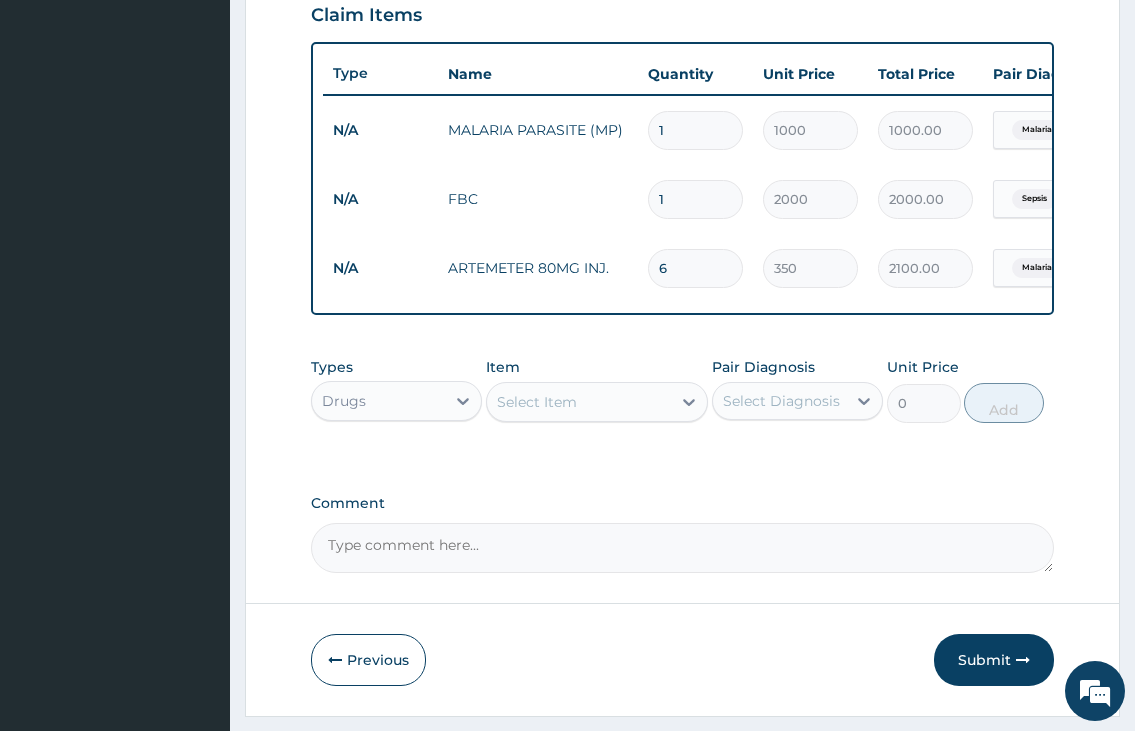 click on "Select Item" at bounding box center [579, 402] 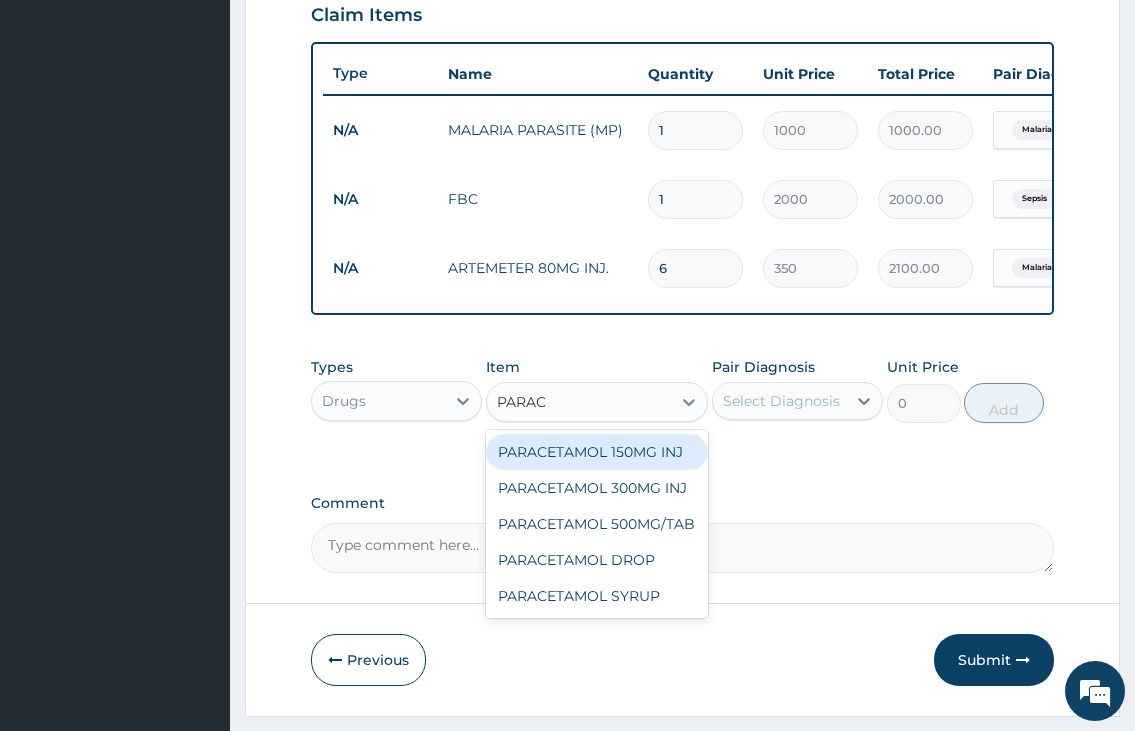 type on "PARACE" 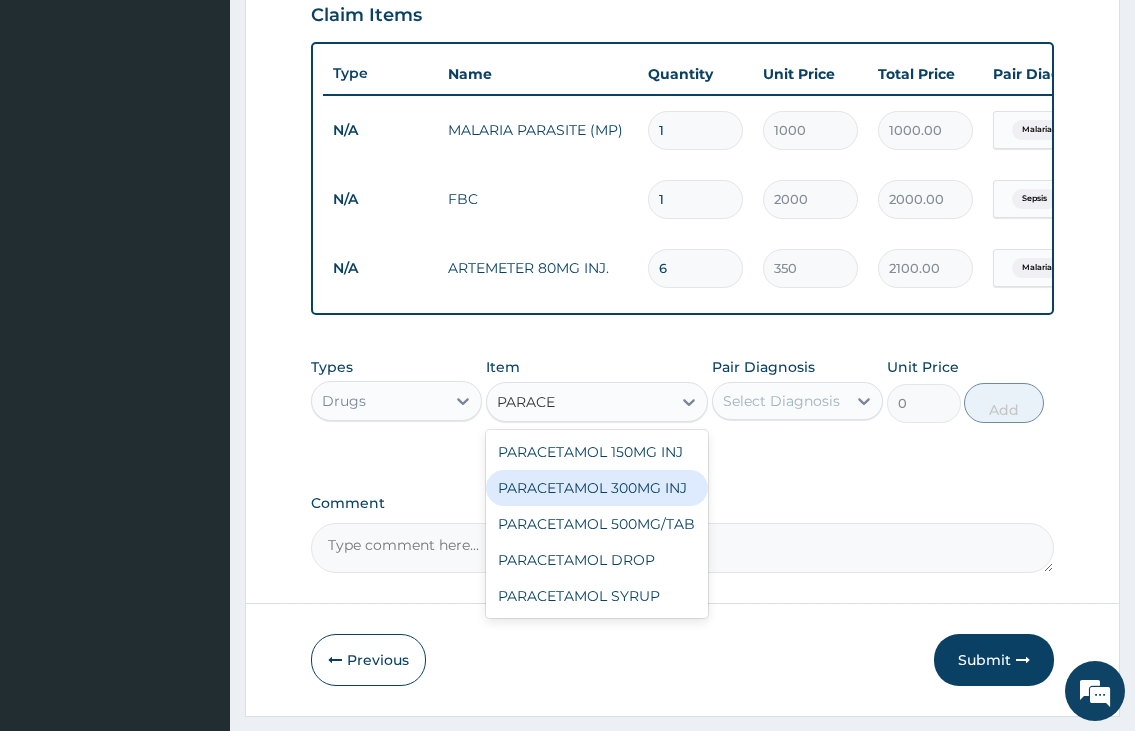 click on "PARACETAMOL 300MG INJ" at bounding box center [597, 488] 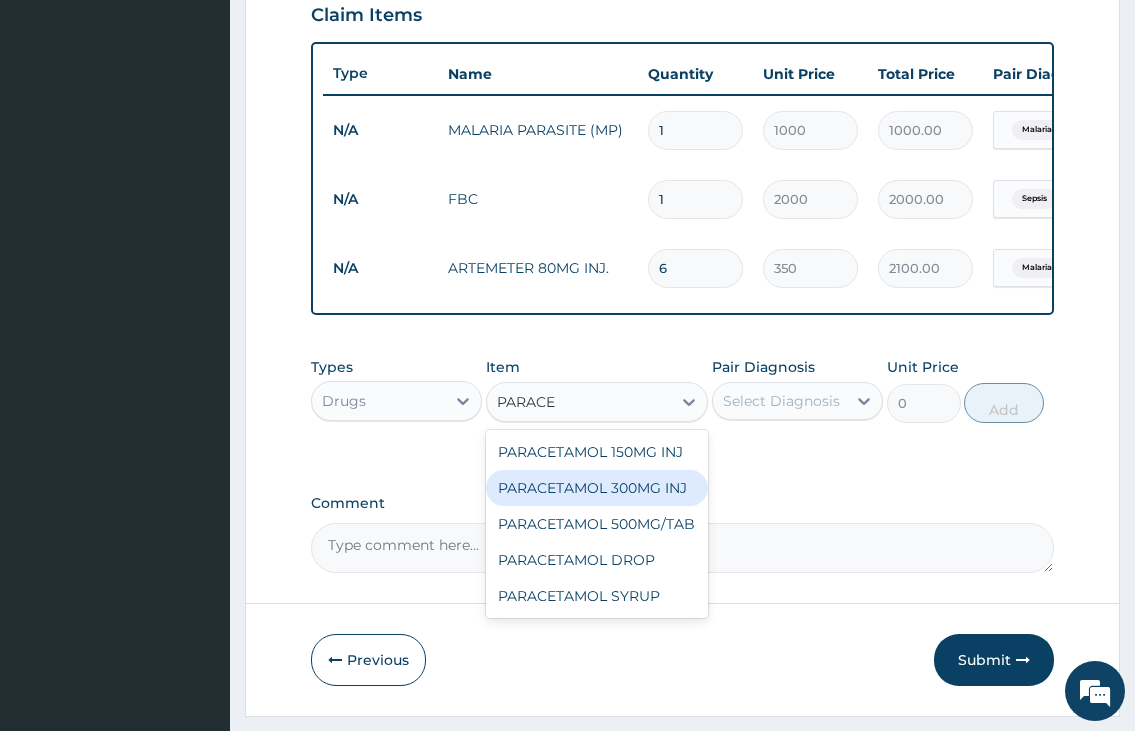 type 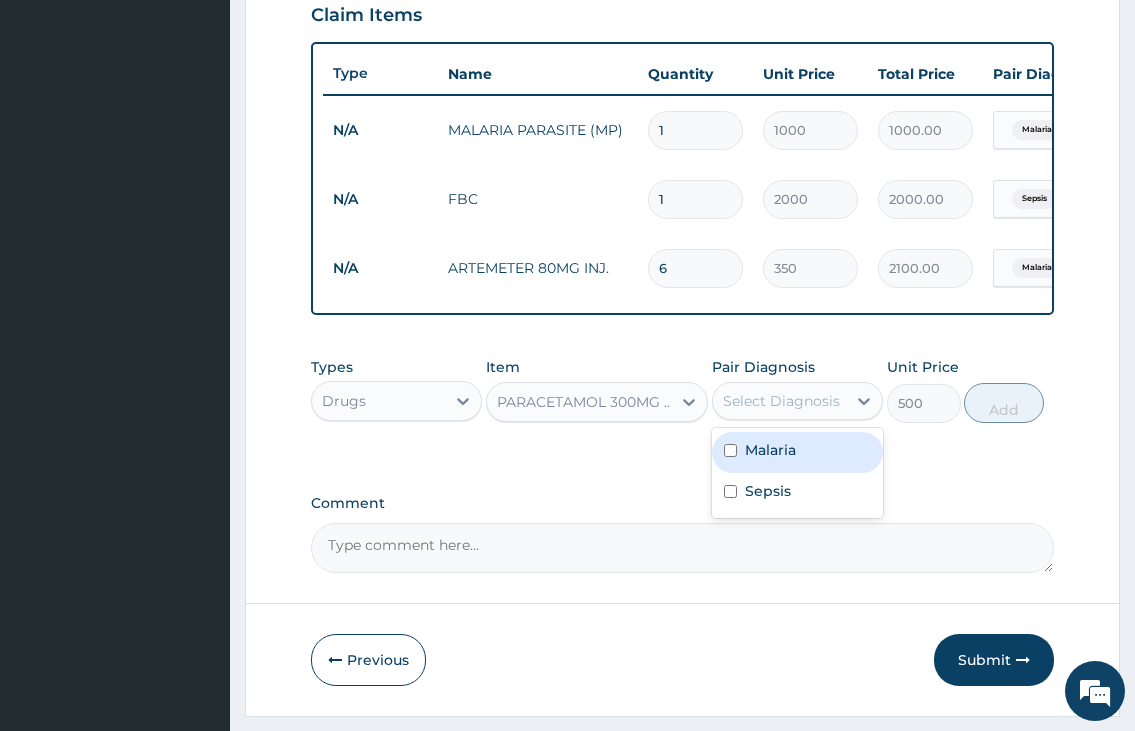 click on "Select Diagnosis" at bounding box center [779, 401] 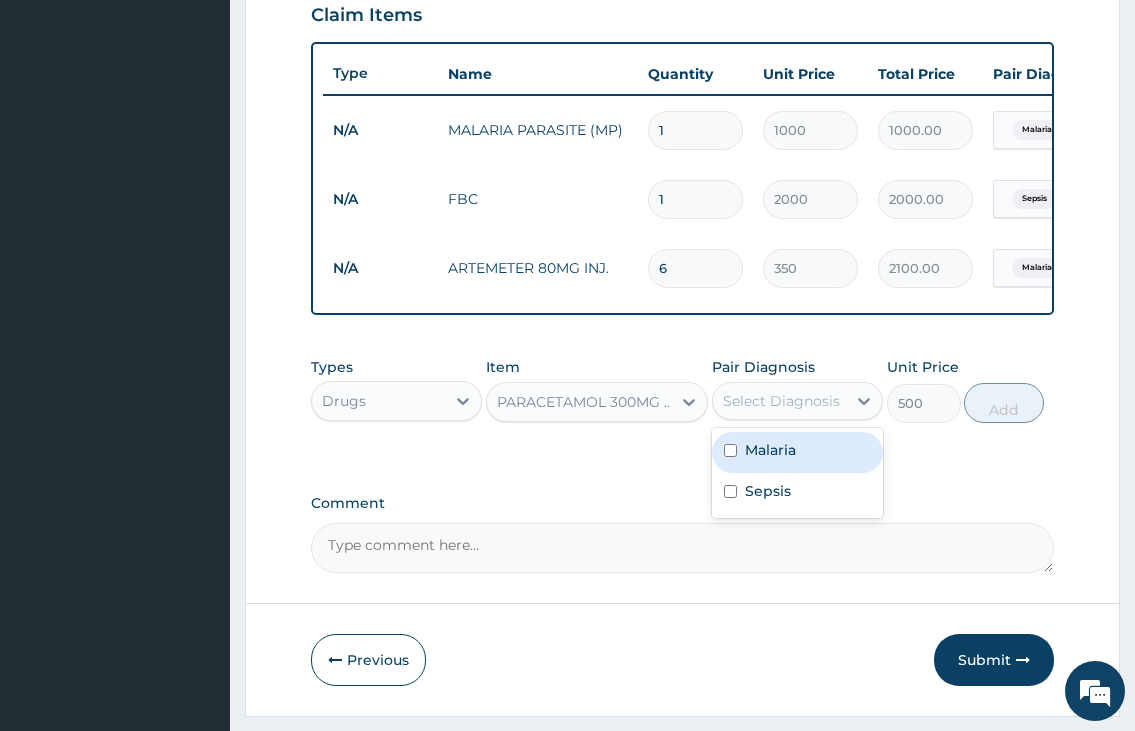 click on "Malaria" at bounding box center [770, 450] 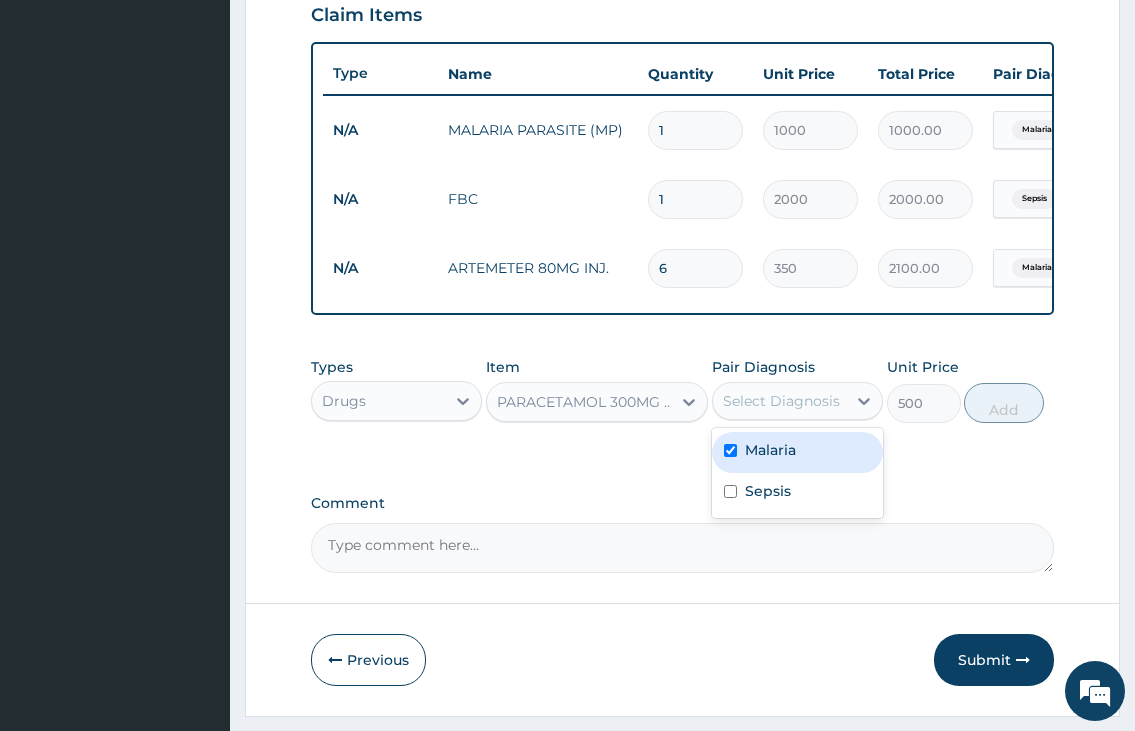 checkbox on "true" 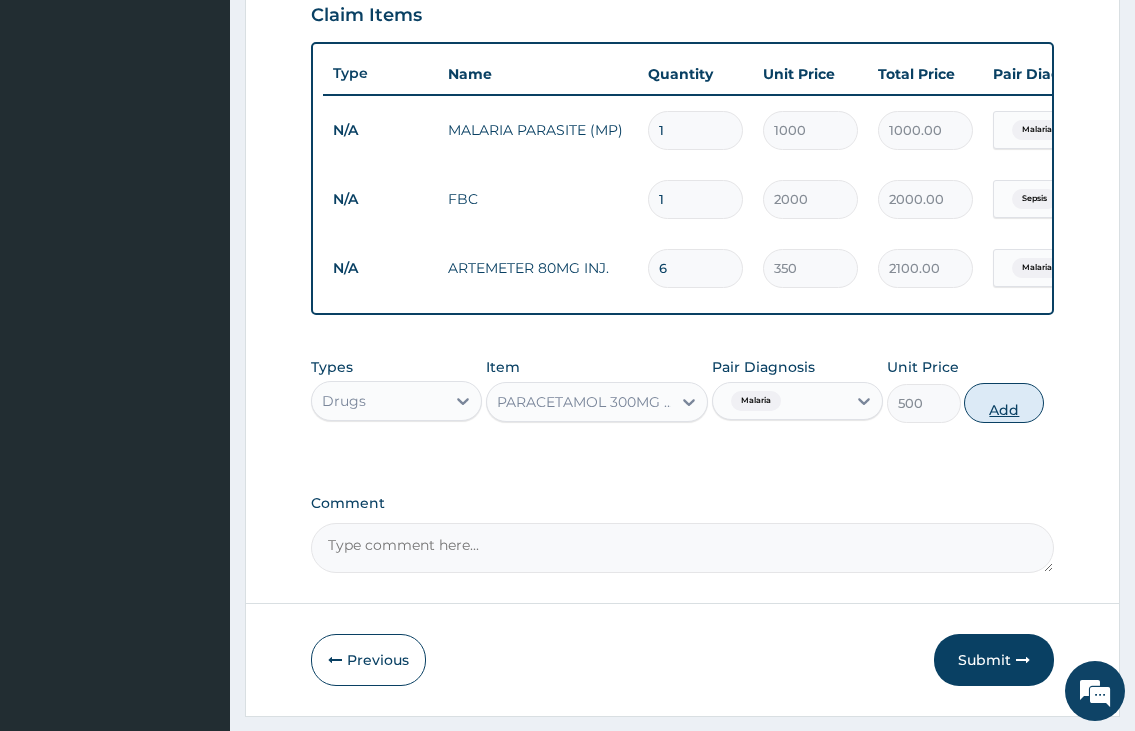 click on "Add" at bounding box center [1004, 403] 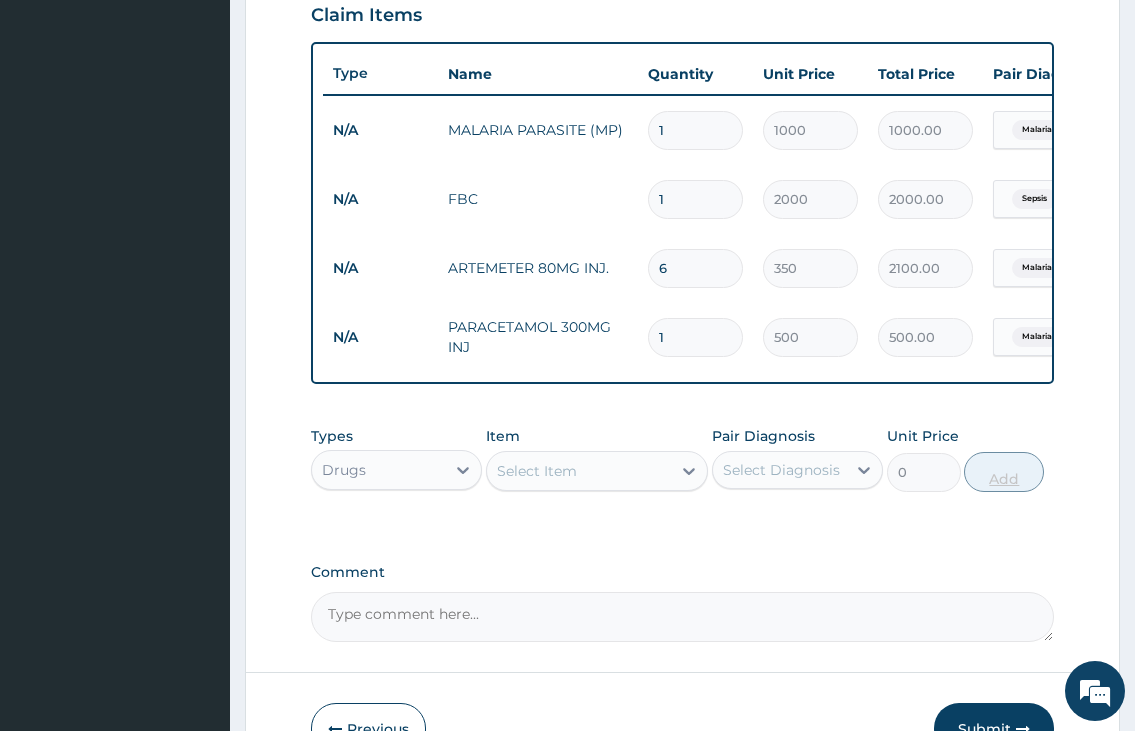 type 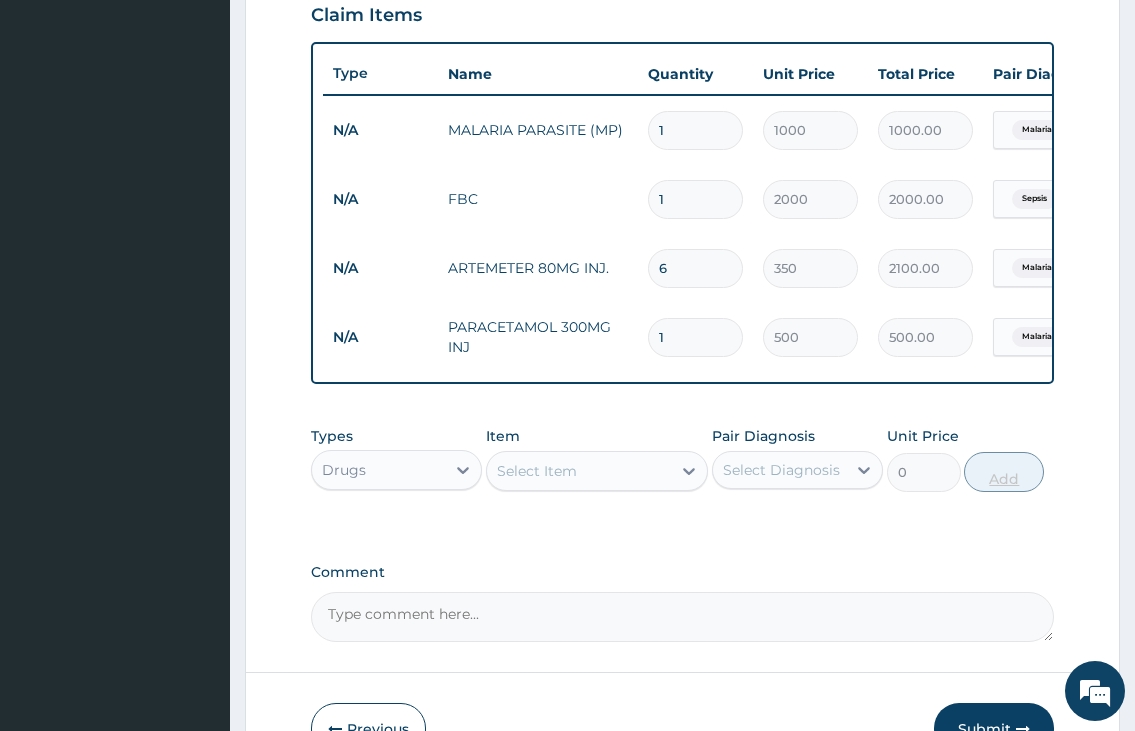 type on "0.00" 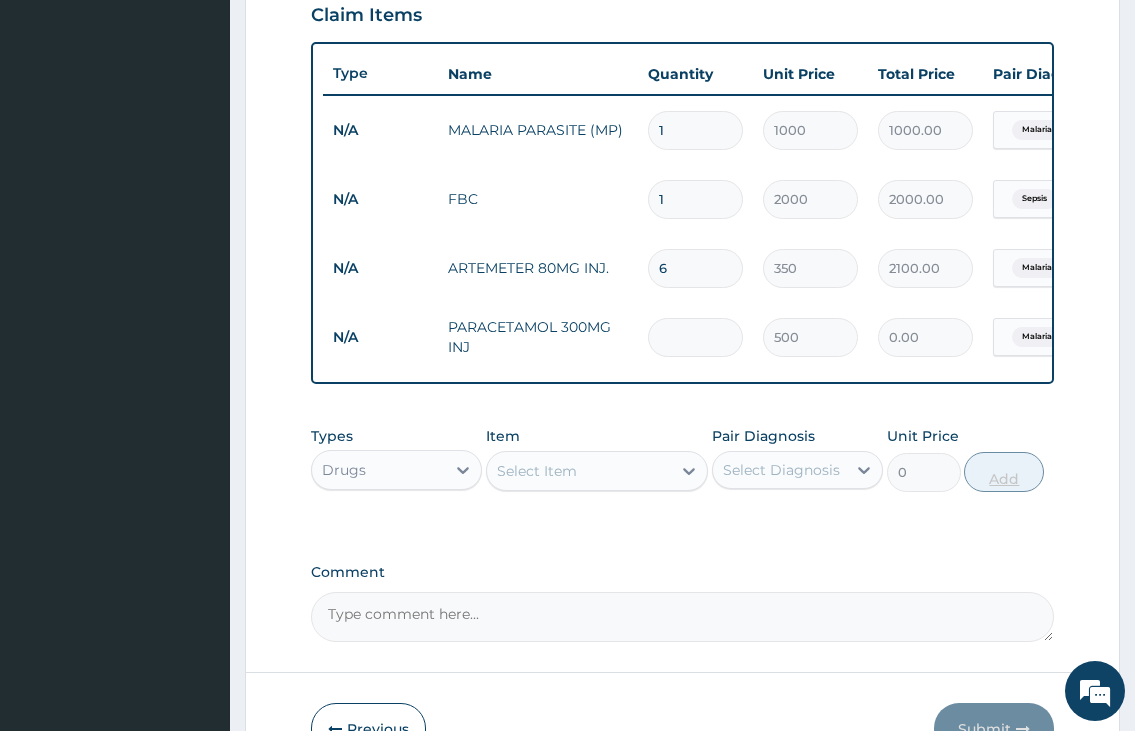 type on "2" 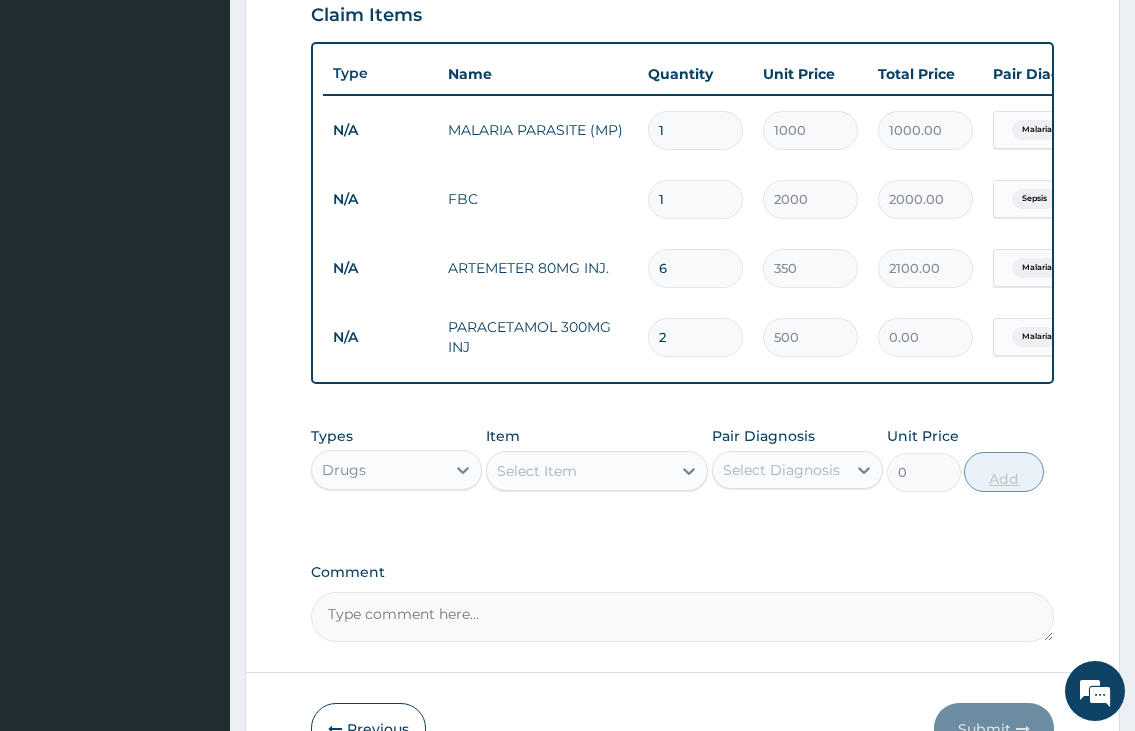 type on "1000.00" 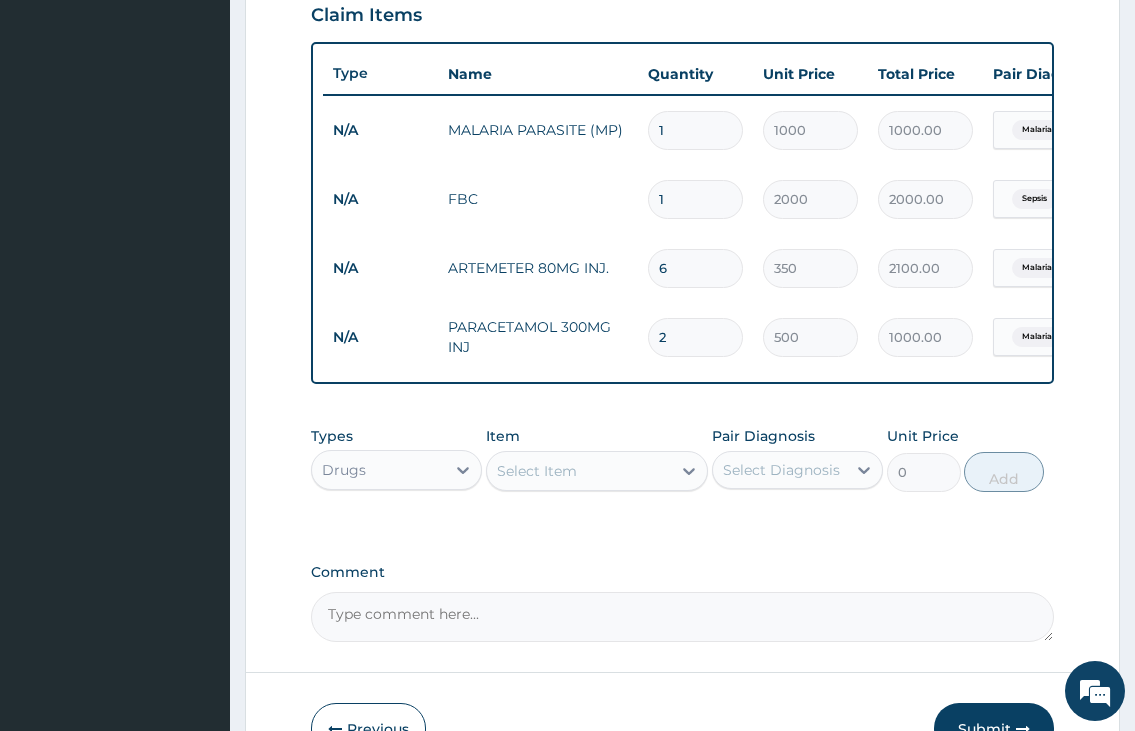 type on "2" 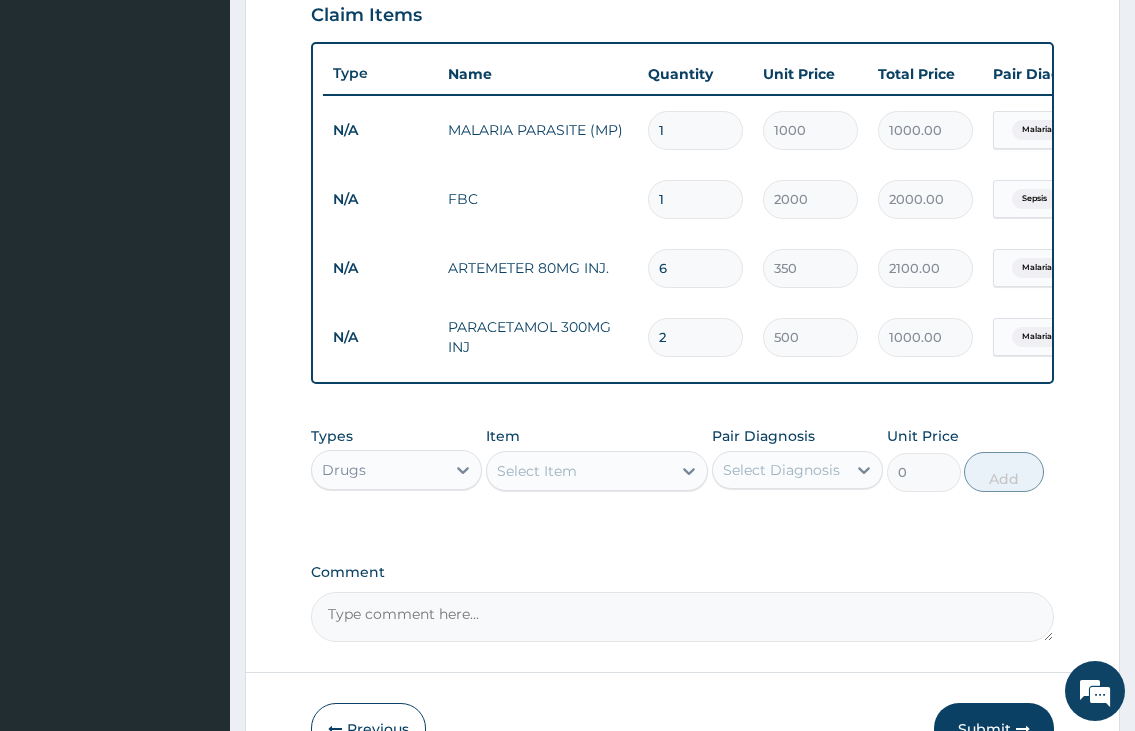 click on "Select Item" at bounding box center (537, 471) 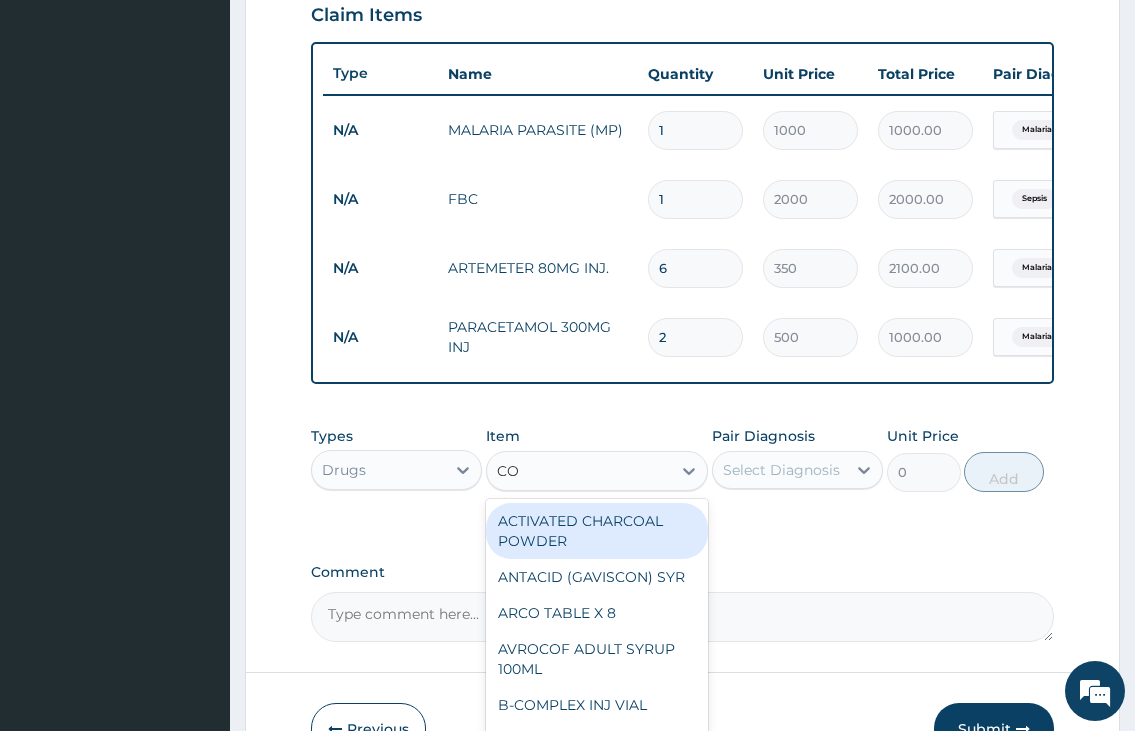 type on "COA" 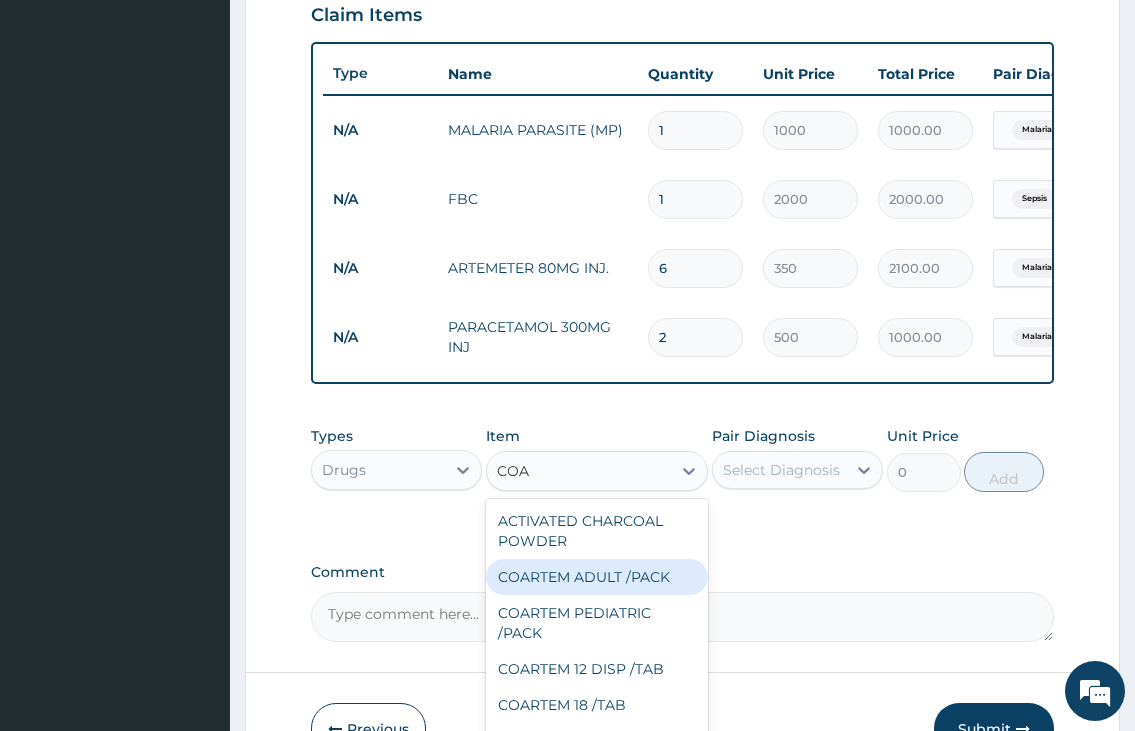 click on "COARTEM ADULT /PACK" at bounding box center [597, 577] 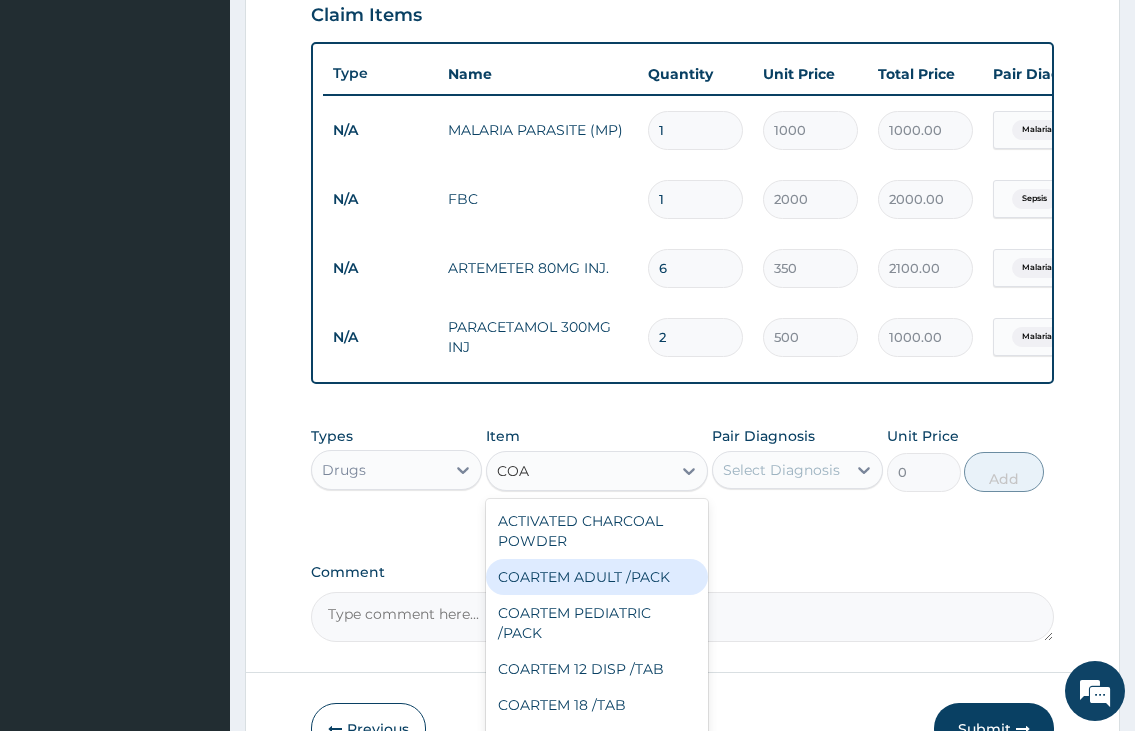 type 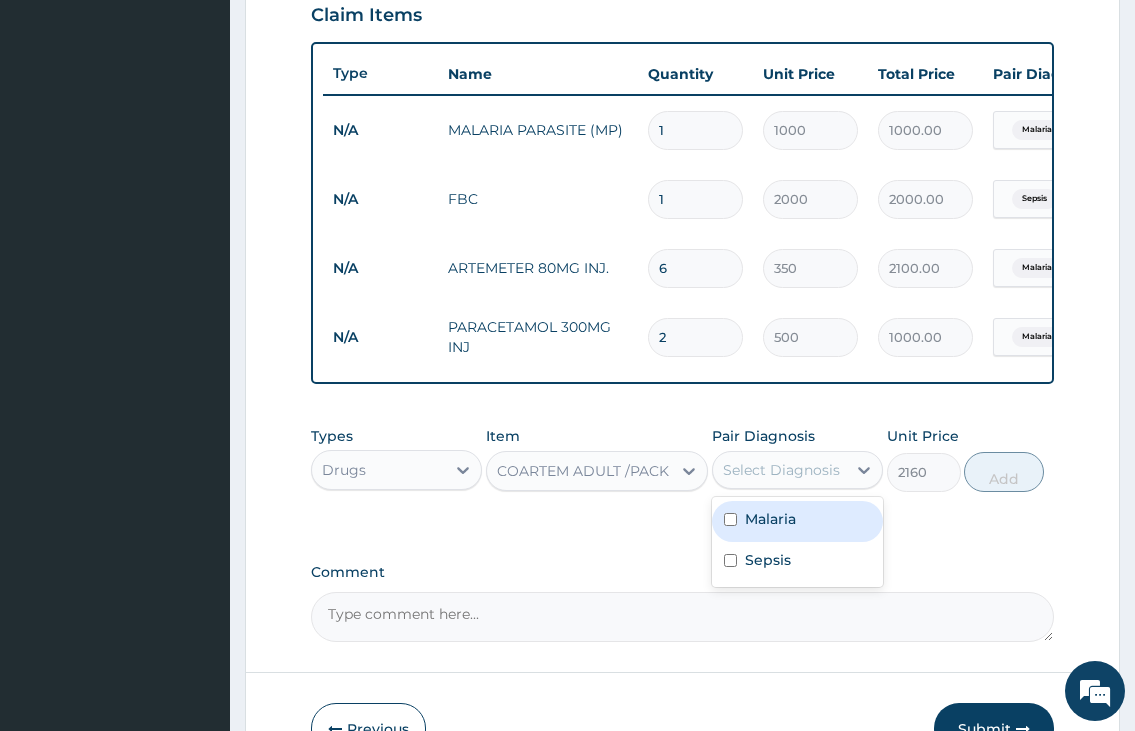 click on "Select Diagnosis" at bounding box center [781, 470] 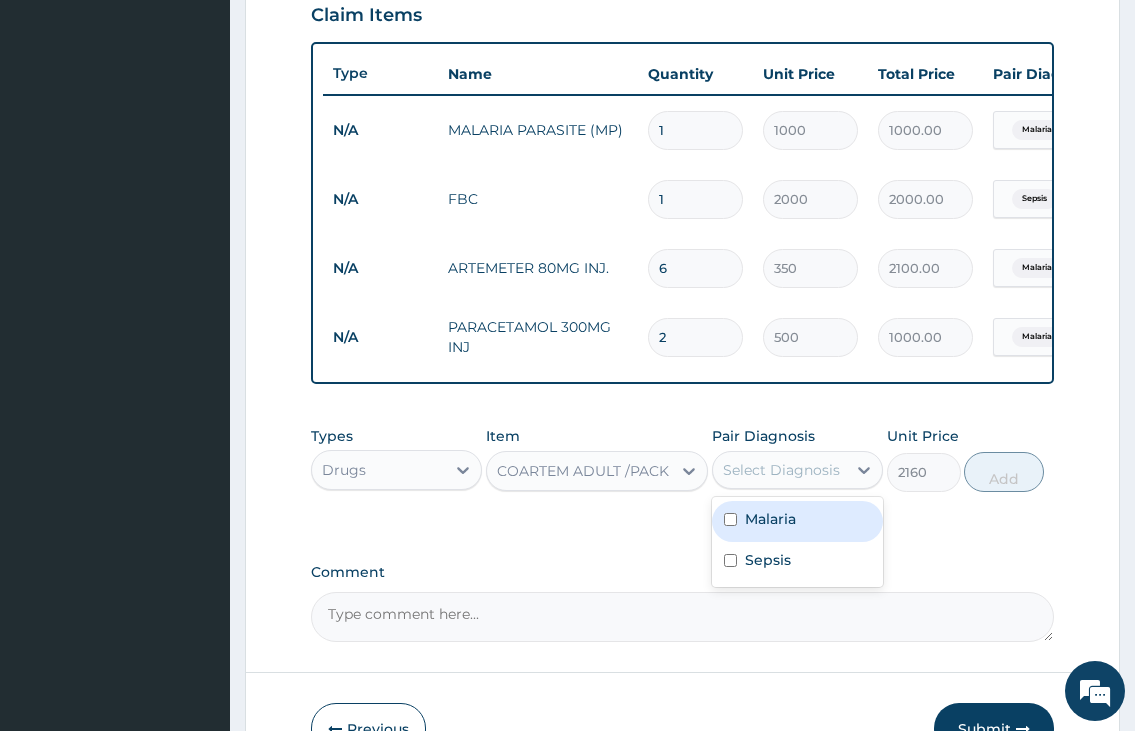 click on "Malaria" at bounding box center (770, 519) 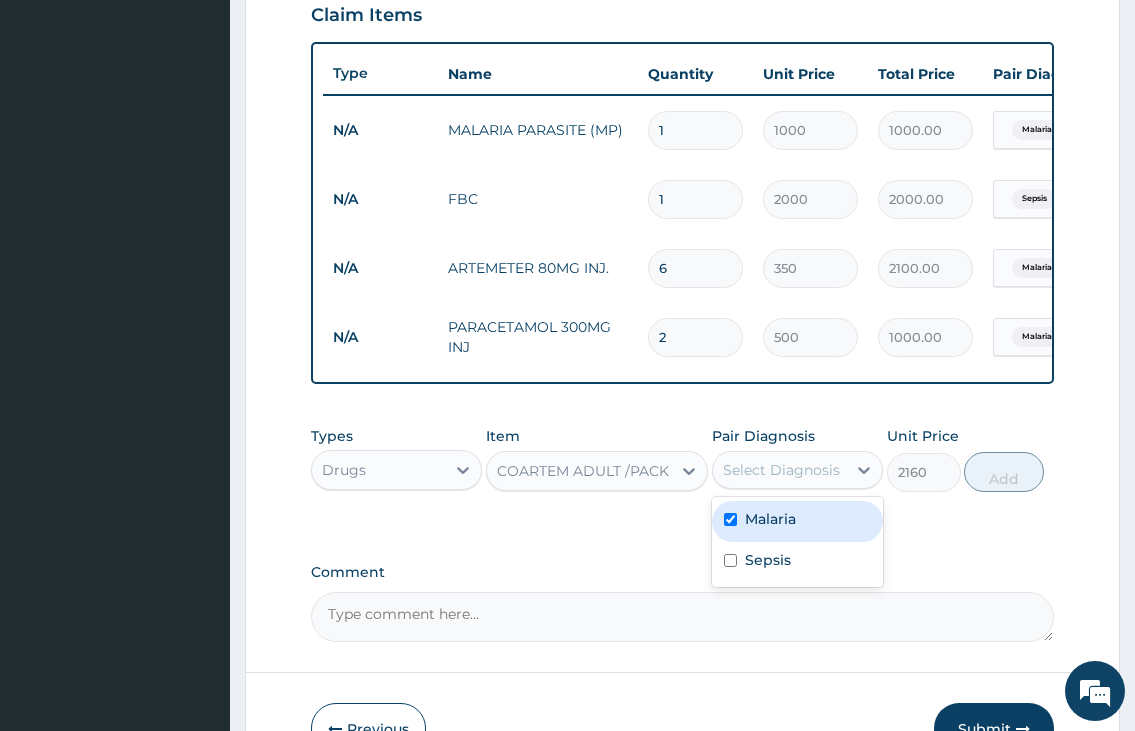 checkbox on "true" 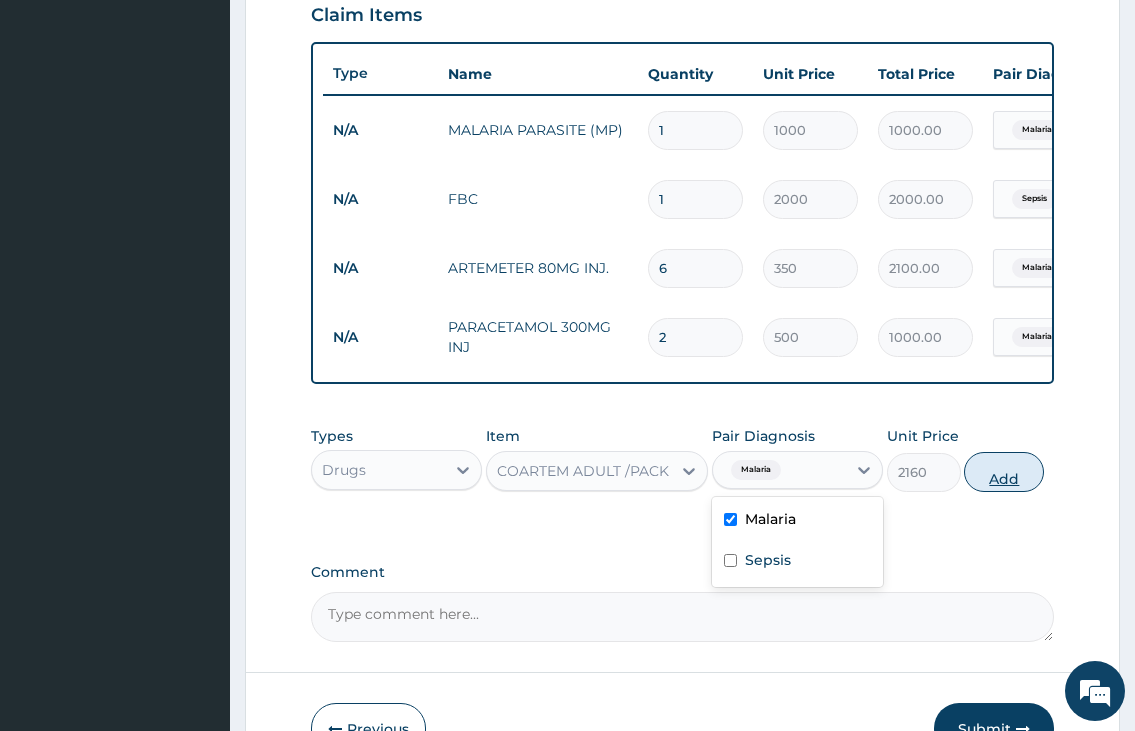 click on "Add" at bounding box center (1004, 472) 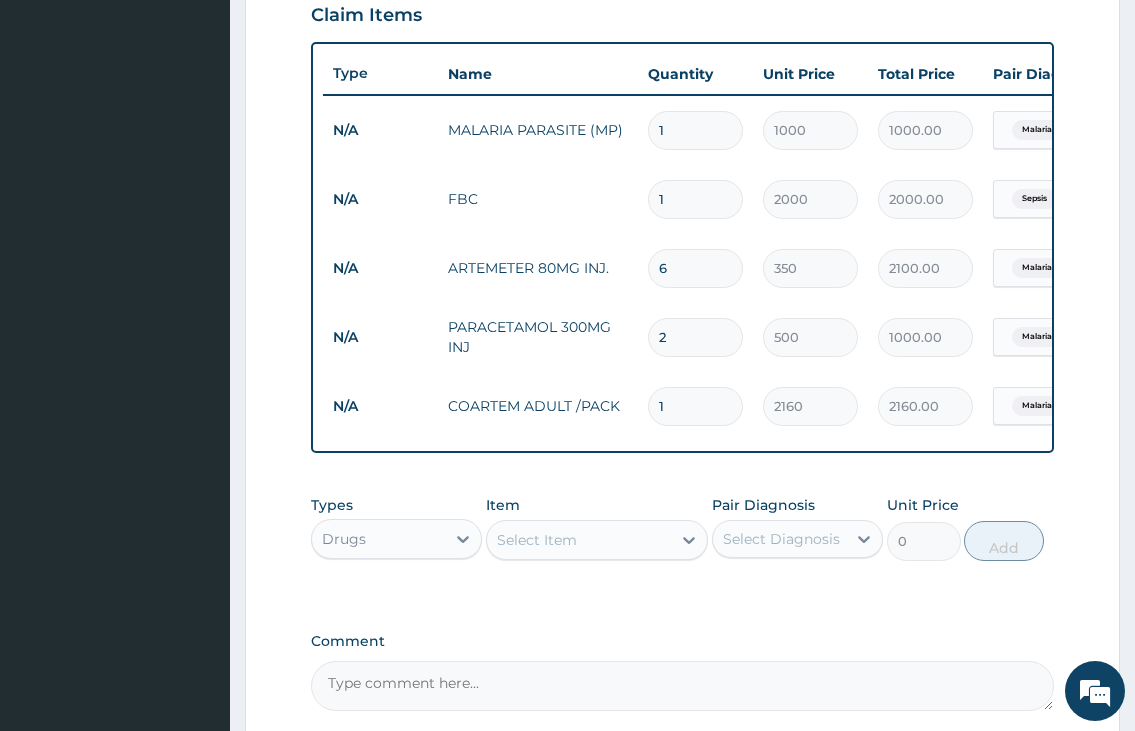 click on "Select Item" at bounding box center [537, 540] 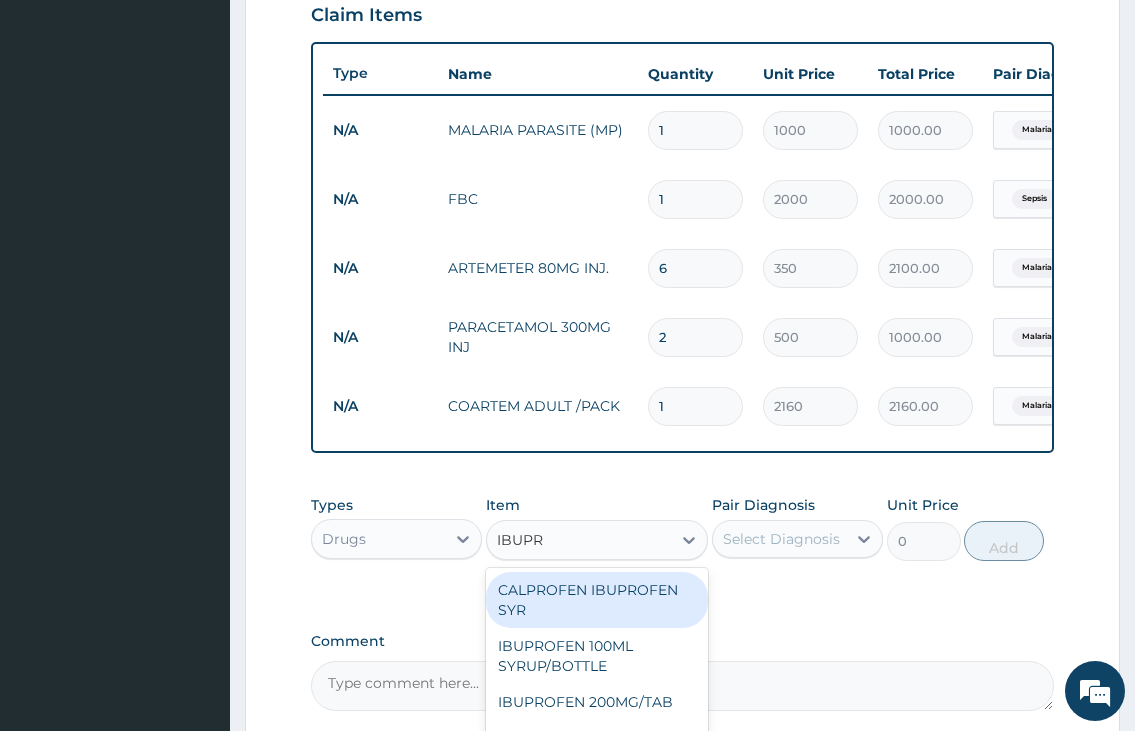 type on "IBUPRO" 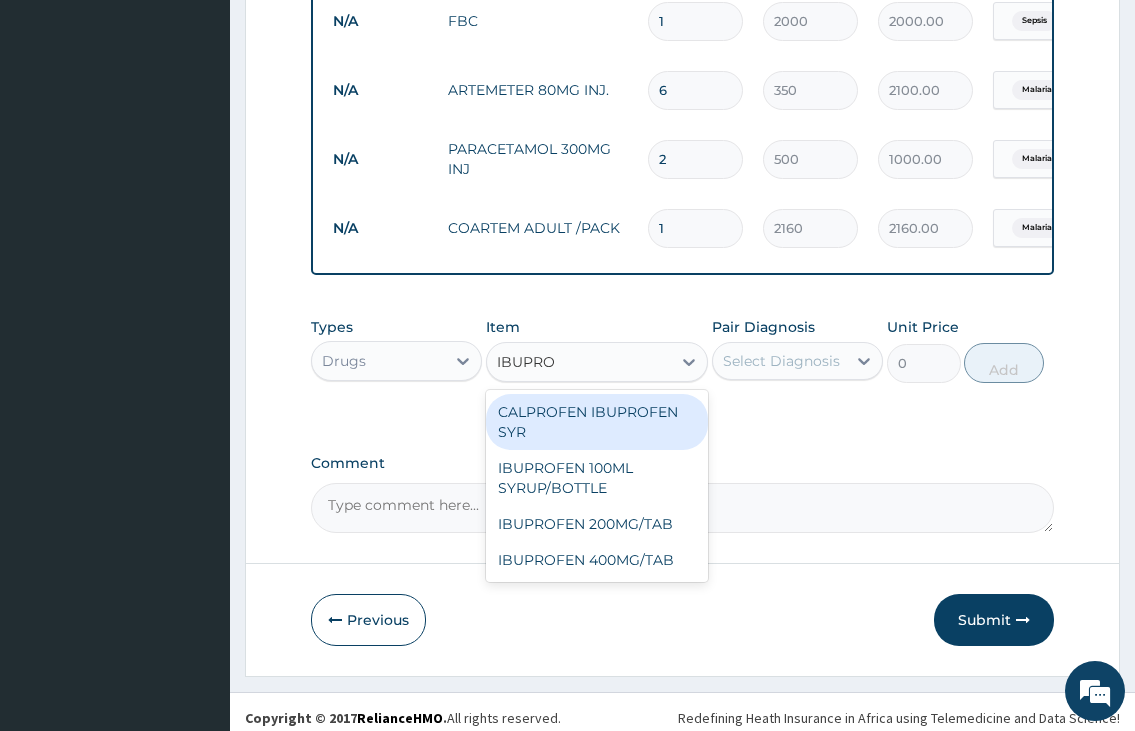 scroll, scrollTop: 902, scrollLeft: 0, axis: vertical 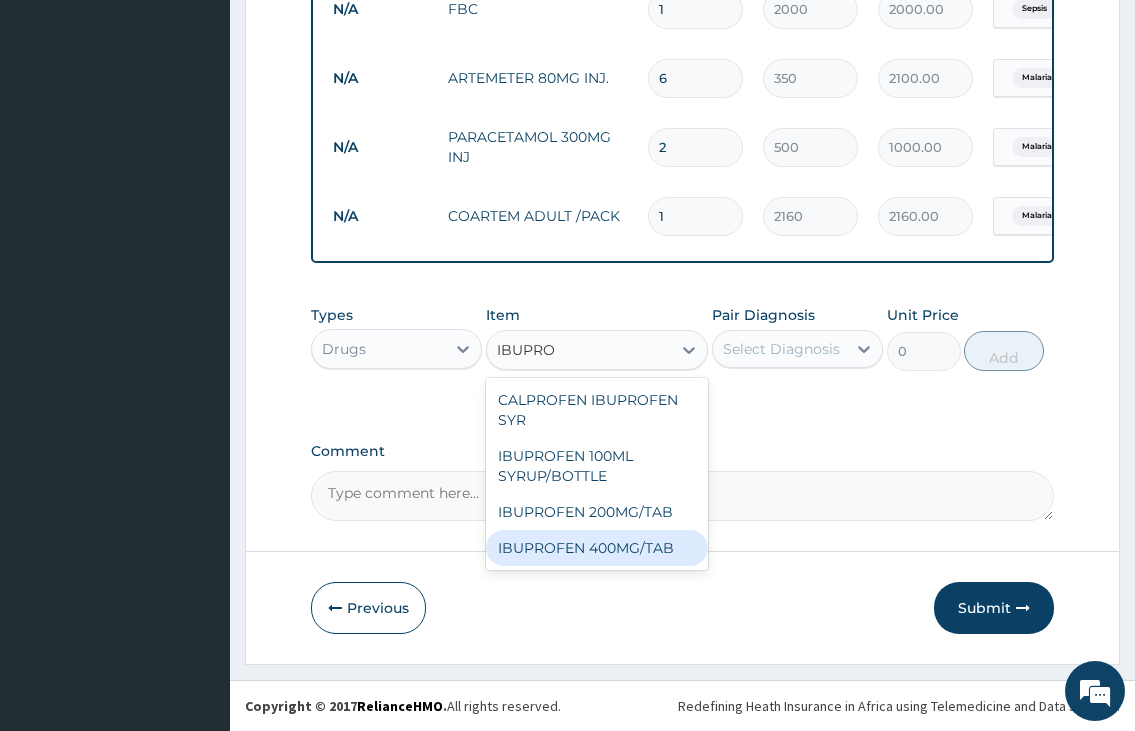 click on "IBUPROFEN 400MG/TAB" at bounding box center (597, 548) 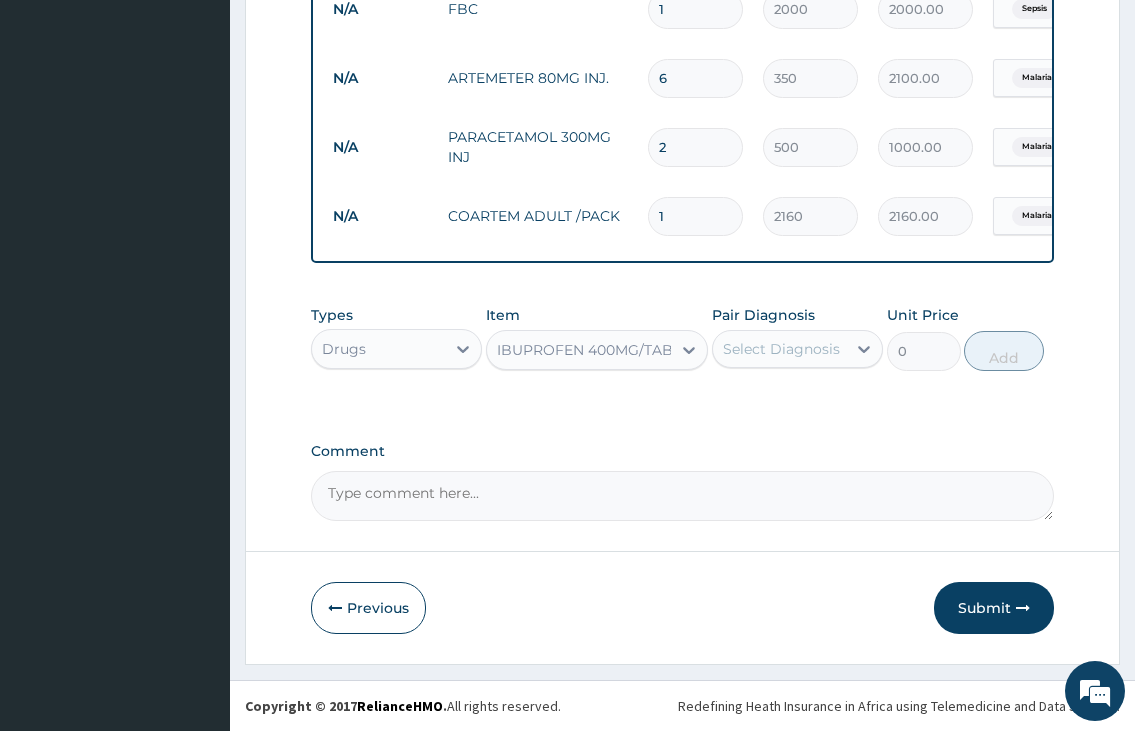 type 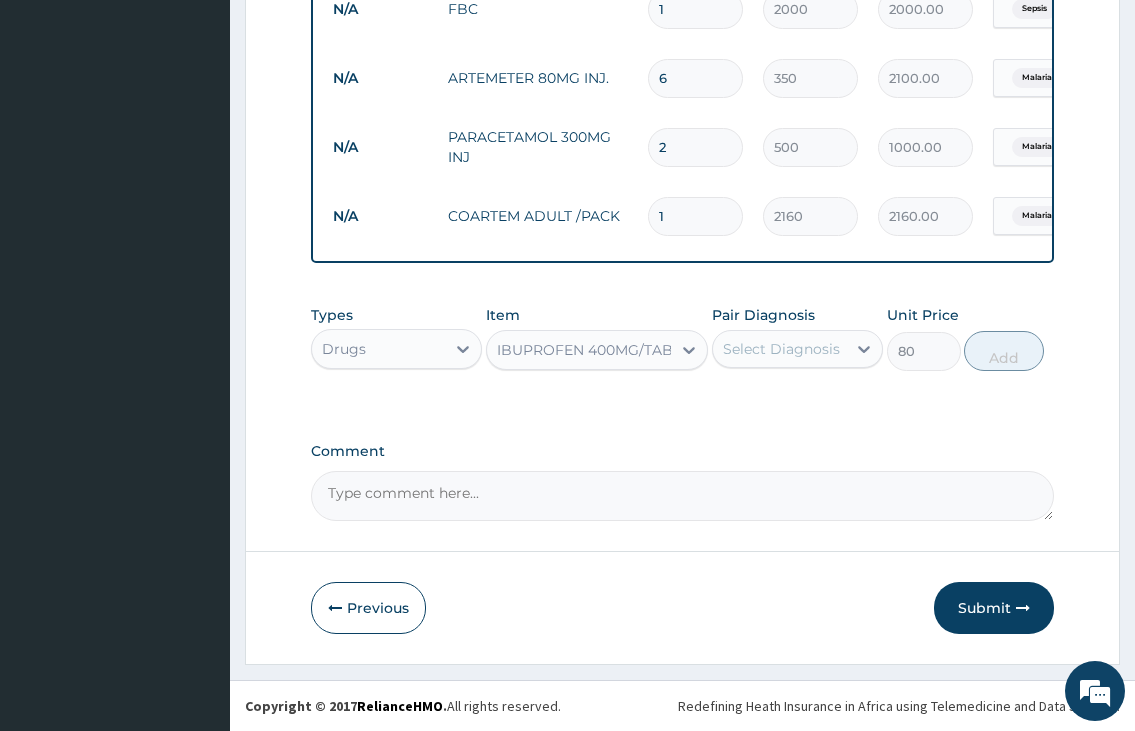 click on "Select Diagnosis" at bounding box center (781, 349) 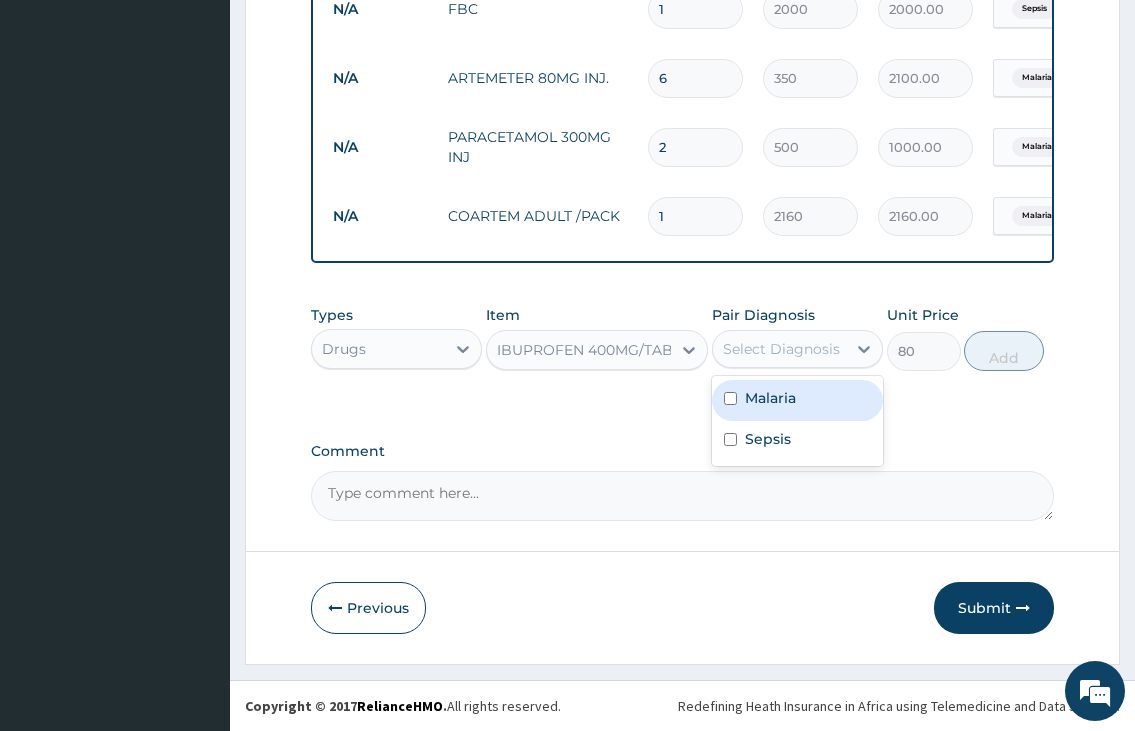 click on "Malaria" at bounding box center [770, 398] 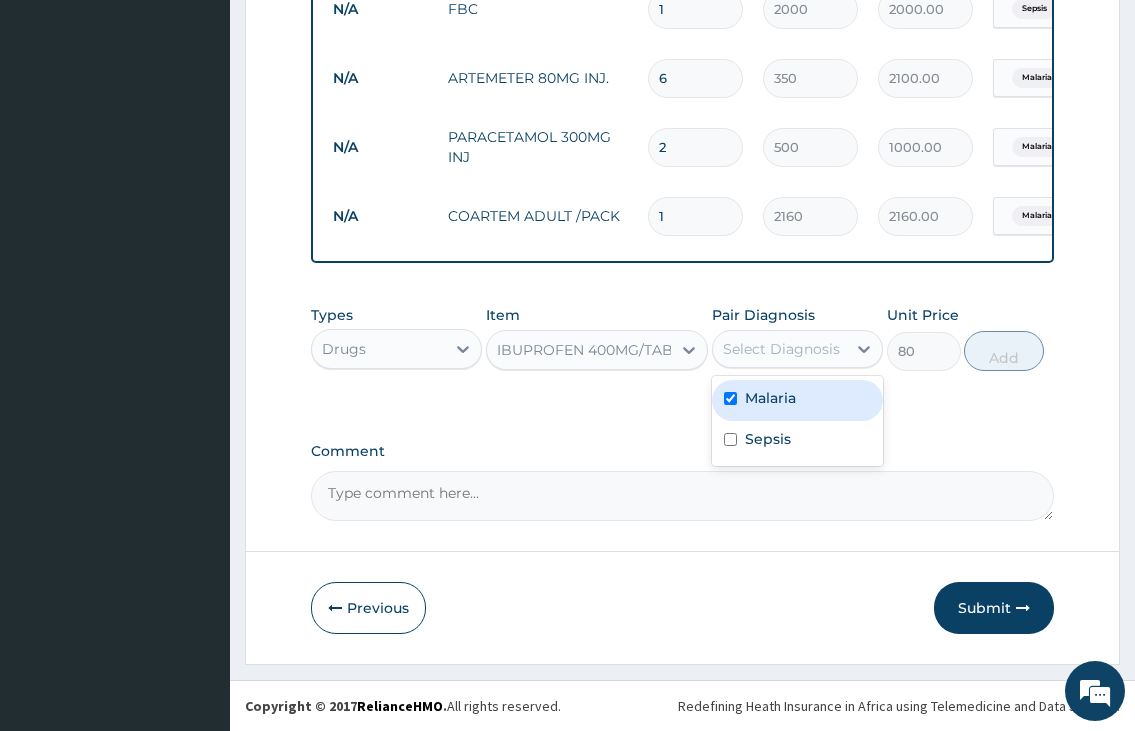 checkbox on "true" 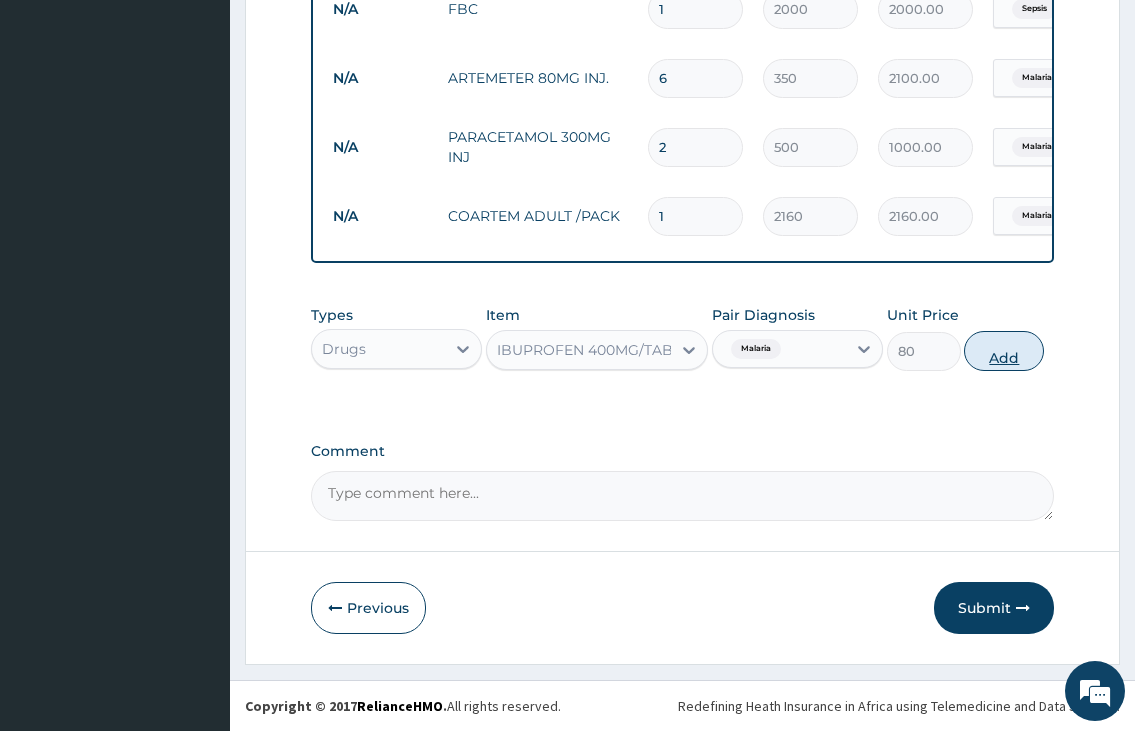 click on "Add" at bounding box center [1004, 351] 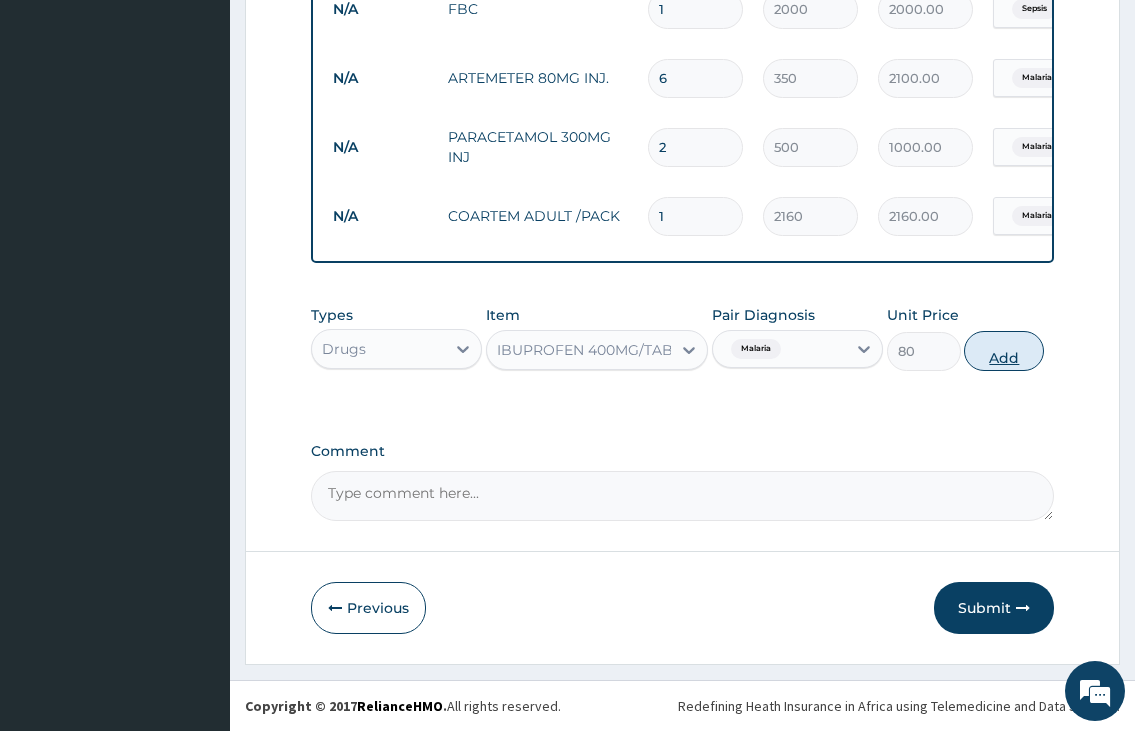 type on "0" 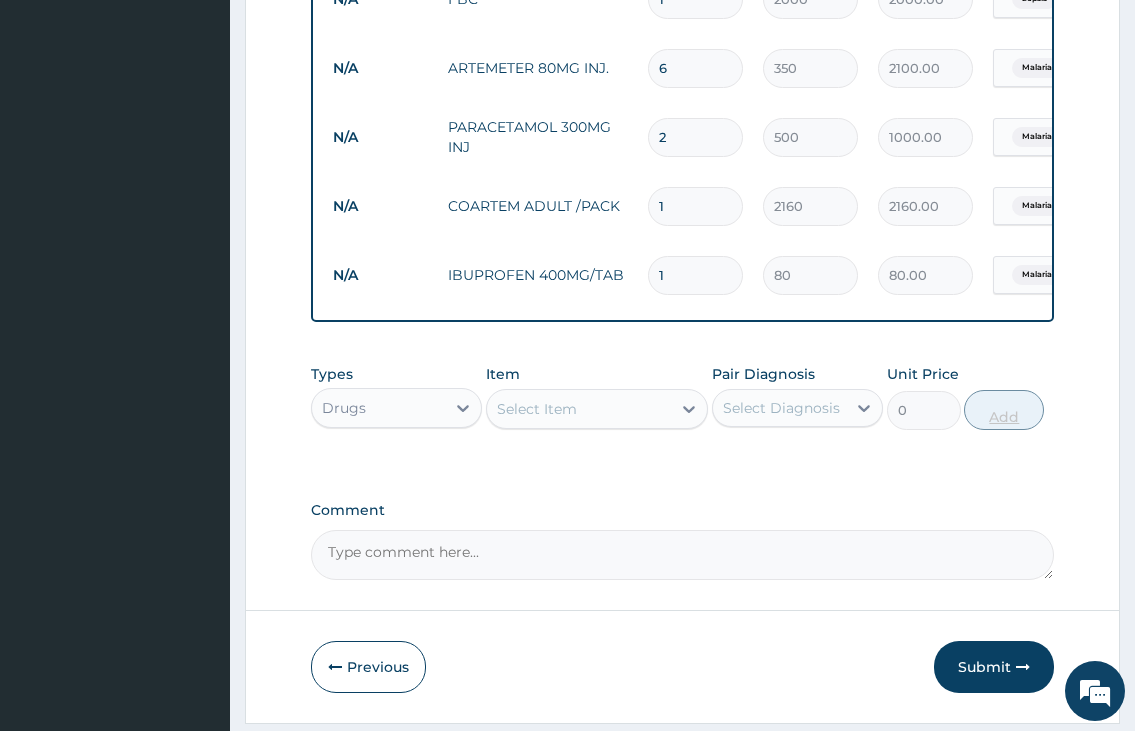 type on "10" 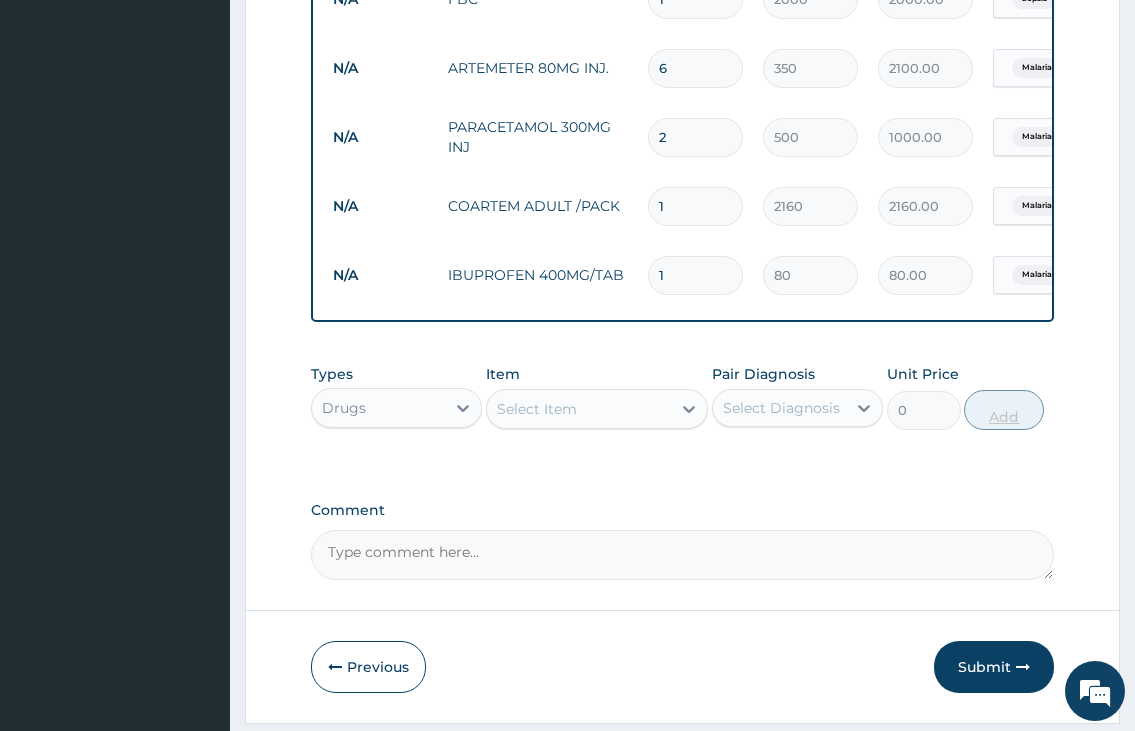 type on "800.00" 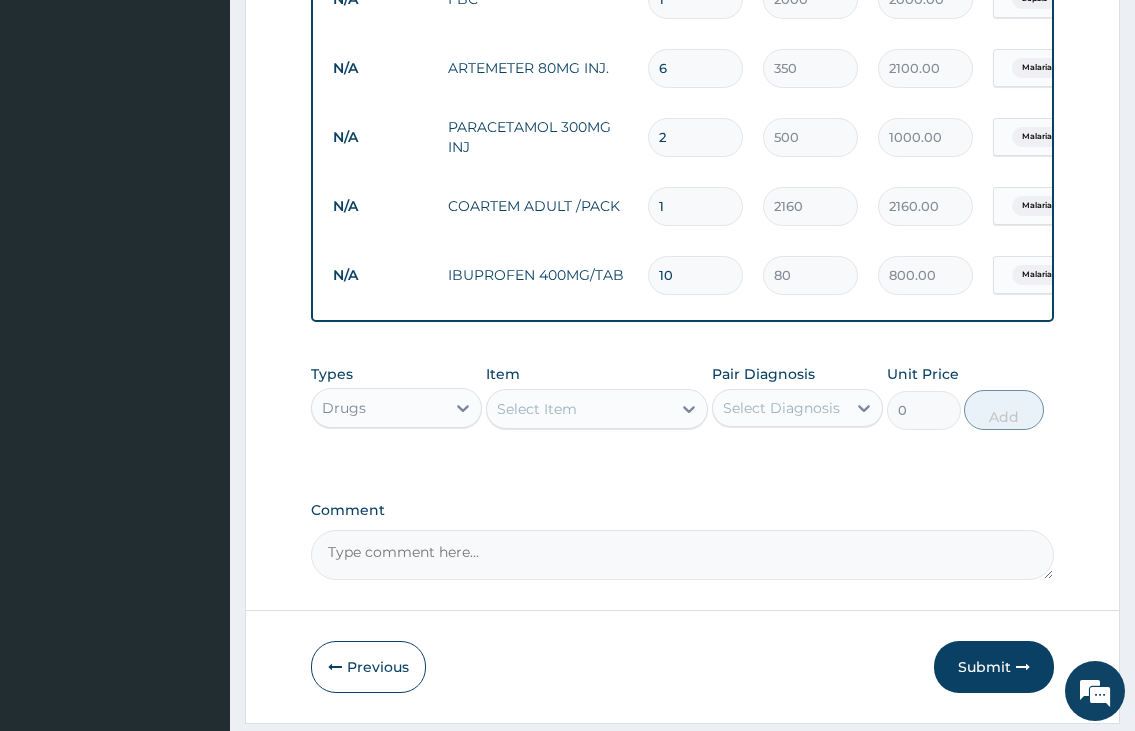 type on "10" 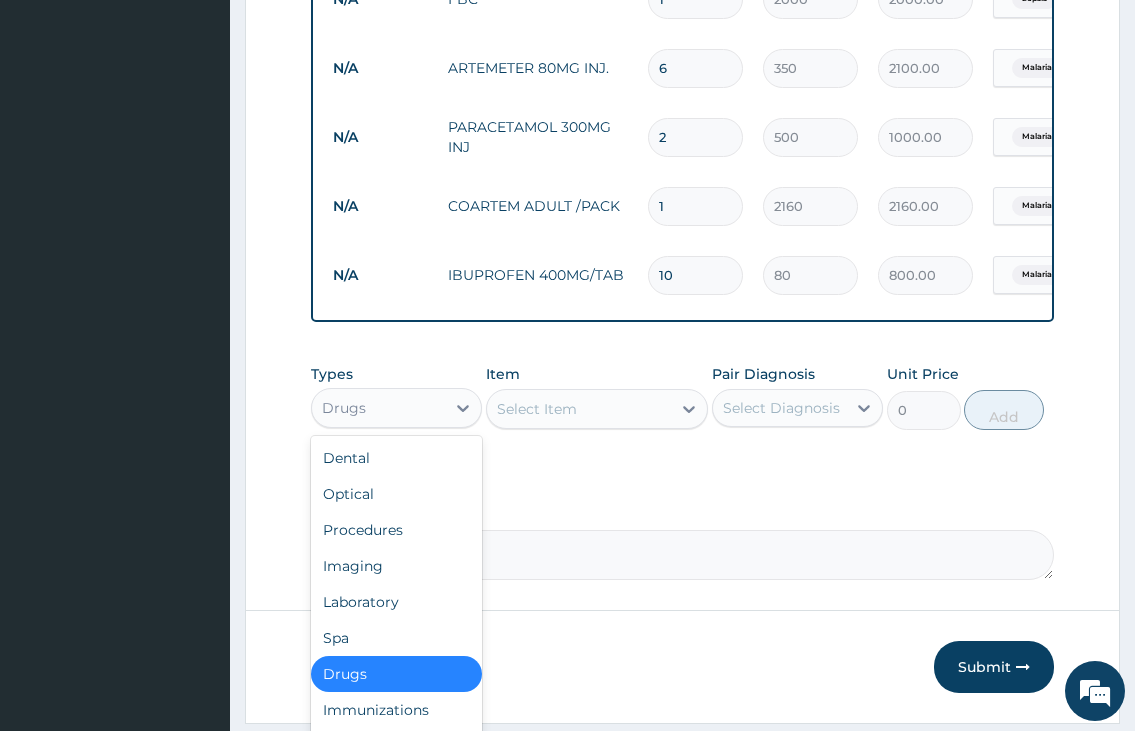 click on "Drugs" at bounding box center (378, 408) 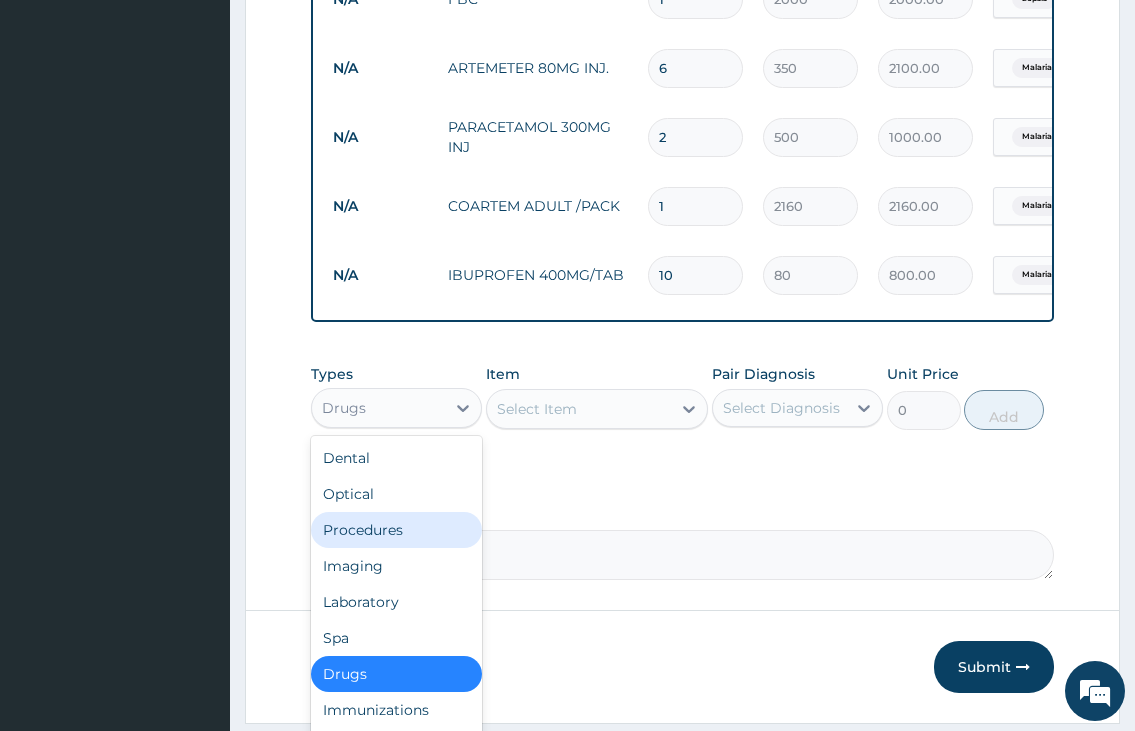 click on "Procedures" at bounding box center (396, 530) 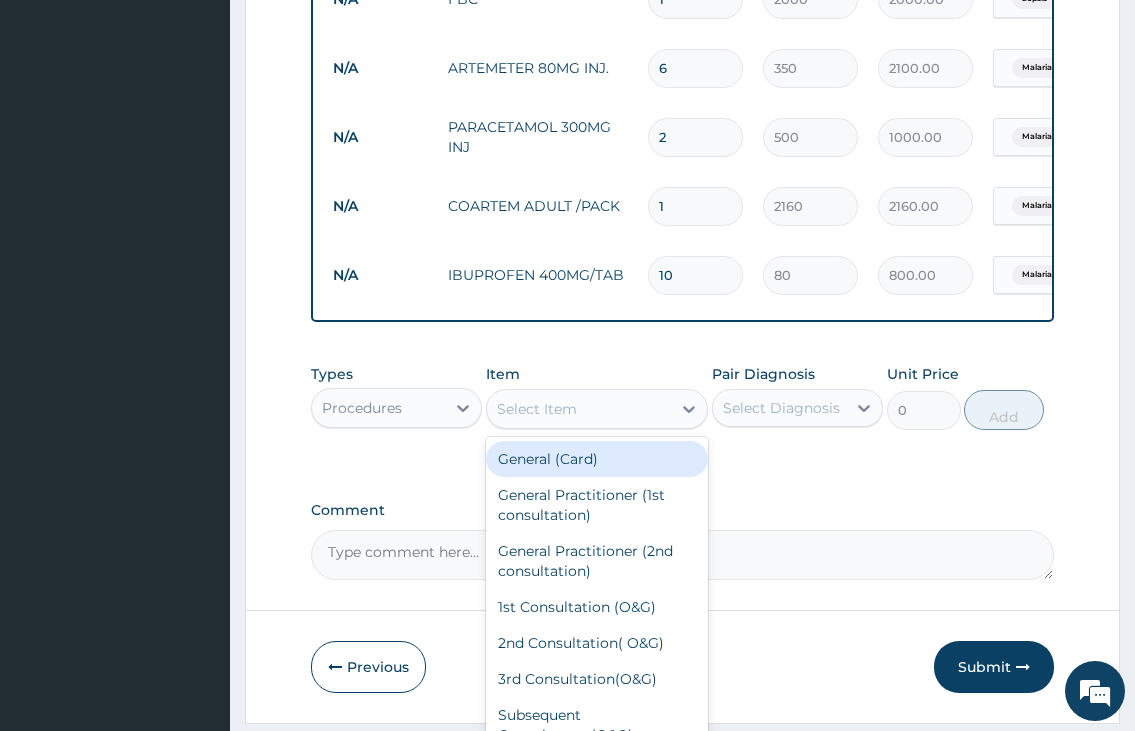 click on "Select Item" at bounding box center (579, 409) 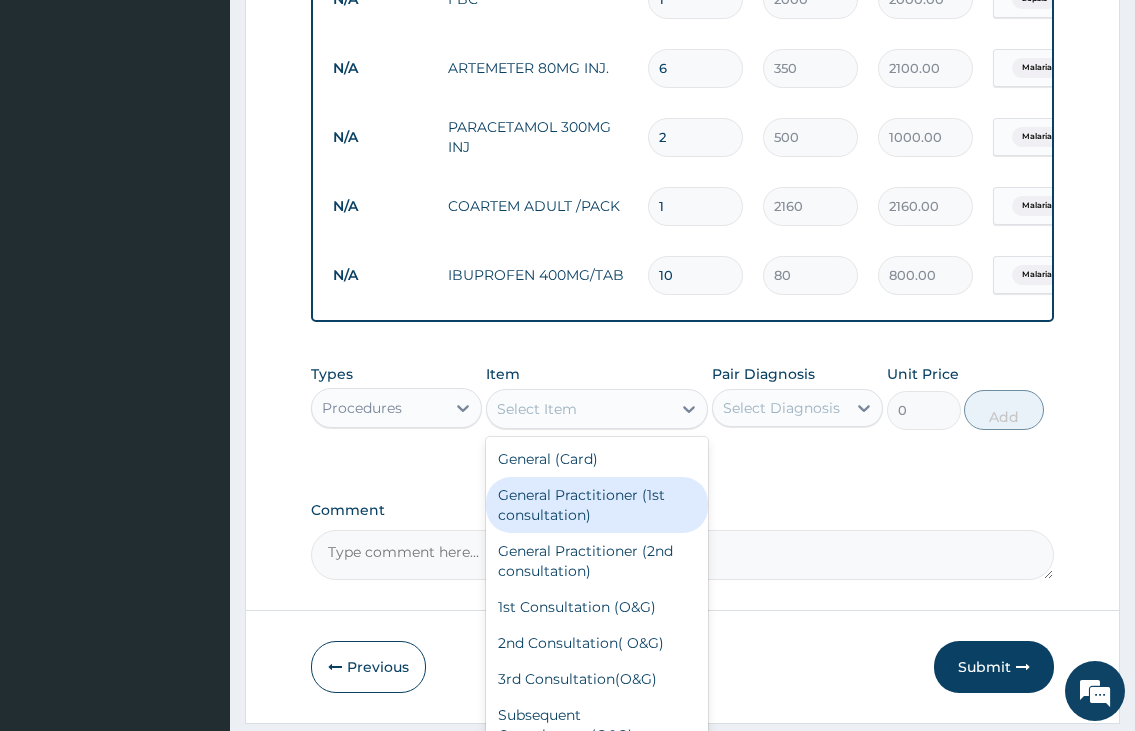 drag, startPoint x: 579, startPoint y: 539, endPoint x: 775, endPoint y: 510, distance: 198.13379 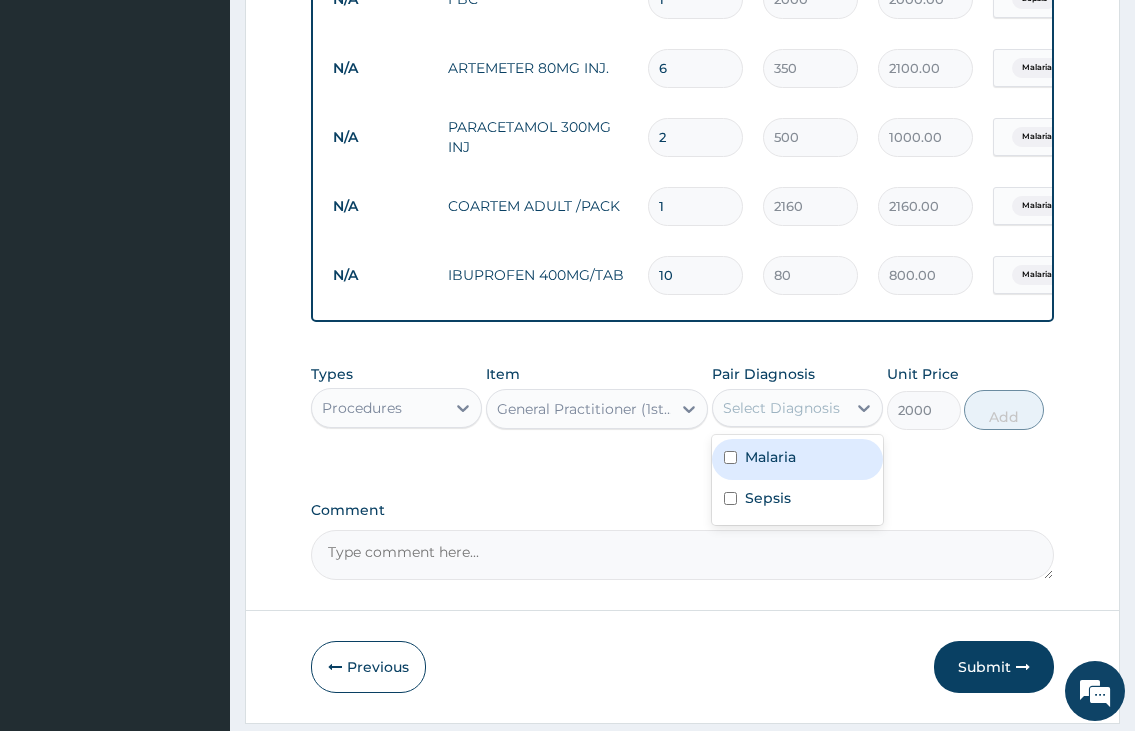 click on "Select Diagnosis" at bounding box center [781, 408] 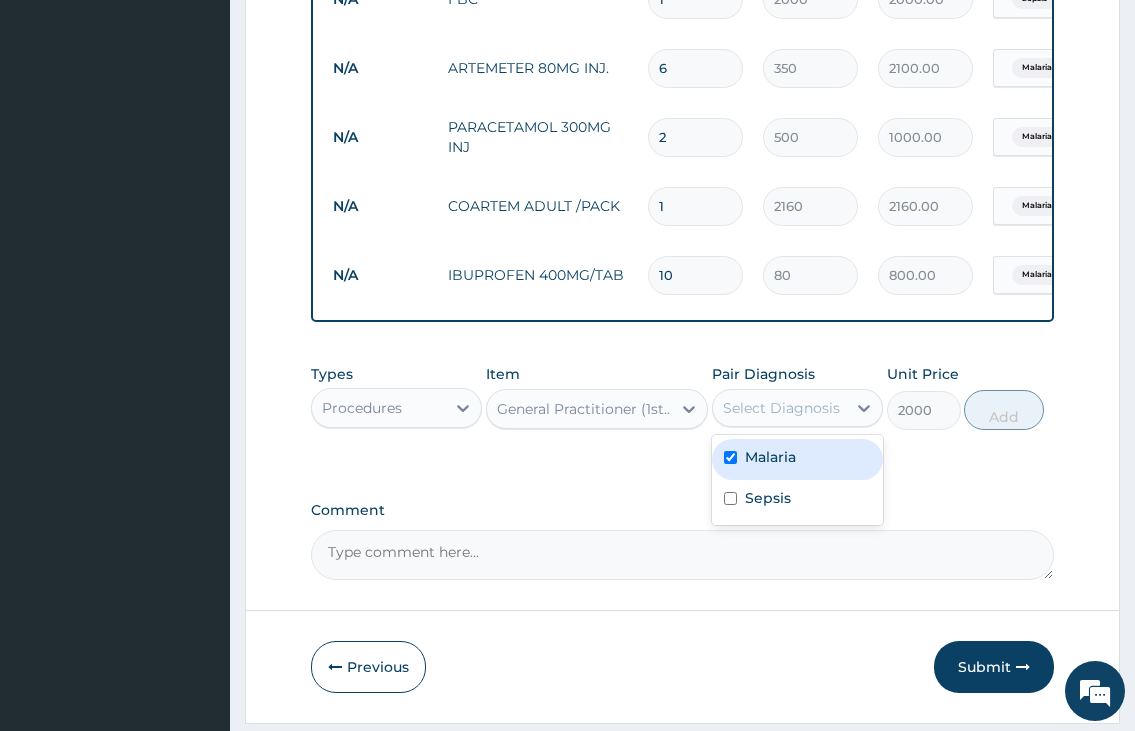 checkbox on "true" 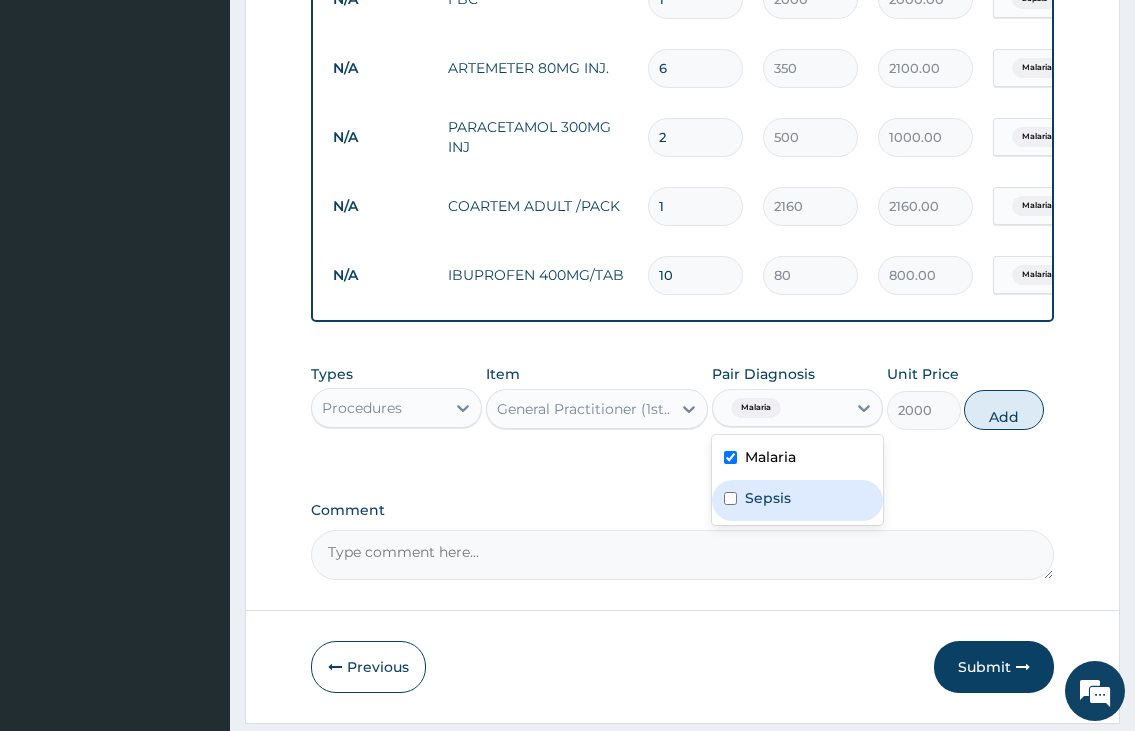 click on "Sepsis" at bounding box center (797, 500) 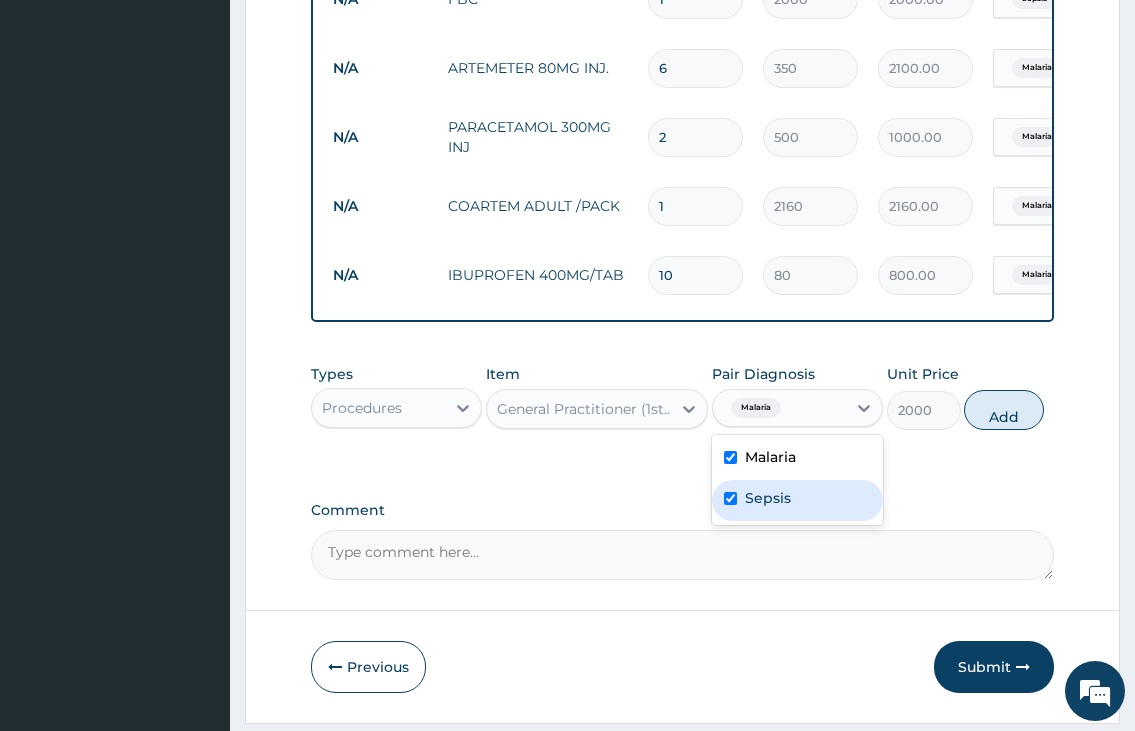 checkbox on "true" 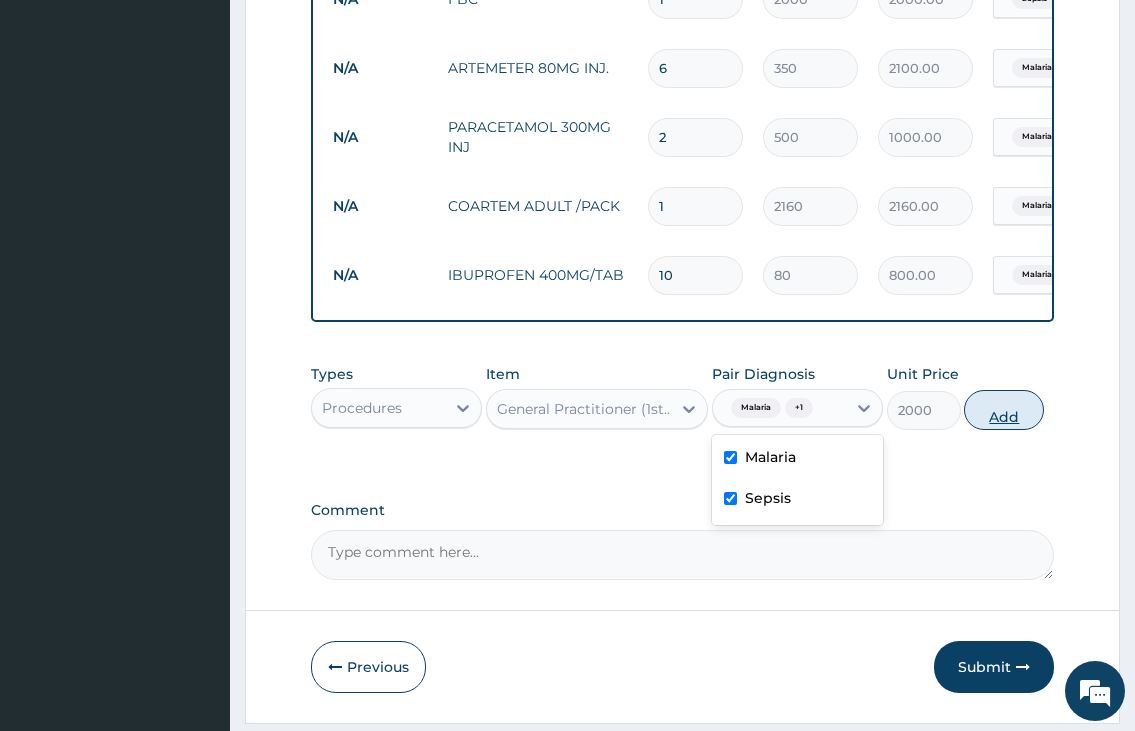click on "Add" at bounding box center (1004, 410) 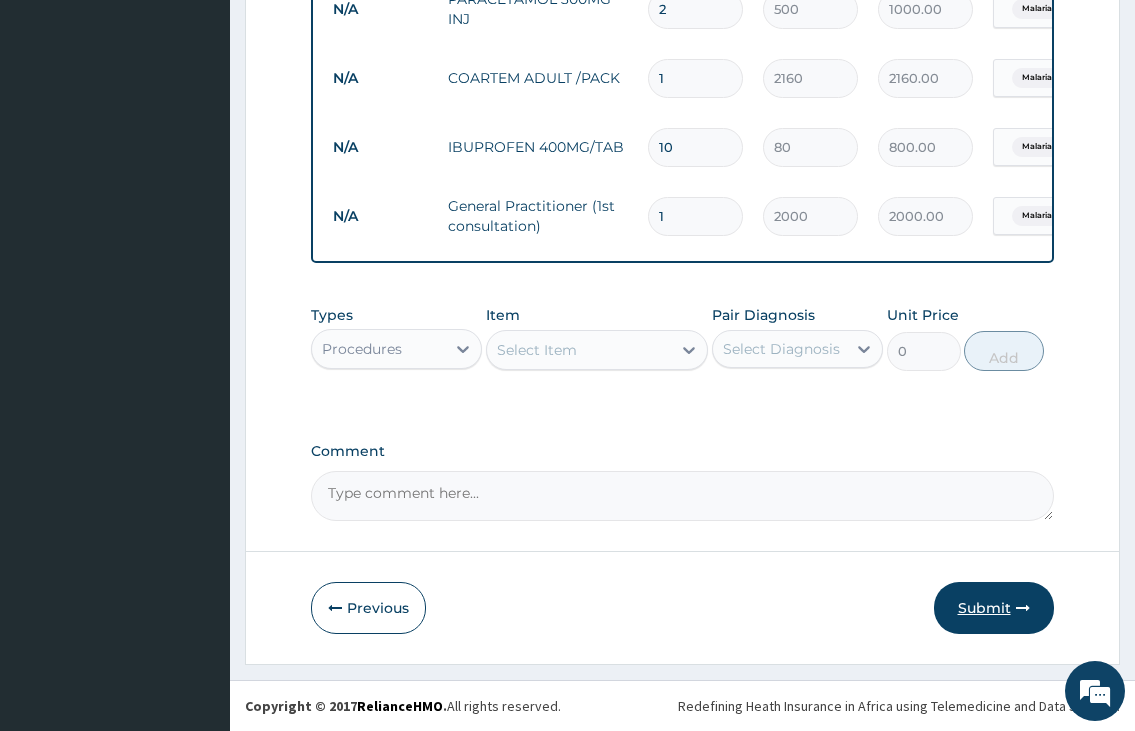 click on "Submit" at bounding box center (994, 608) 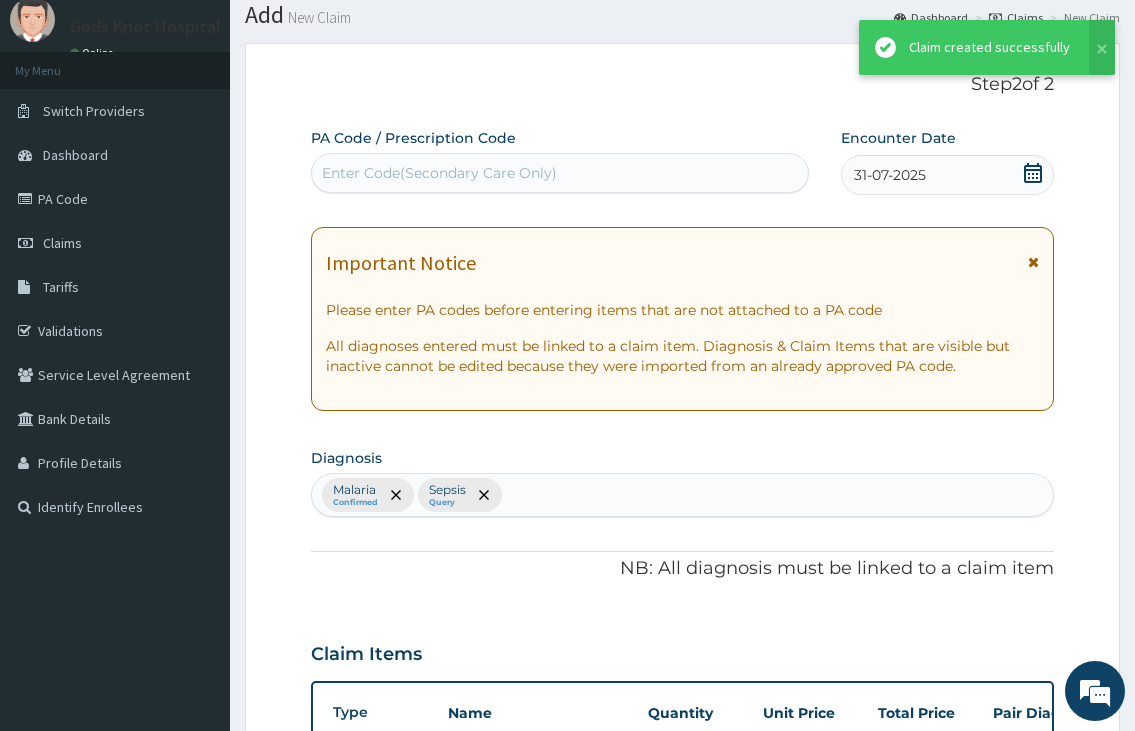 scroll, scrollTop: 1047, scrollLeft: 0, axis: vertical 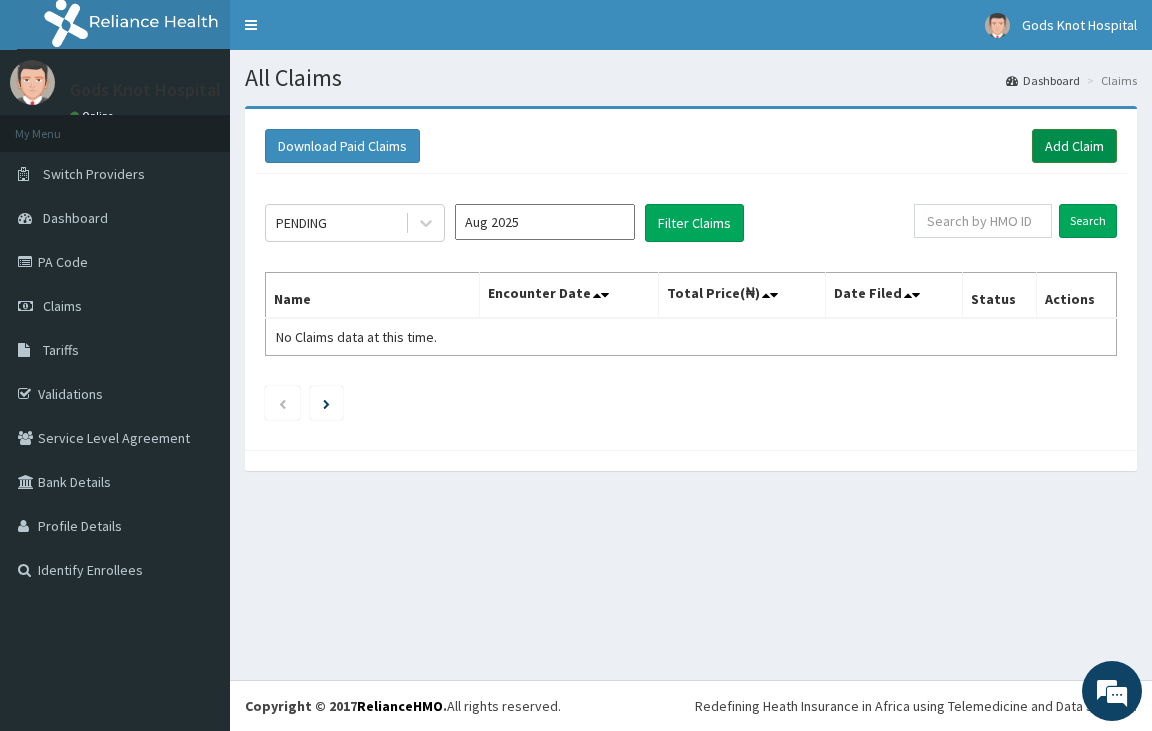 click on "Add Claim" at bounding box center (1074, 146) 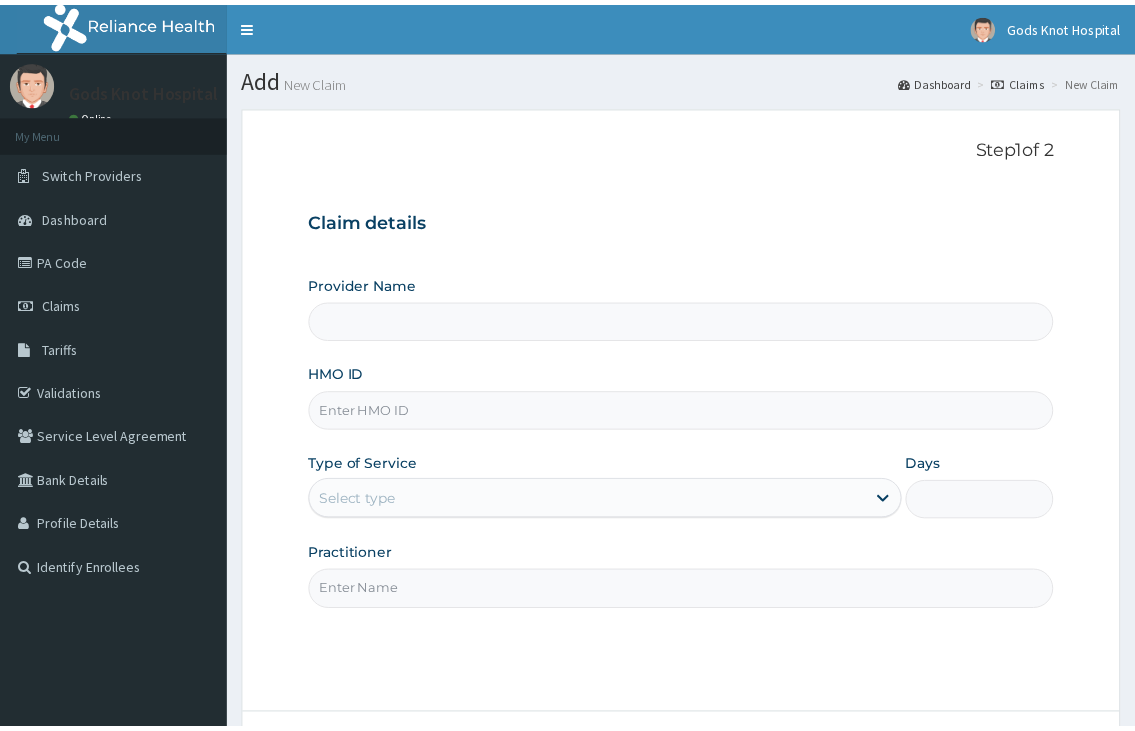 scroll, scrollTop: 0, scrollLeft: 0, axis: both 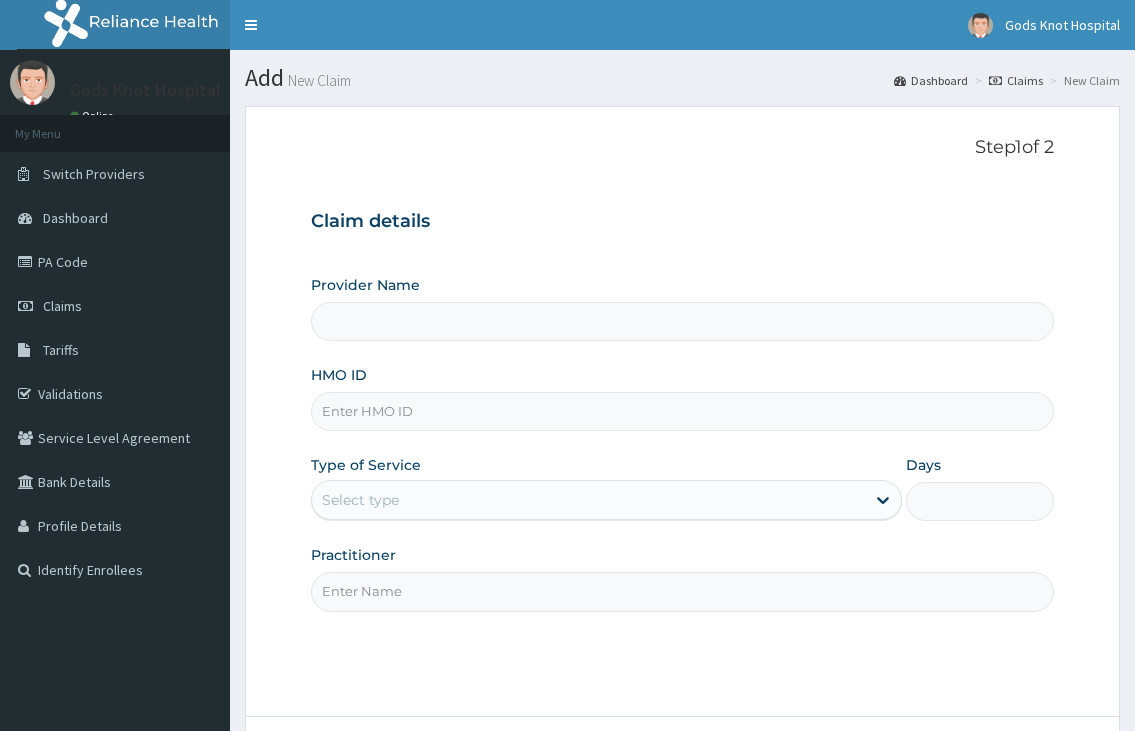 click on "HMO ID" at bounding box center (682, 411) 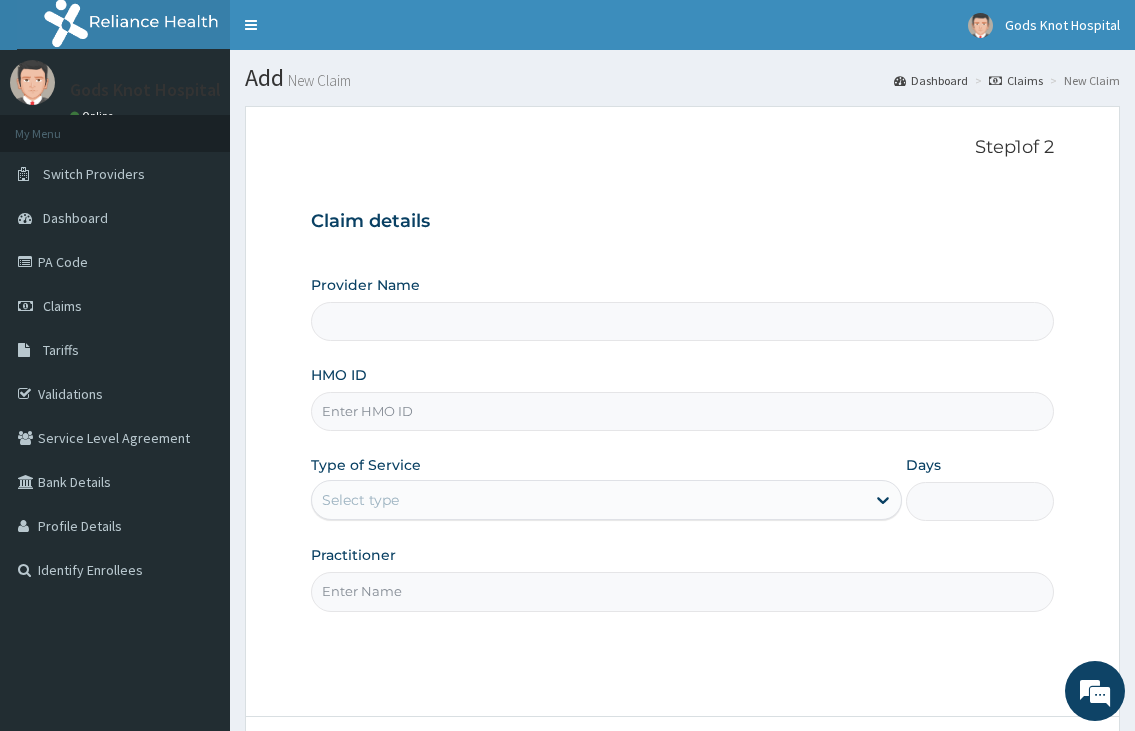 type on "Gods Knot Hospital" 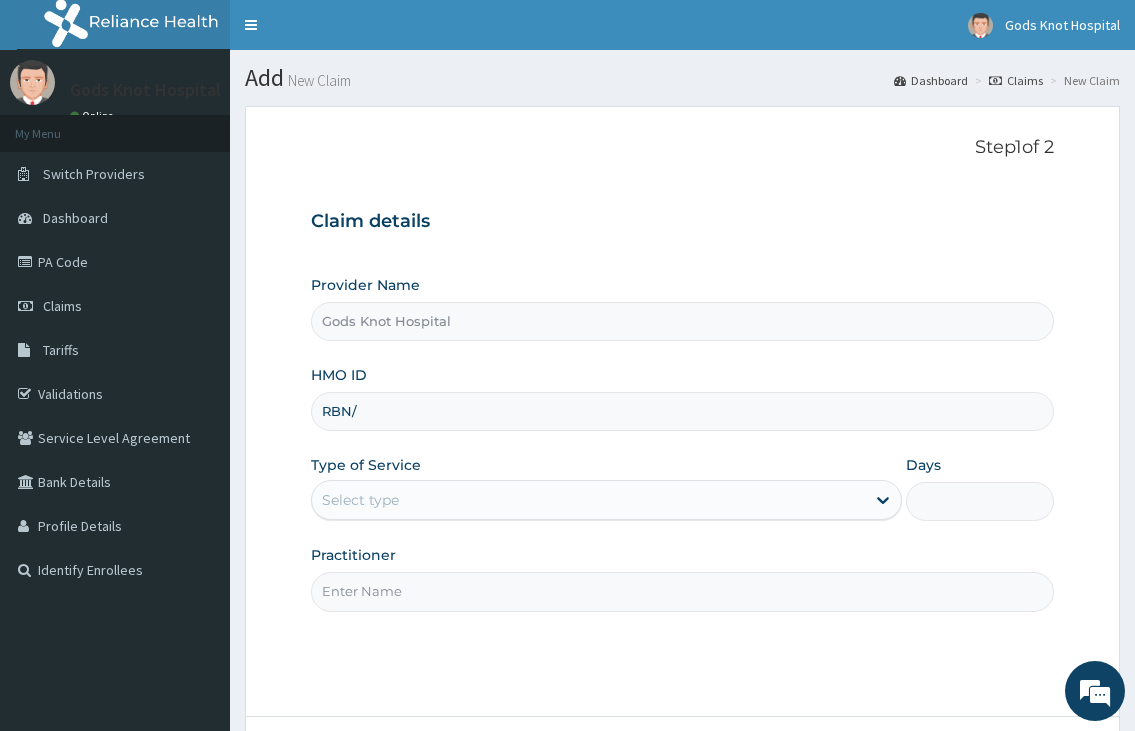 scroll, scrollTop: 0, scrollLeft: 0, axis: both 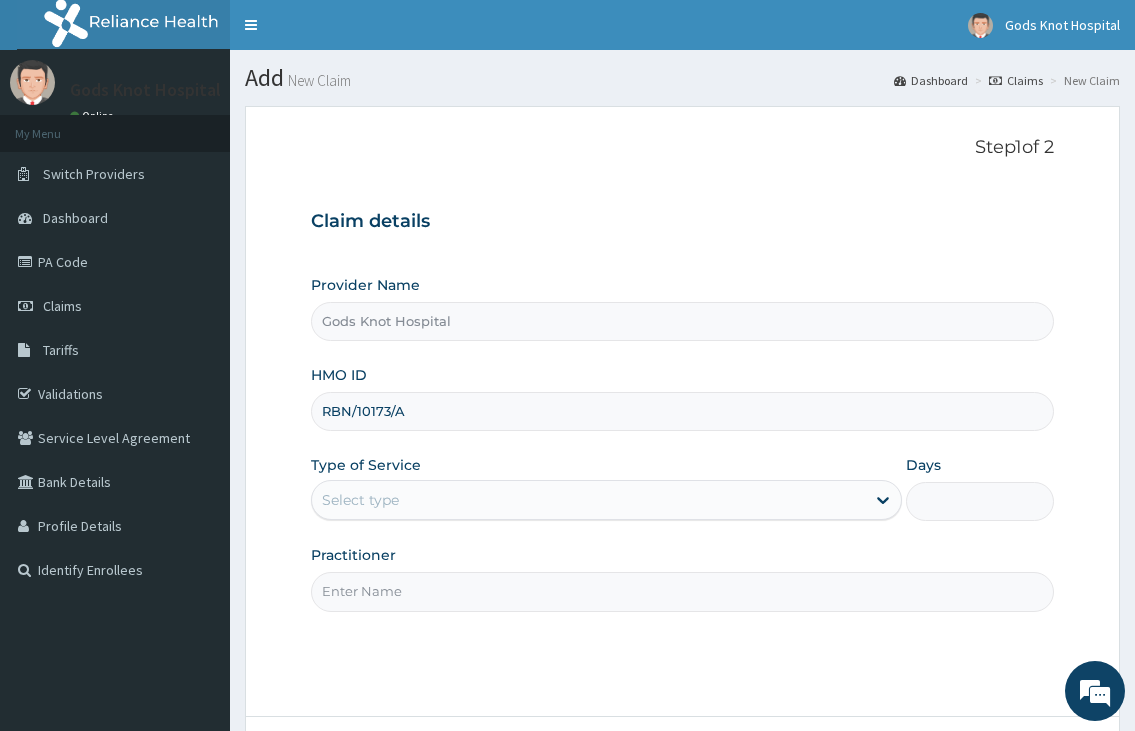 type on "RBN/10173/A" 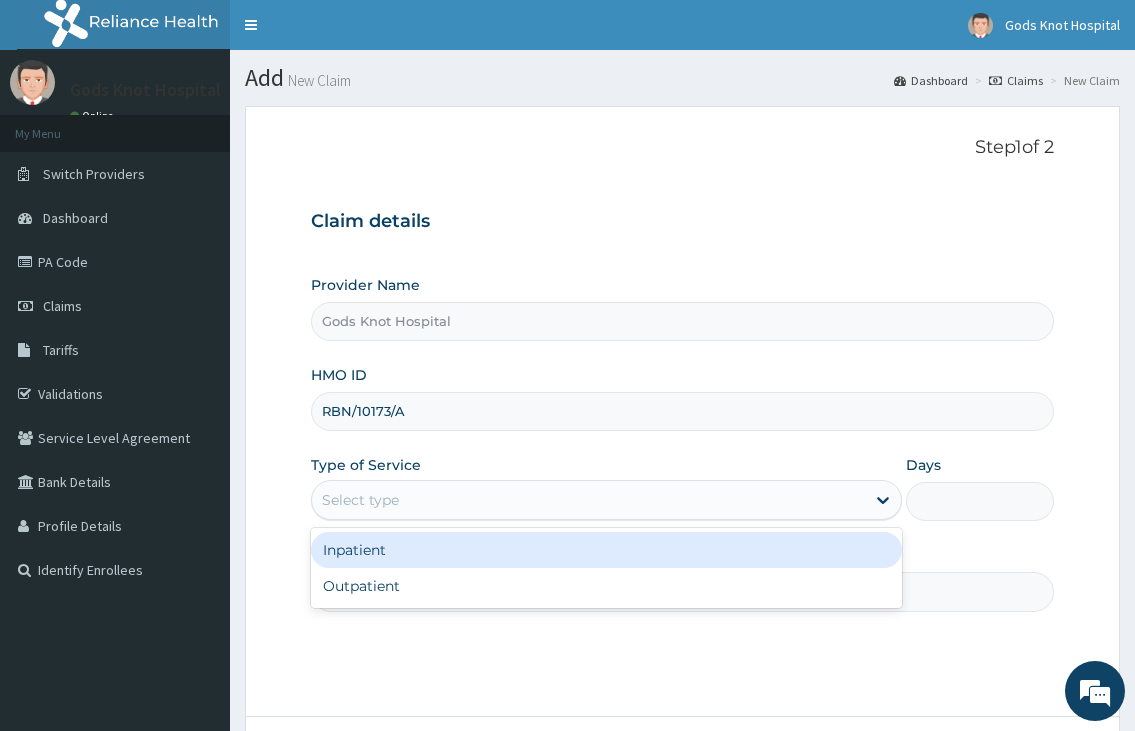 click on "Select type" at bounding box center (588, 500) 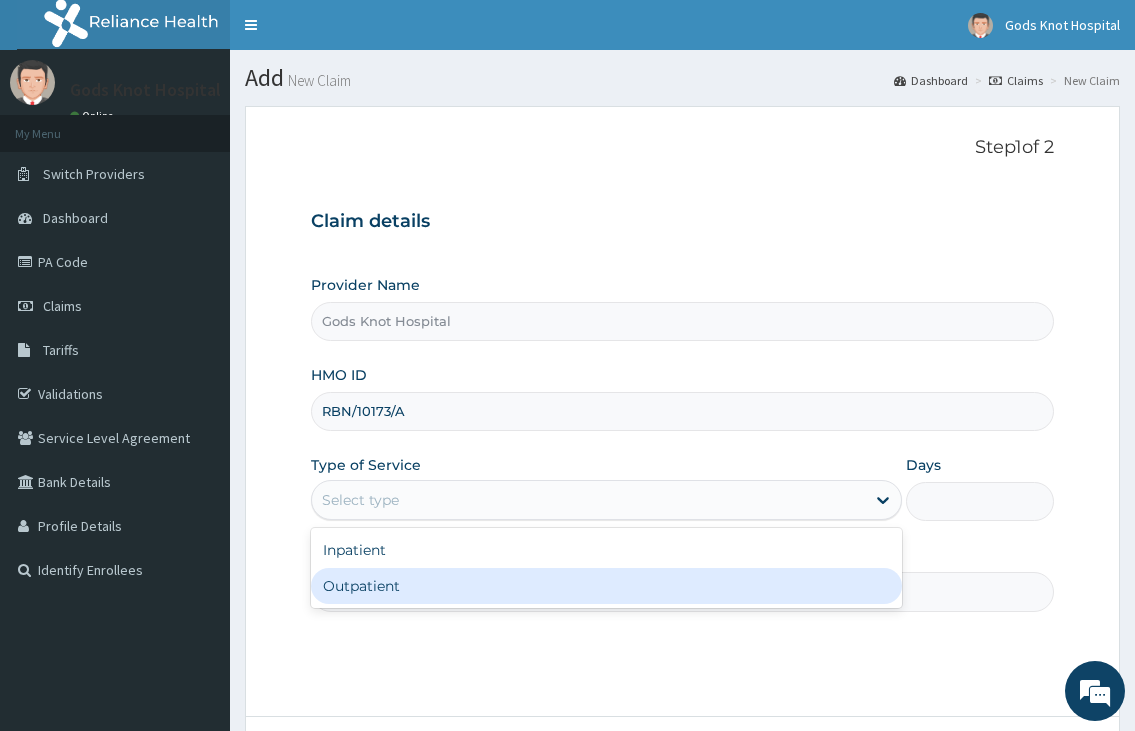 click on "Outpatient" at bounding box center (606, 586) 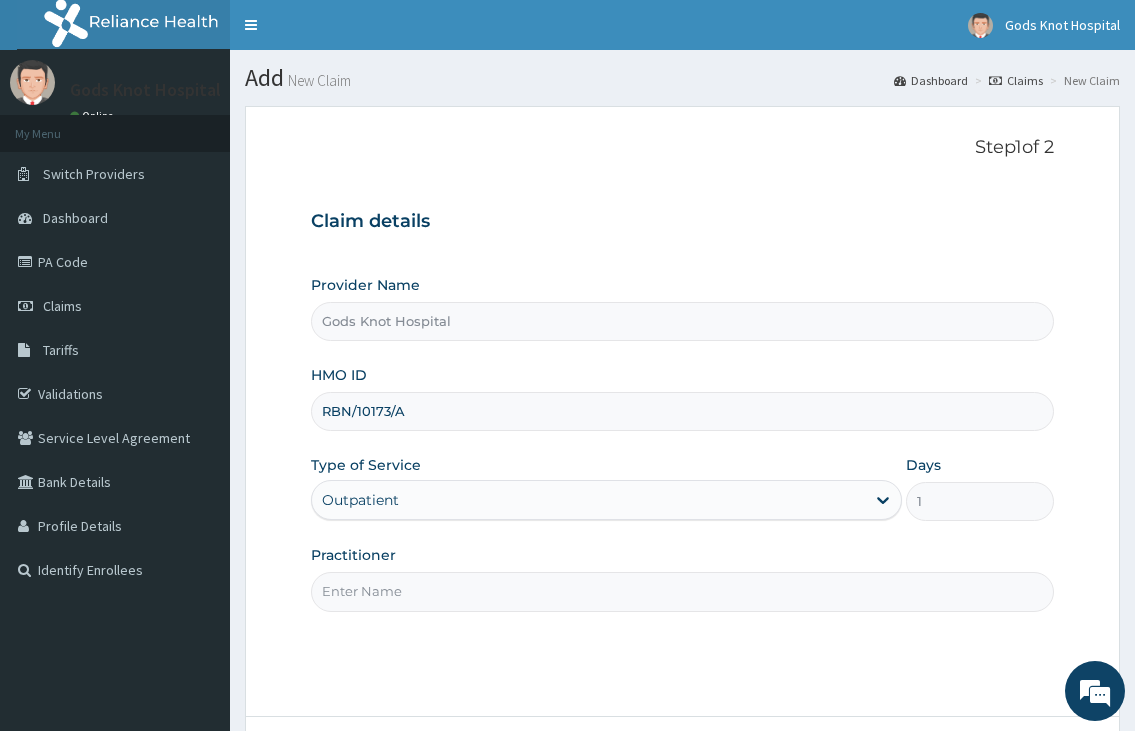 click on "Practitioner" at bounding box center [682, 591] 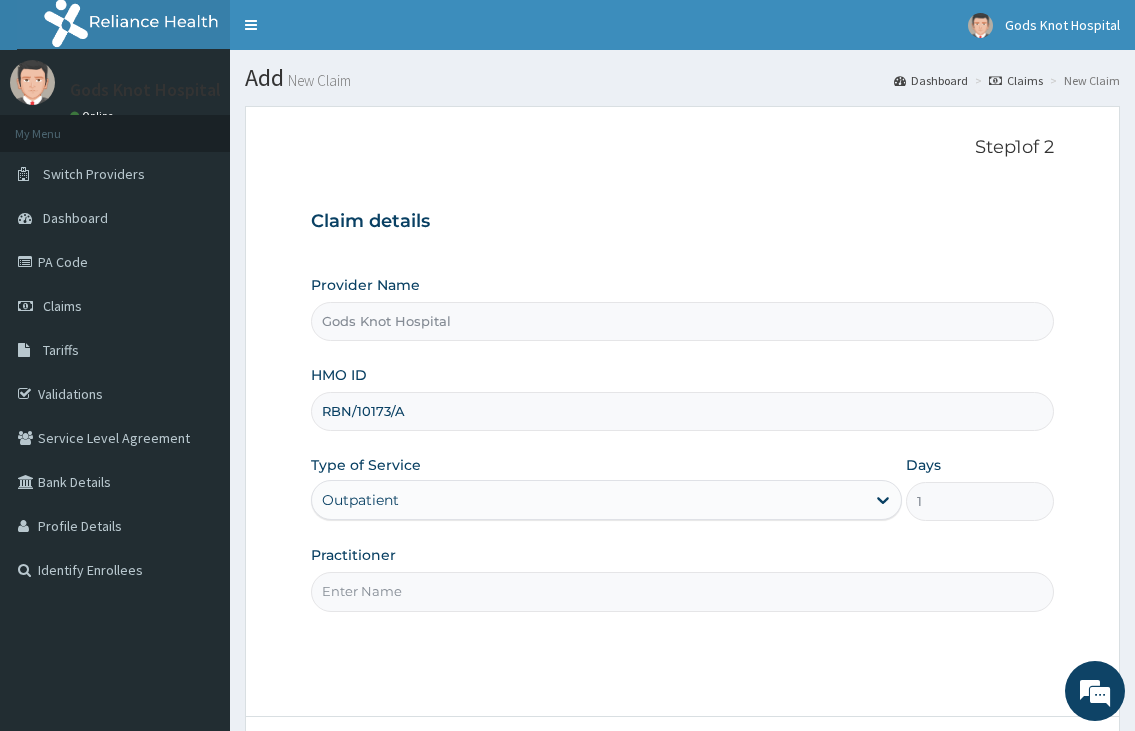 type on "DR.NKOR" 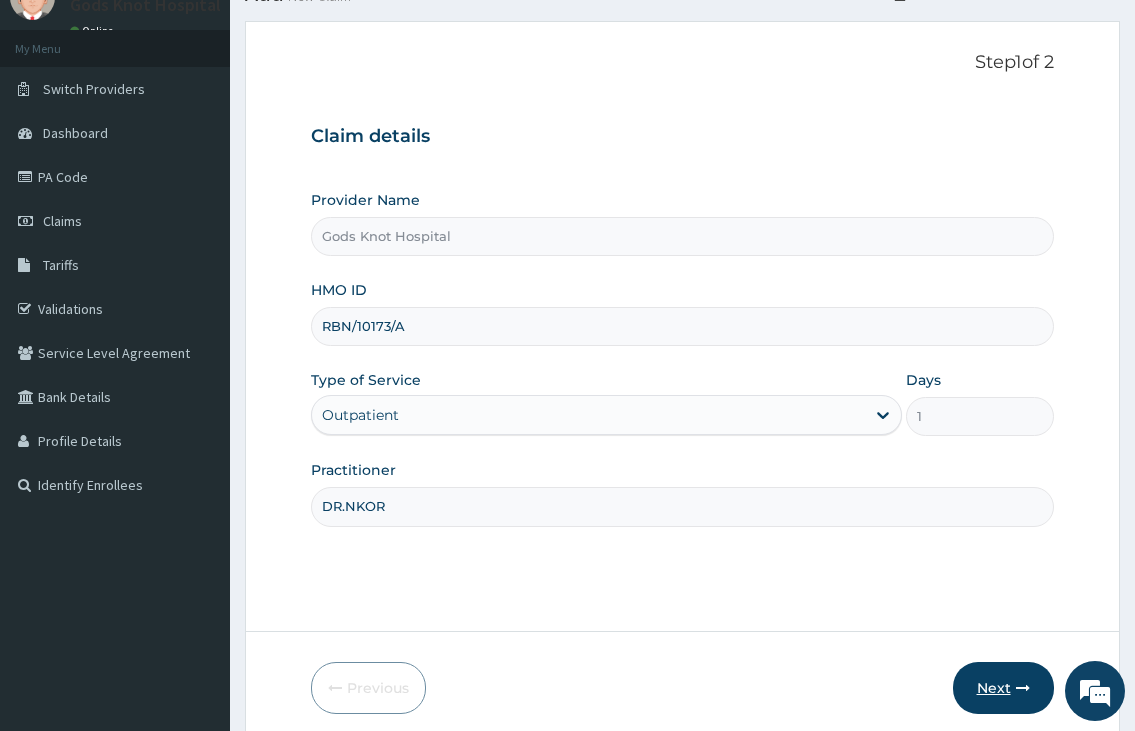 scroll, scrollTop: 165, scrollLeft: 0, axis: vertical 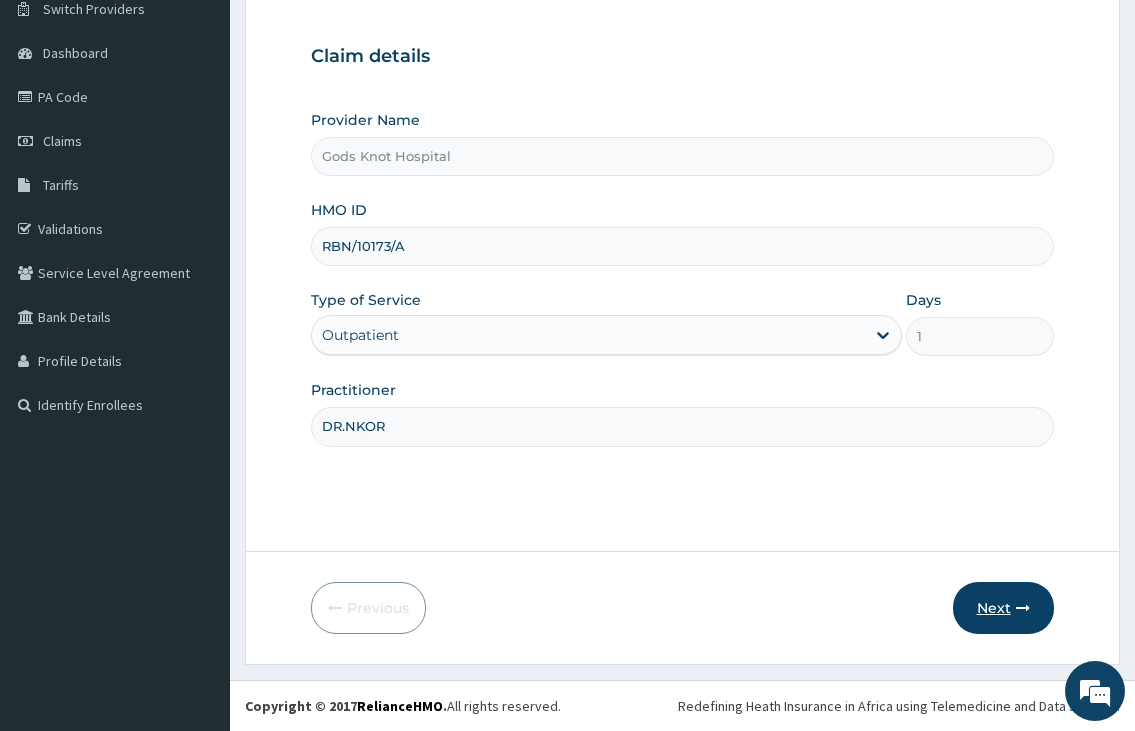 click on "Next" at bounding box center (1003, 608) 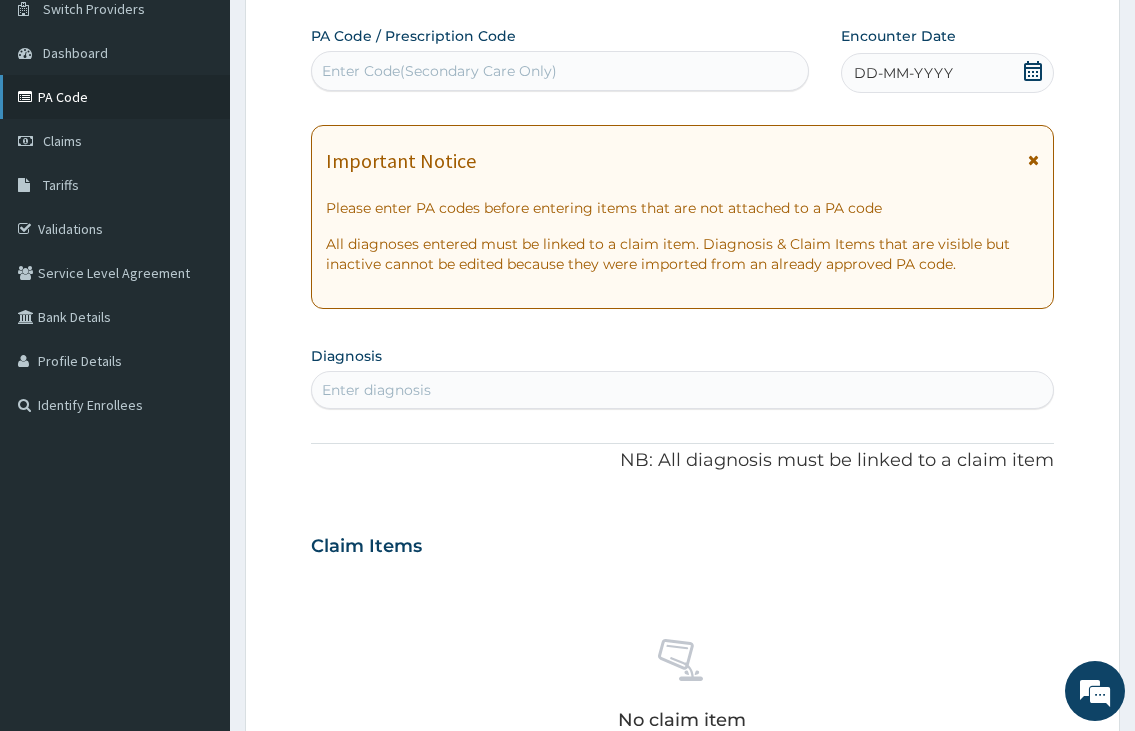 click on "PA Code" at bounding box center (115, 97) 